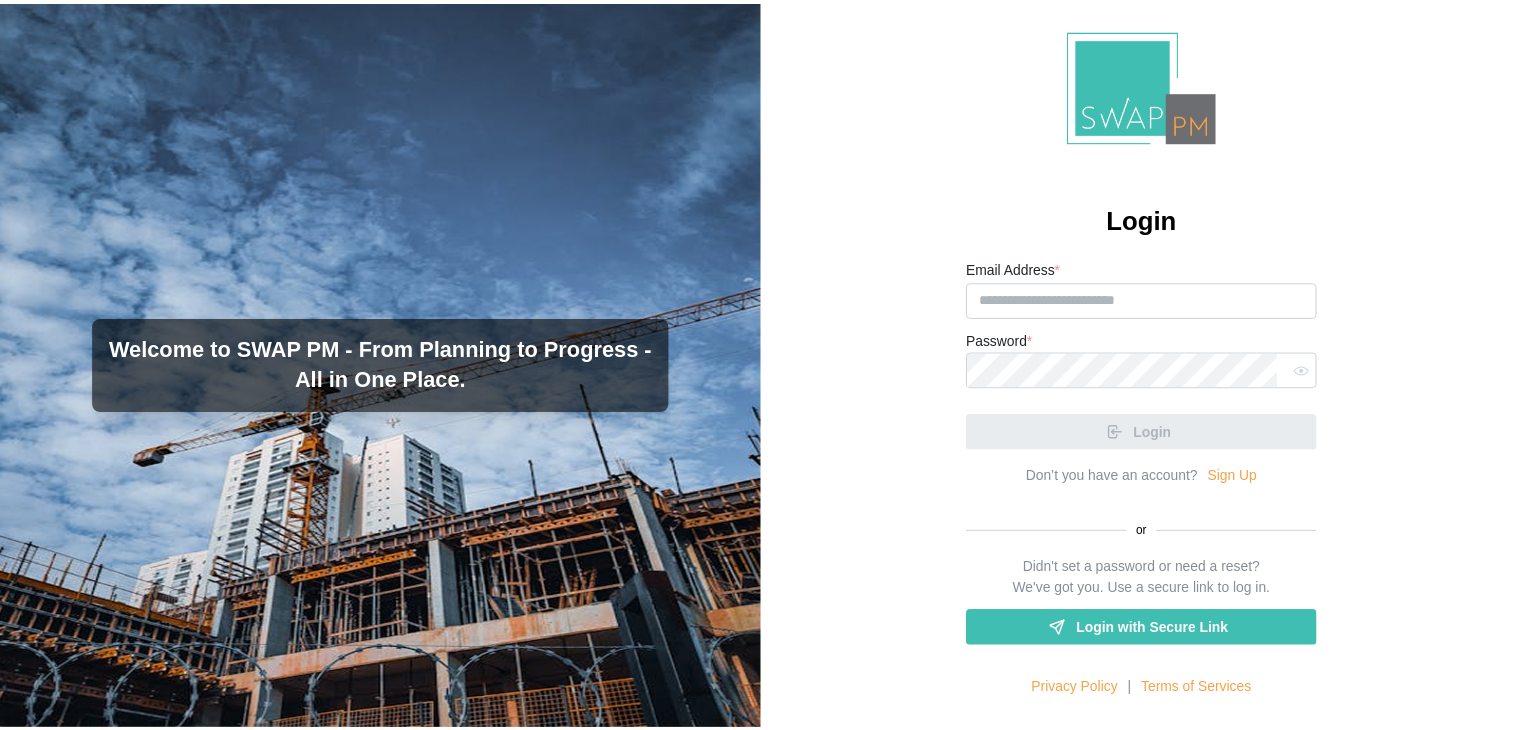 scroll, scrollTop: 0, scrollLeft: 0, axis: both 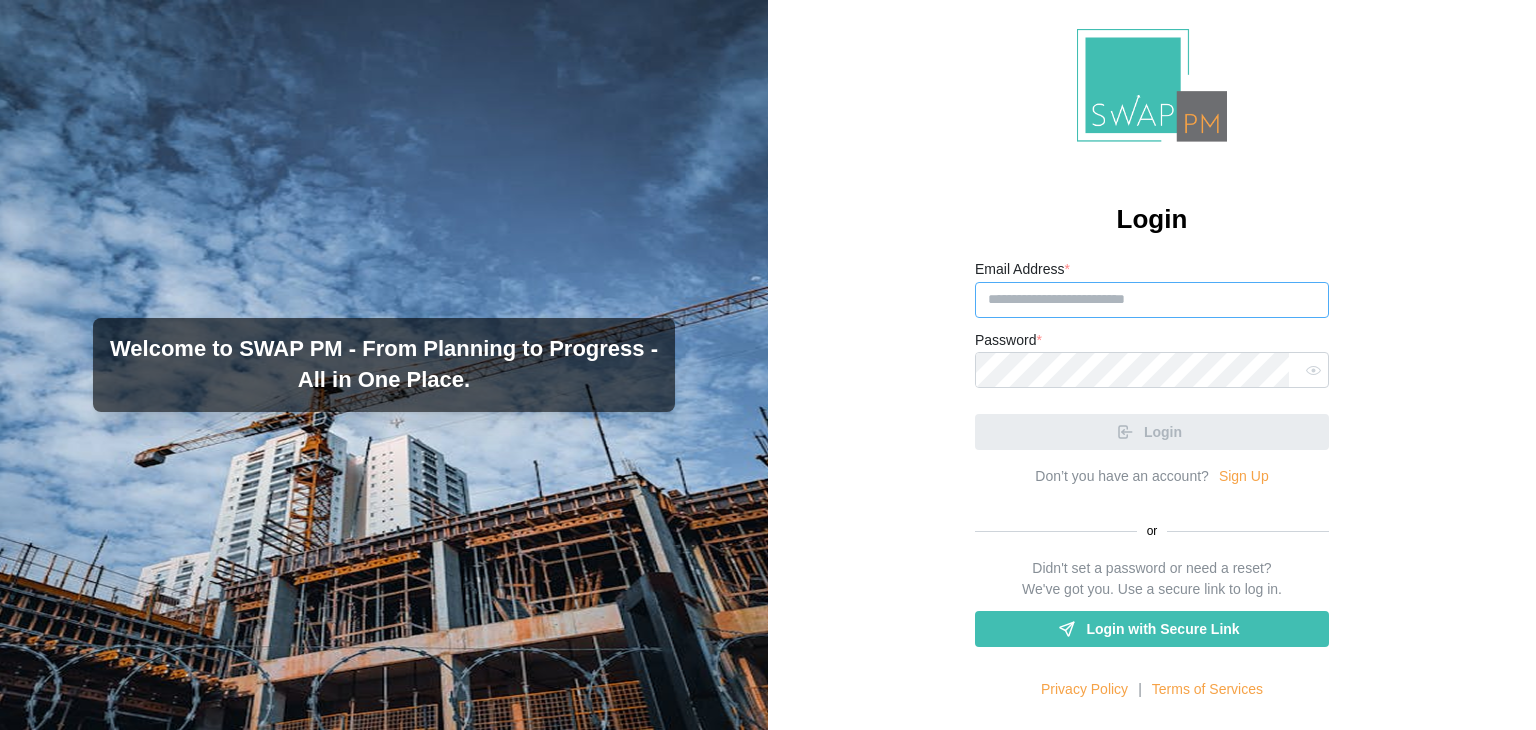 type on "**********" 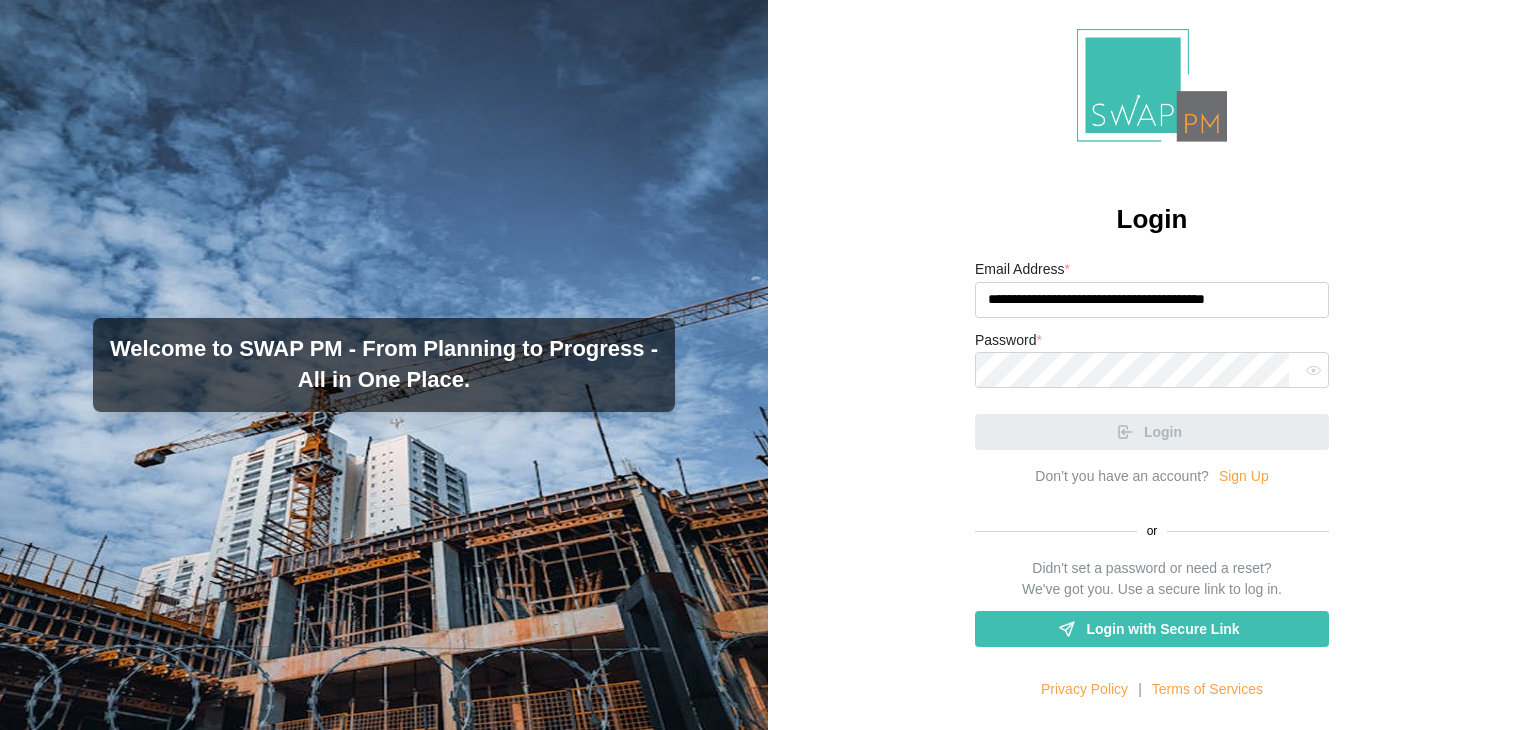 click on "Login" at bounding box center [1152, 424] 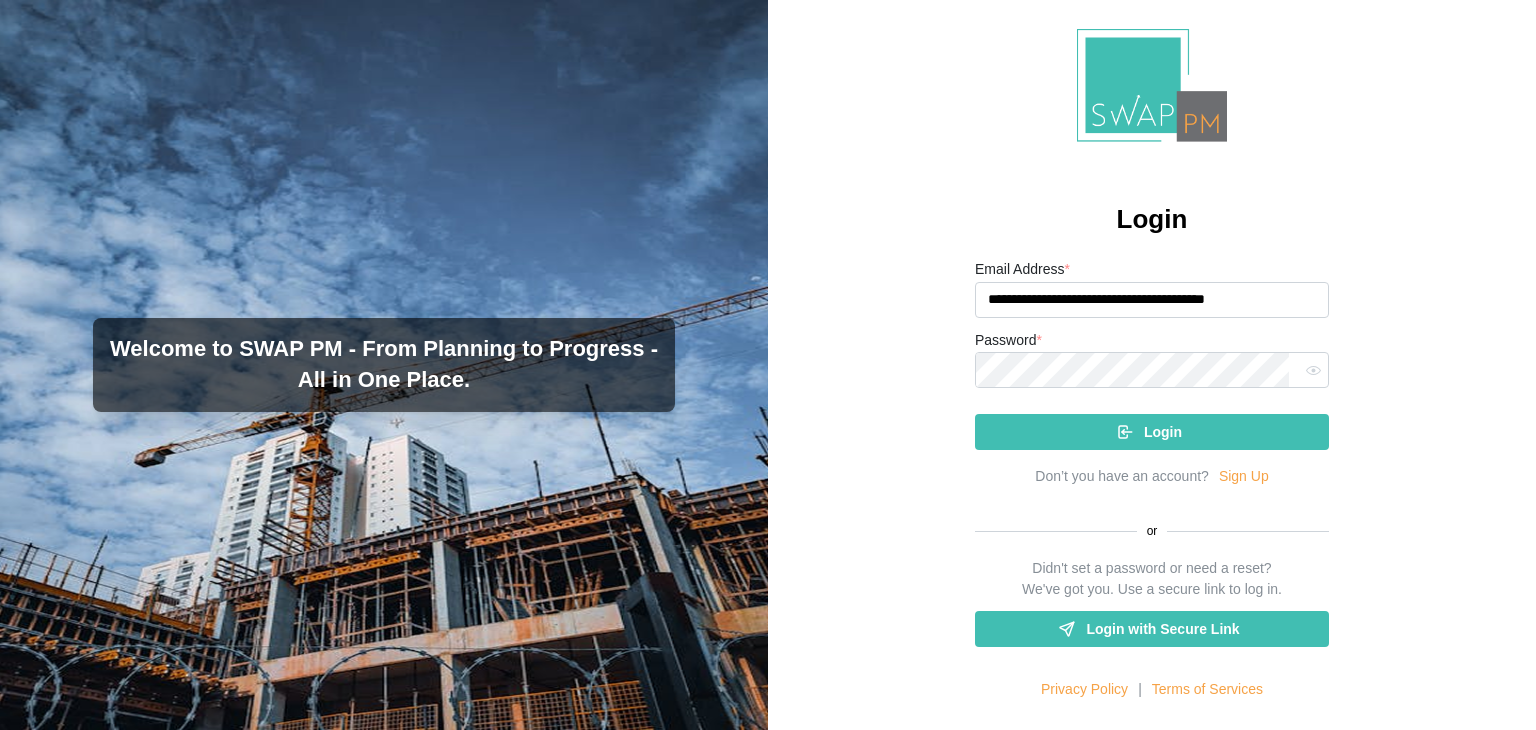 click on "Login" at bounding box center [1149, 432] 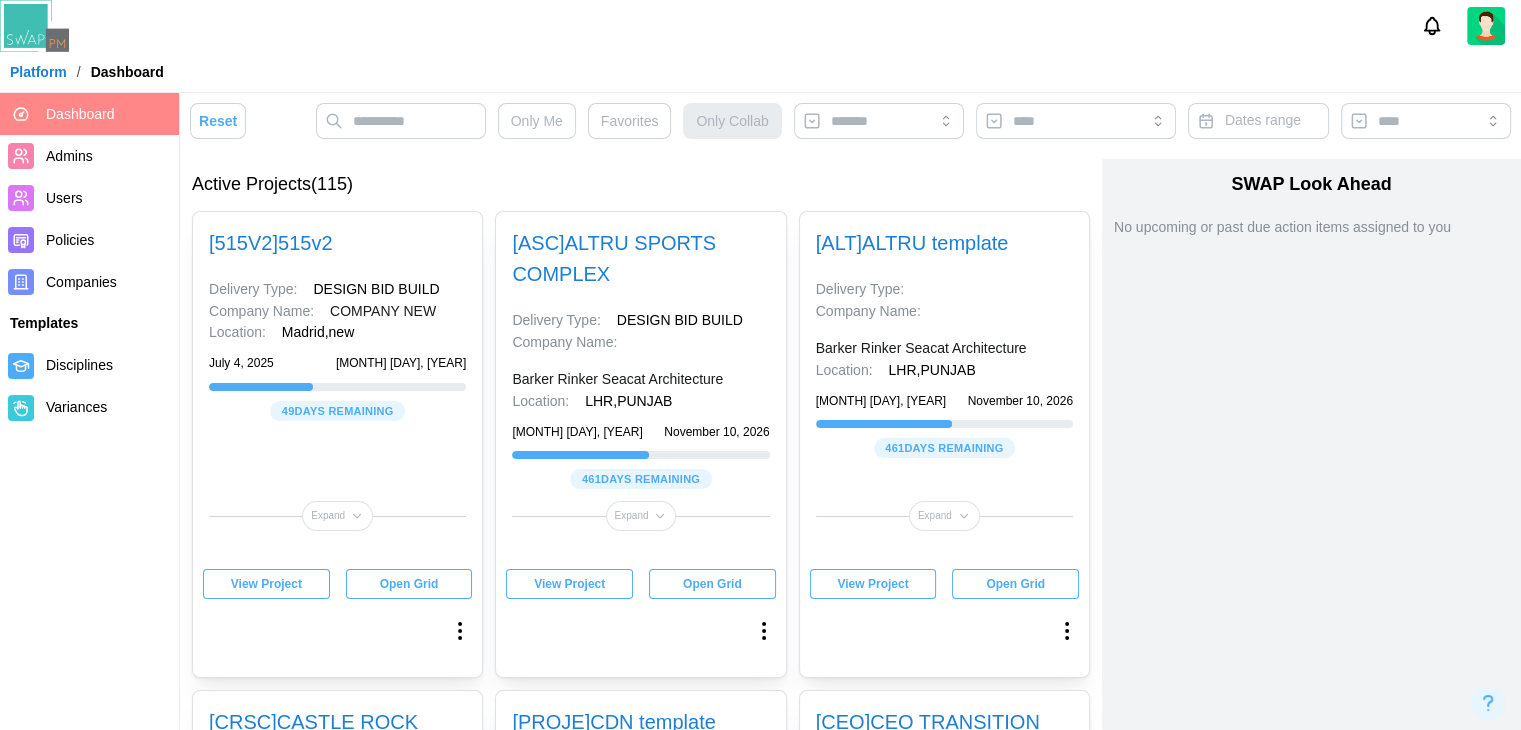 click on "Companies" at bounding box center (108, 282) 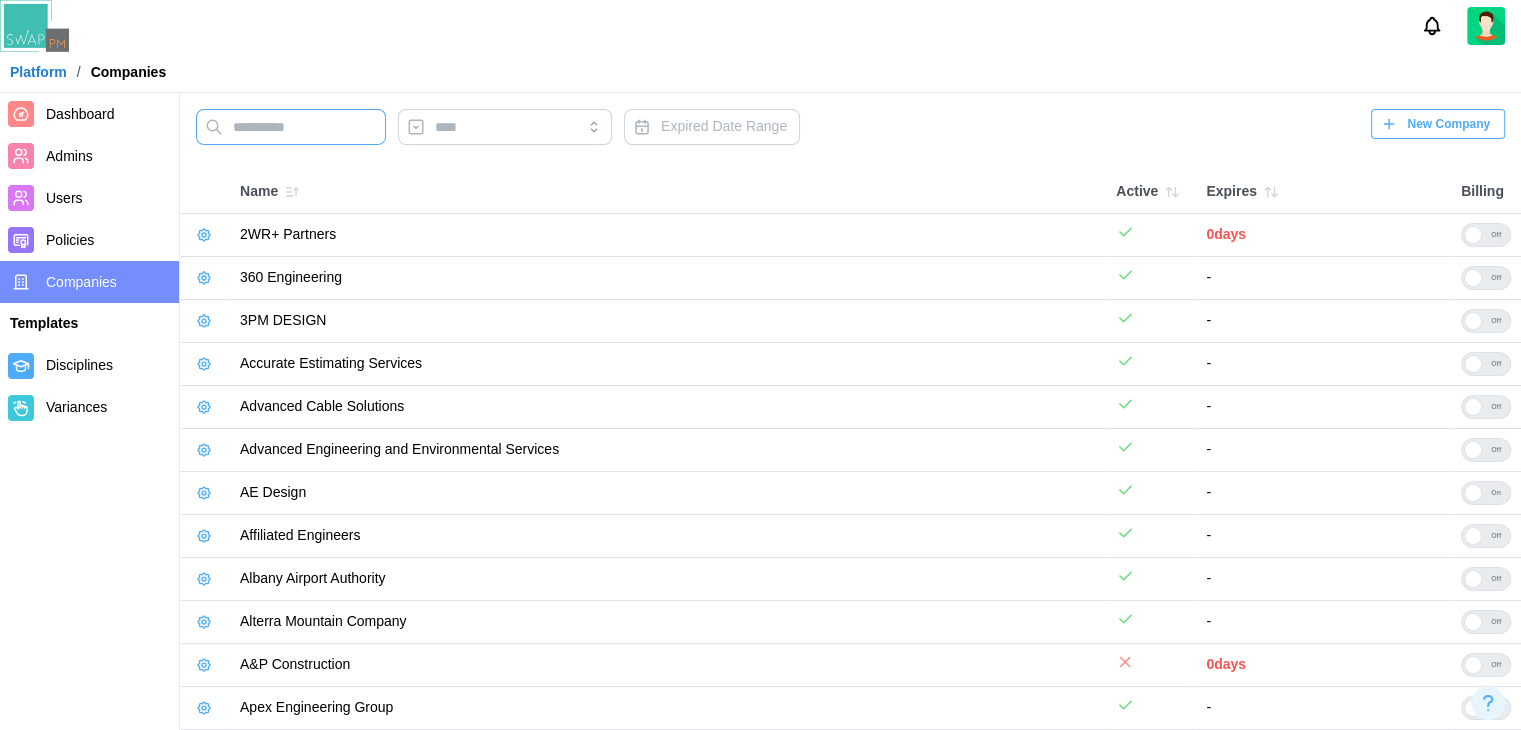 click at bounding box center (291, 127) 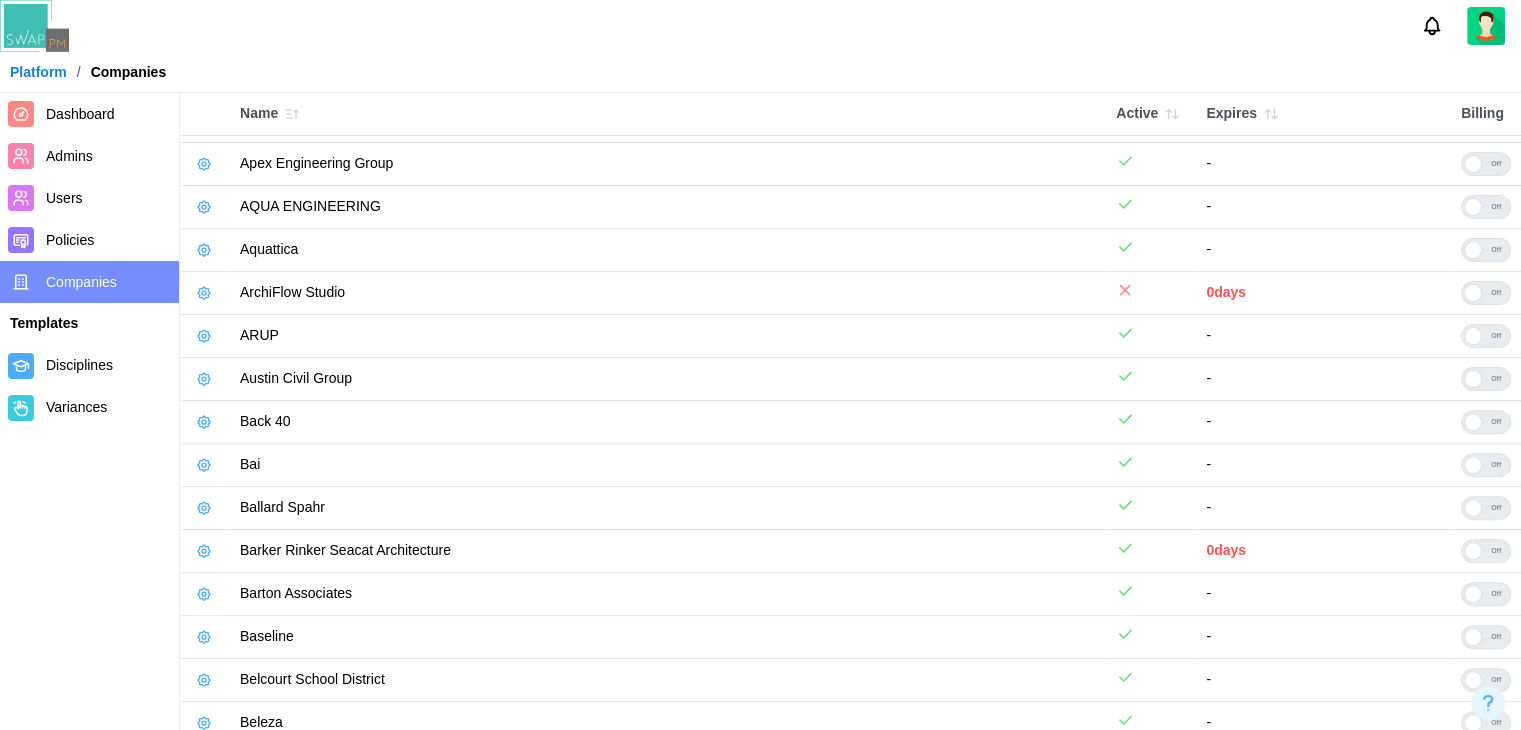 scroll, scrollTop: 614, scrollLeft: 0, axis: vertical 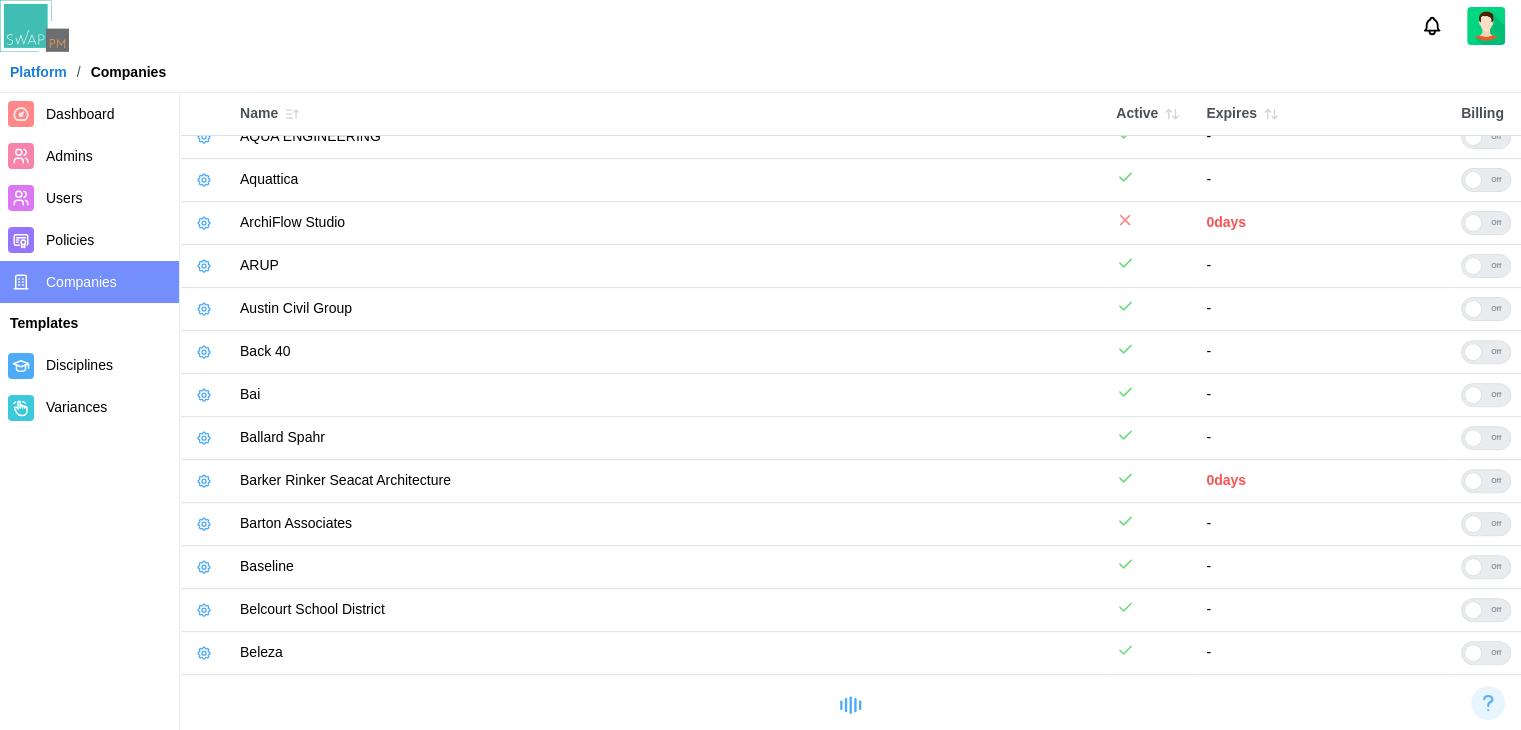 click at bounding box center [204, 481] 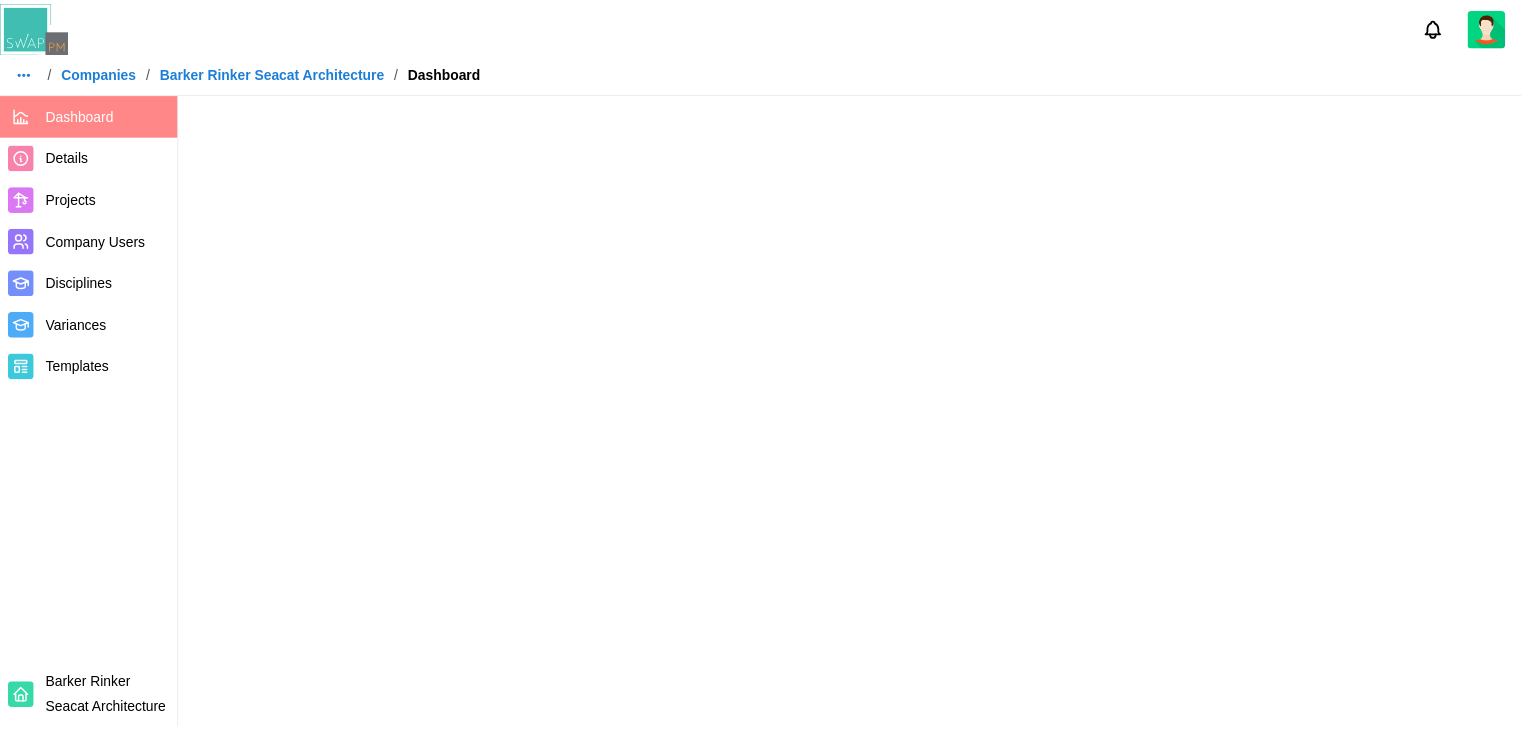 scroll, scrollTop: 0, scrollLeft: 0, axis: both 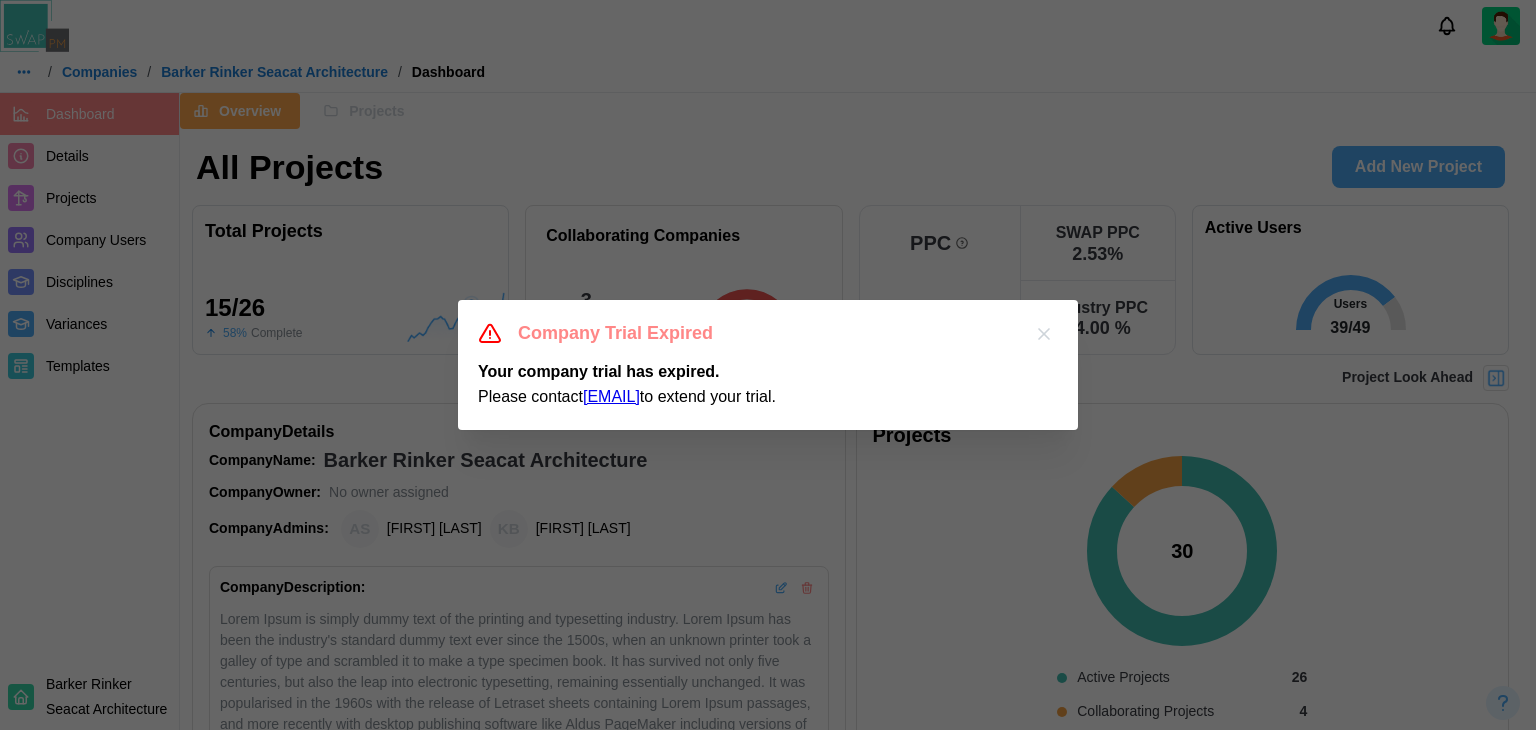 click 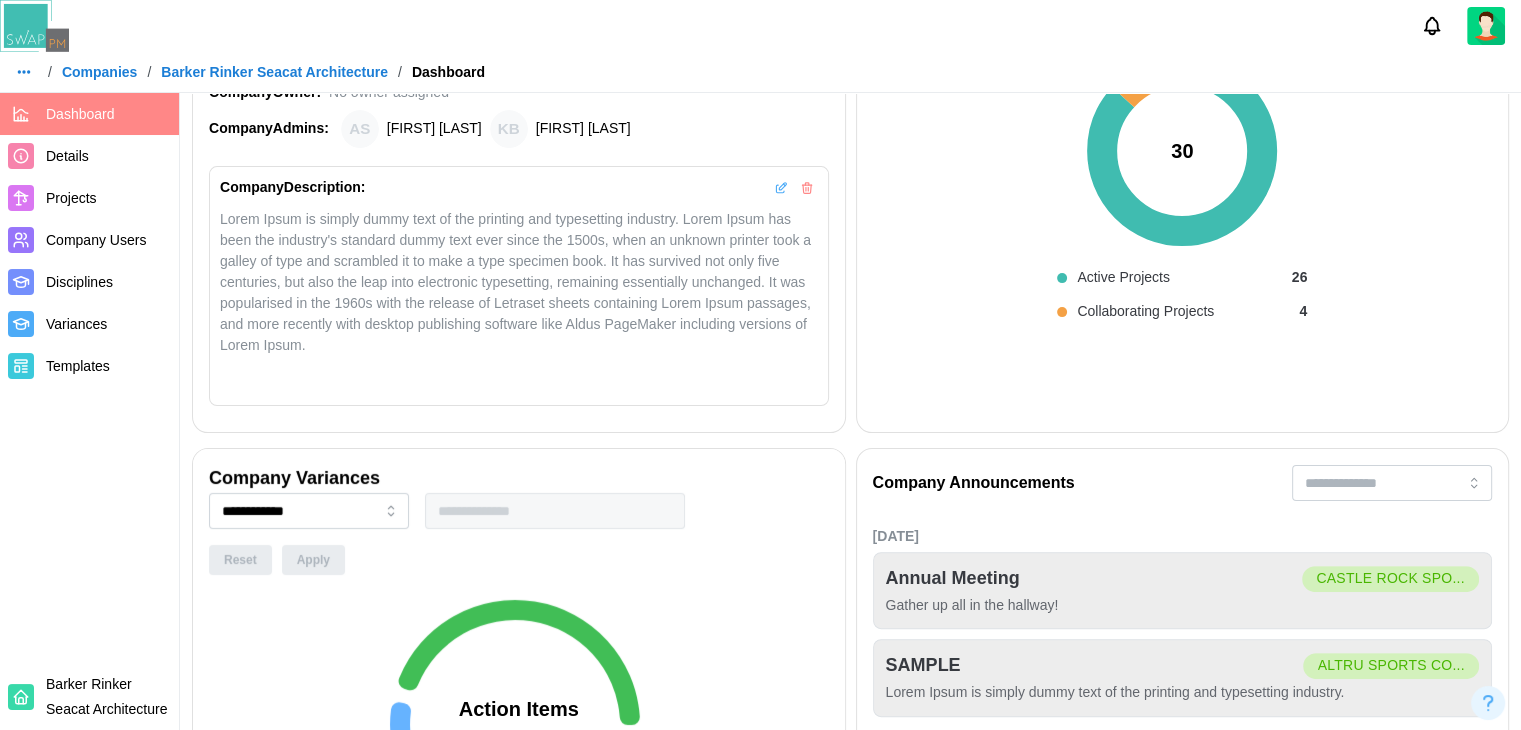 scroll, scrollTop: 500, scrollLeft: 0, axis: vertical 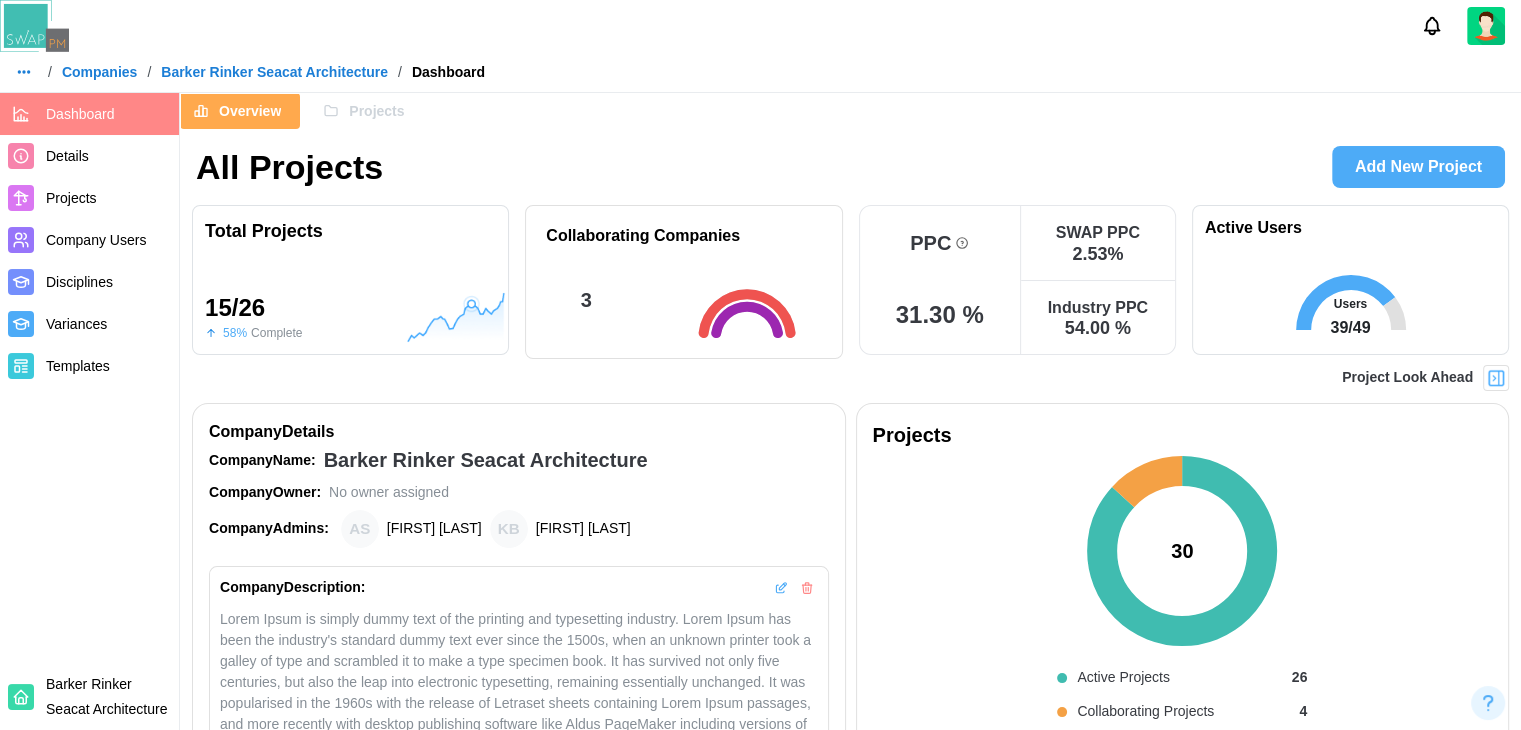 click on "Projects" at bounding box center [376, 111] 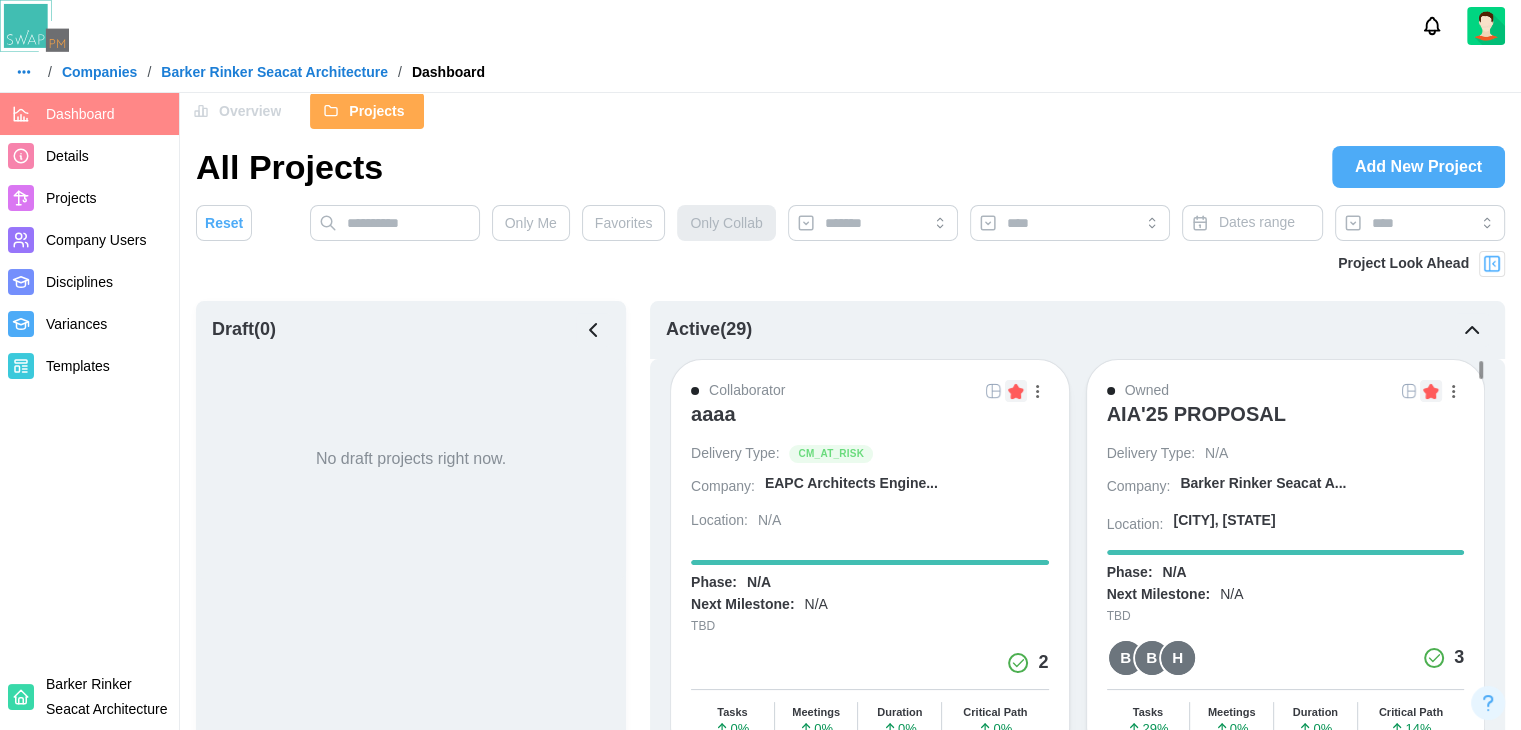 scroll, scrollTop: 100, scrollLeft: 0, axis: vertical 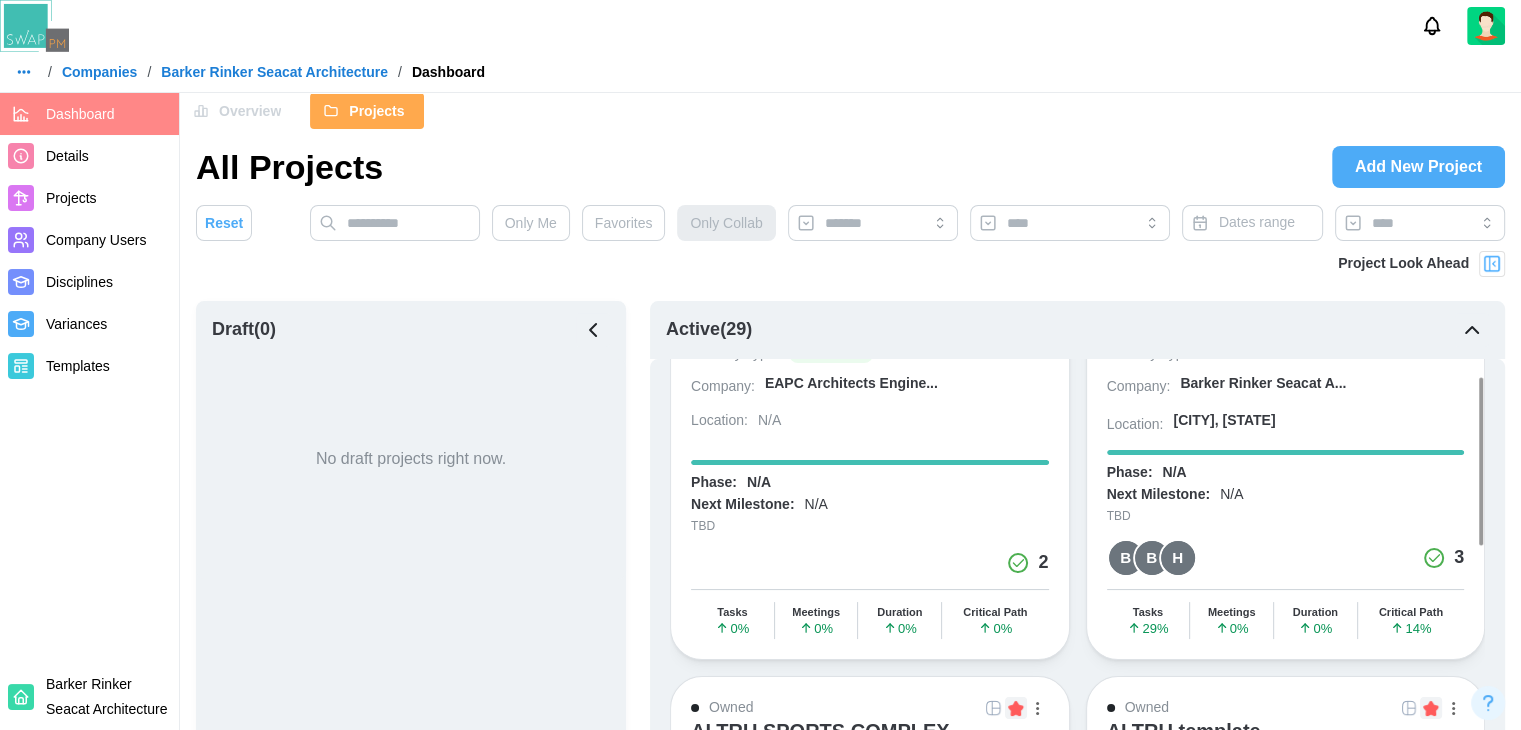 click at bounding box center [1481, 461] 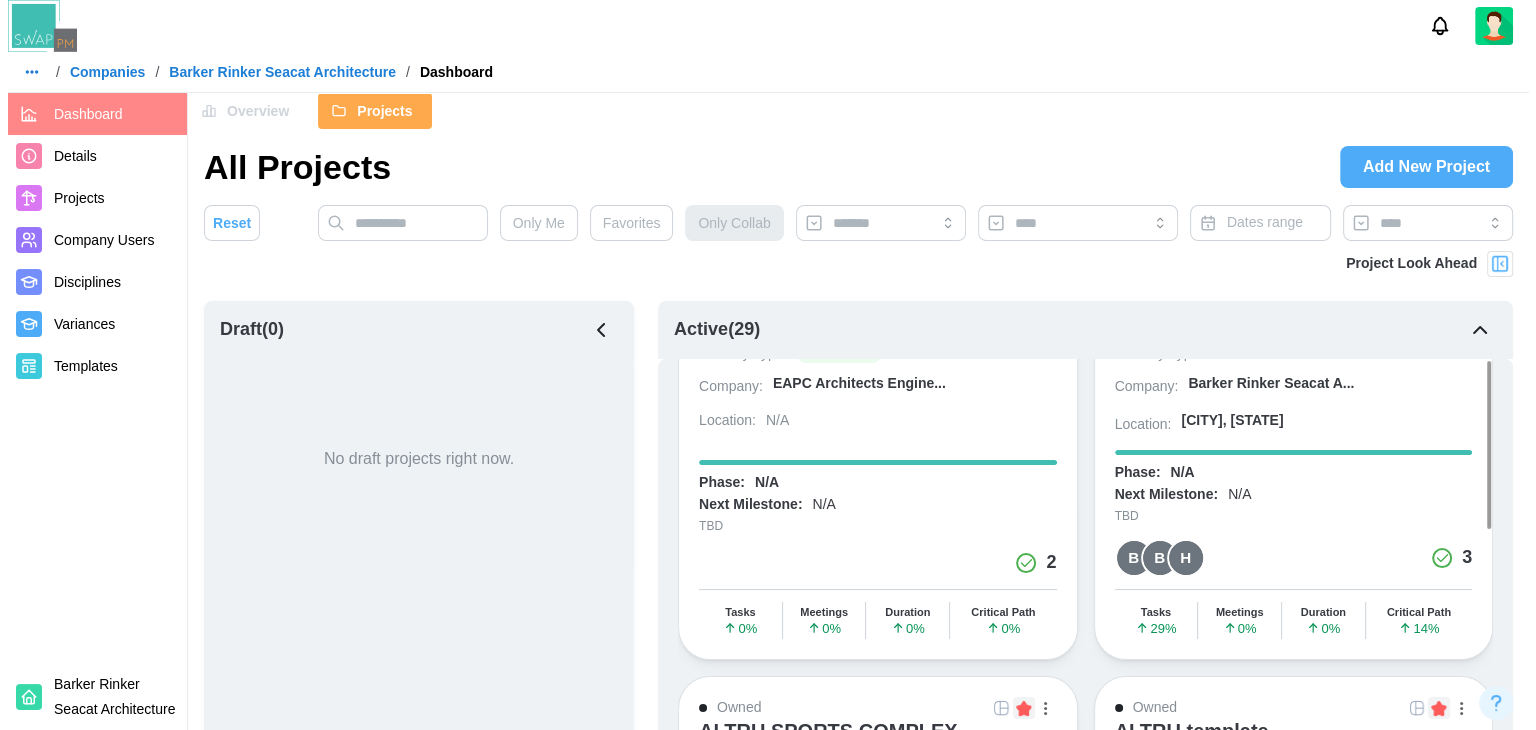 scroll, scrollTop: 0, scrollLeft: 0, axis: both 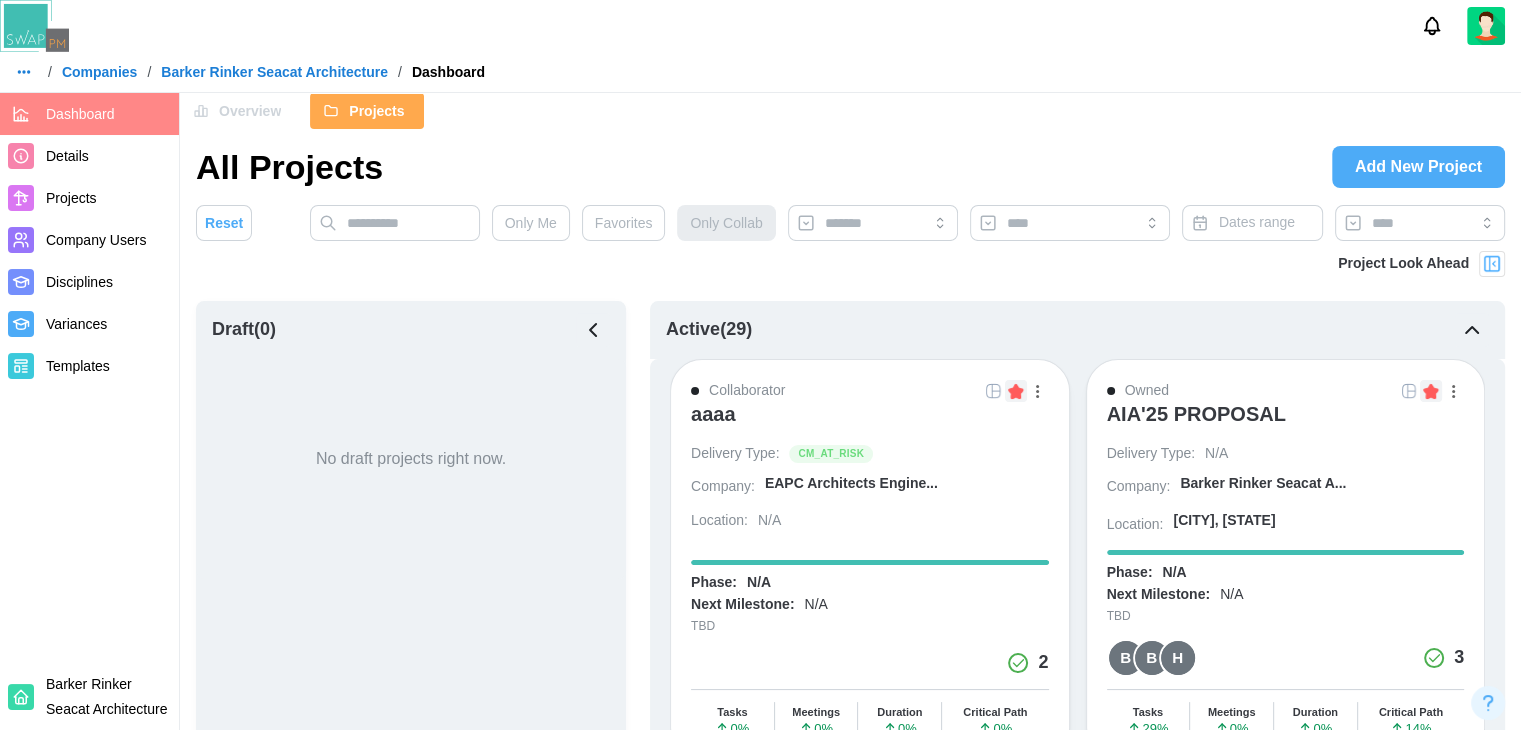 click on "AIA'25 PROPOSAL" at bounding box center (1196, 414) 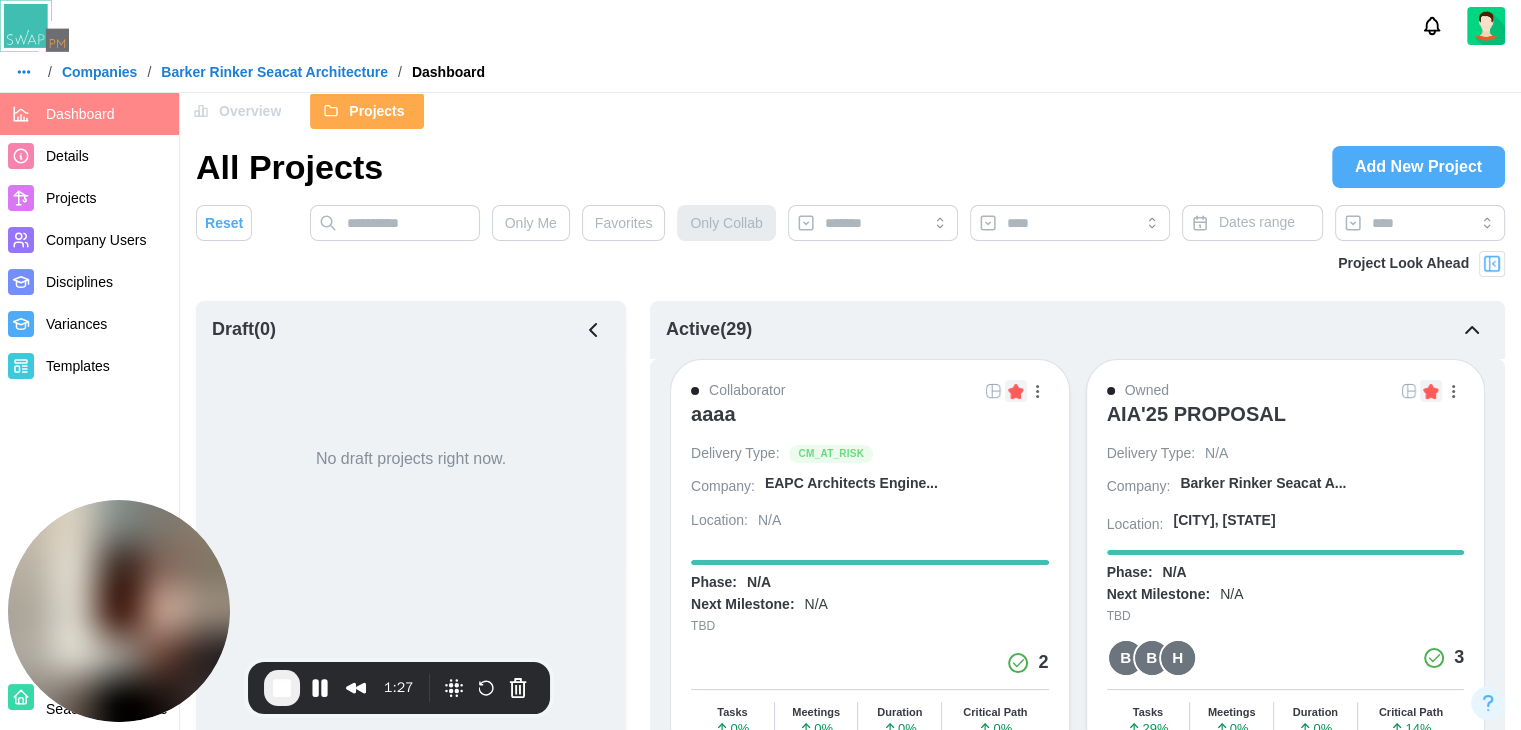 click at bounding box center (1409, 391) 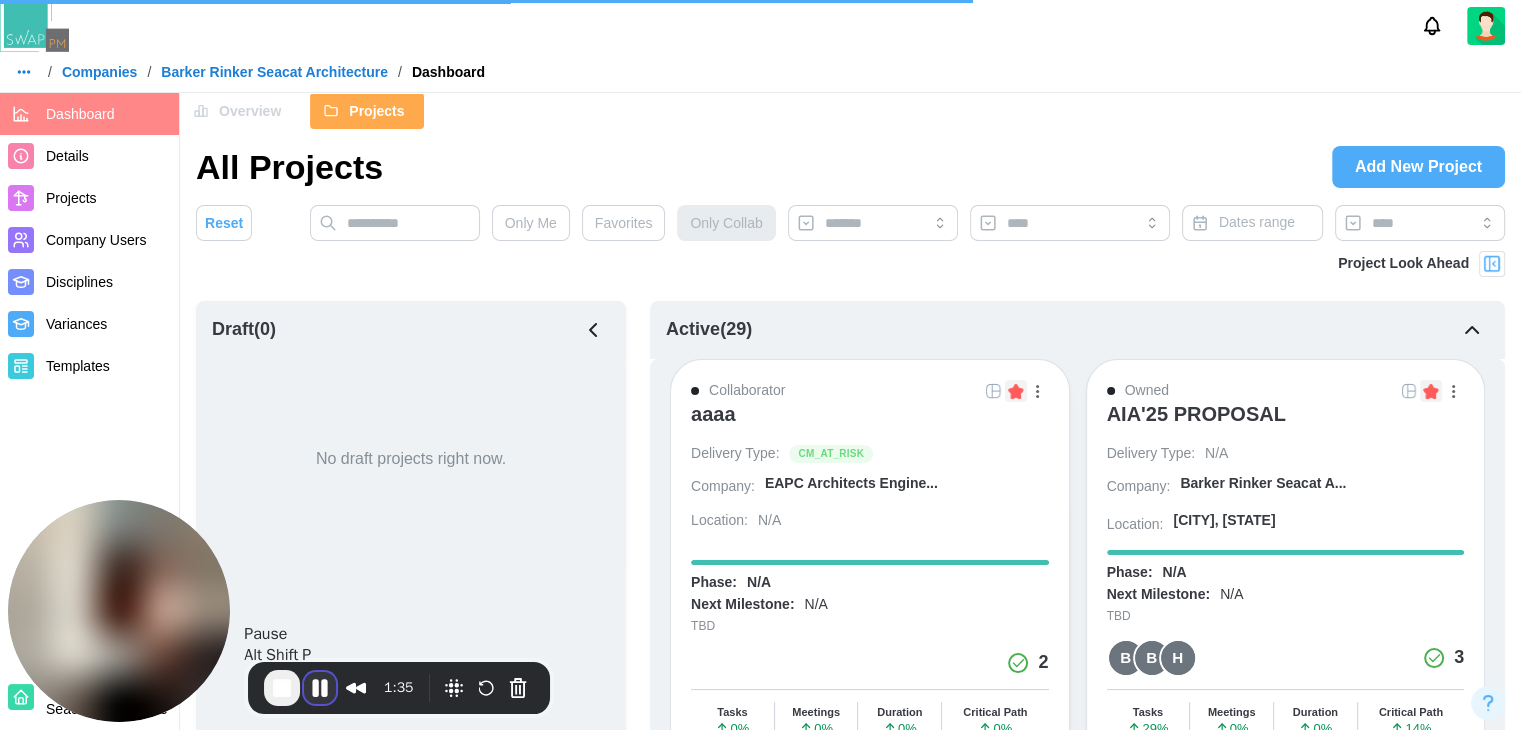 click at bounding box center [320, 688] 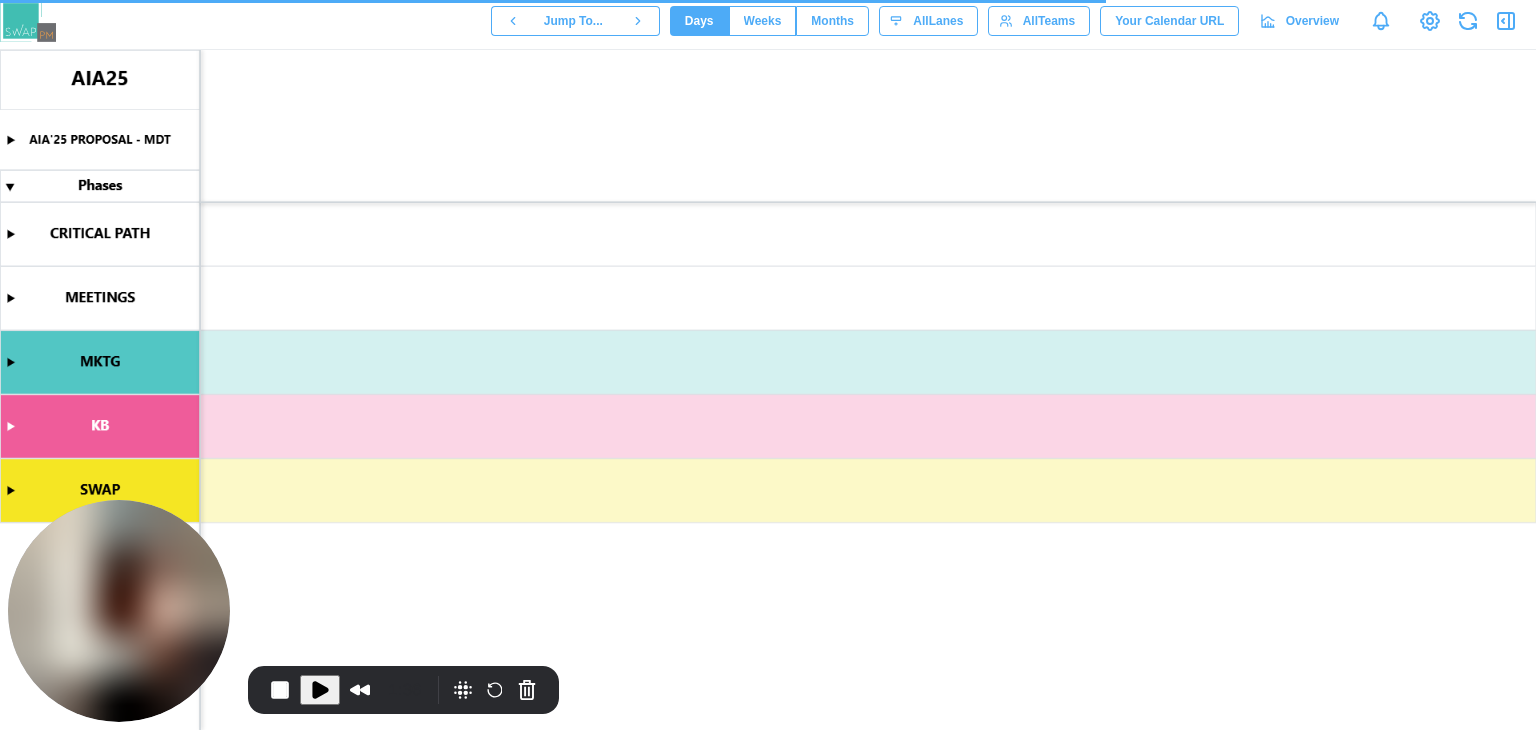 scroll, scrollTop: 0, scrollLeft: 3132, axis: horizontal 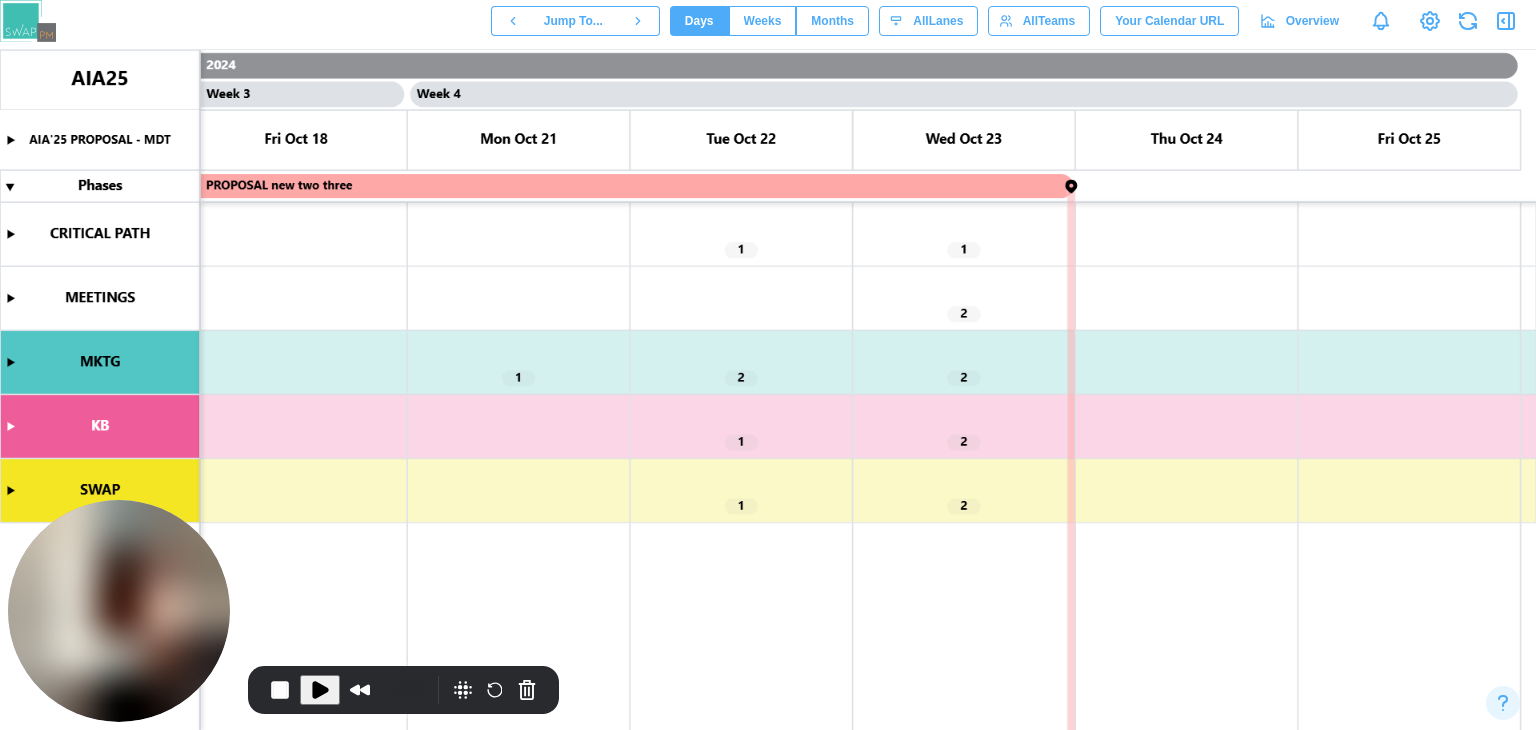 click at bounding box center [320, 690] 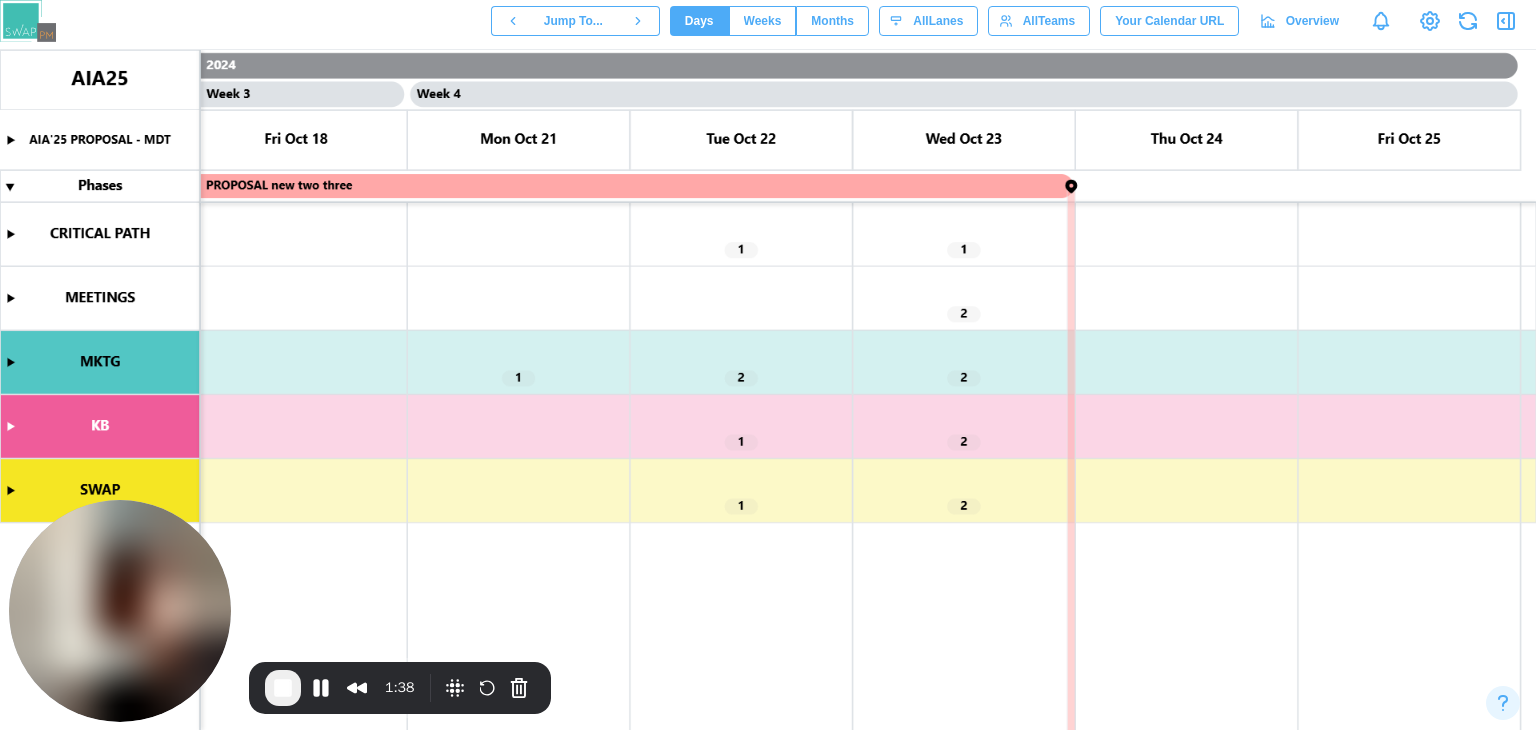 click at bounding box center [768, 390] 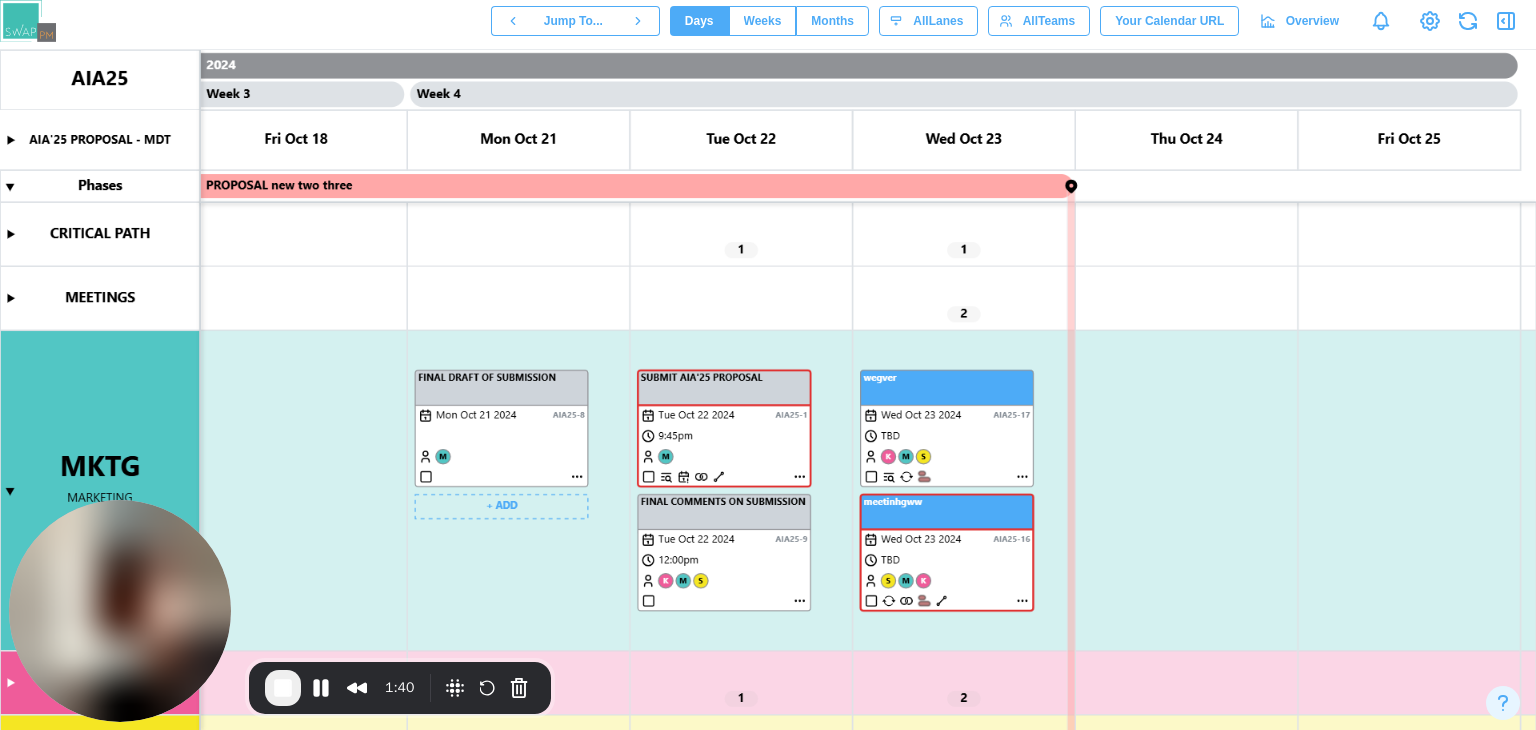 click at bounding box center (768, 390) 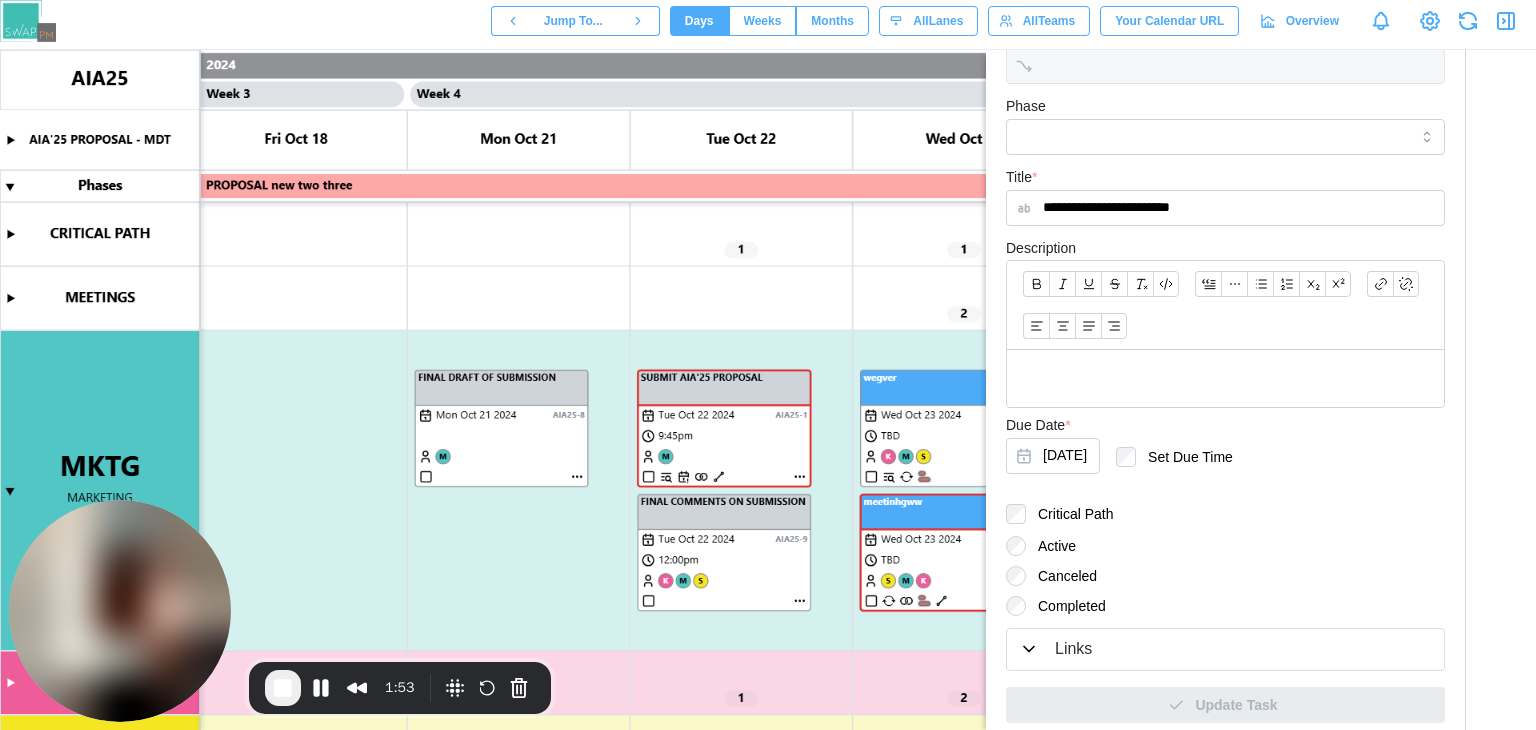 scroll, scrollTop: 359, scrollLeft: 0, axis: vertical 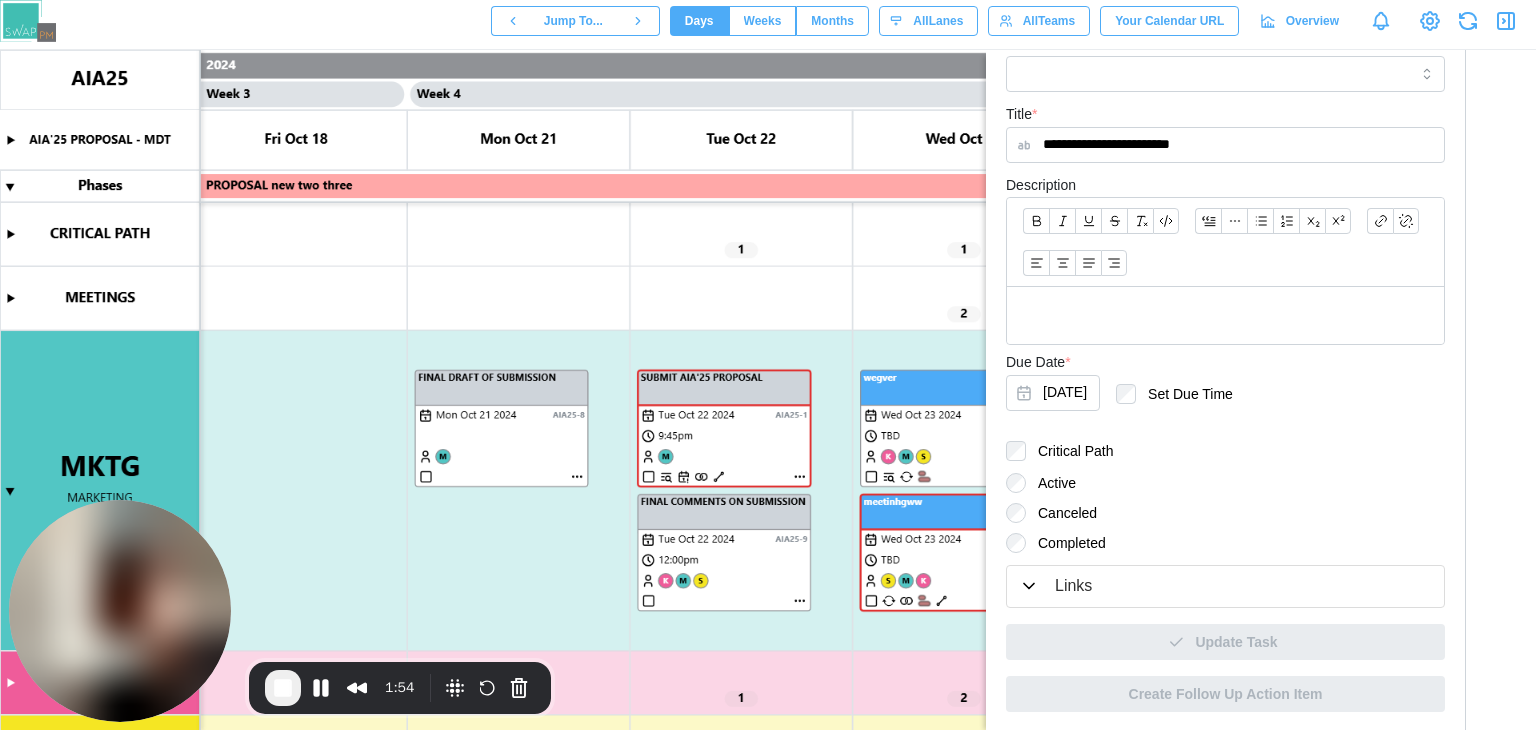 click on "Completed" at bounding box center [1066, 543] 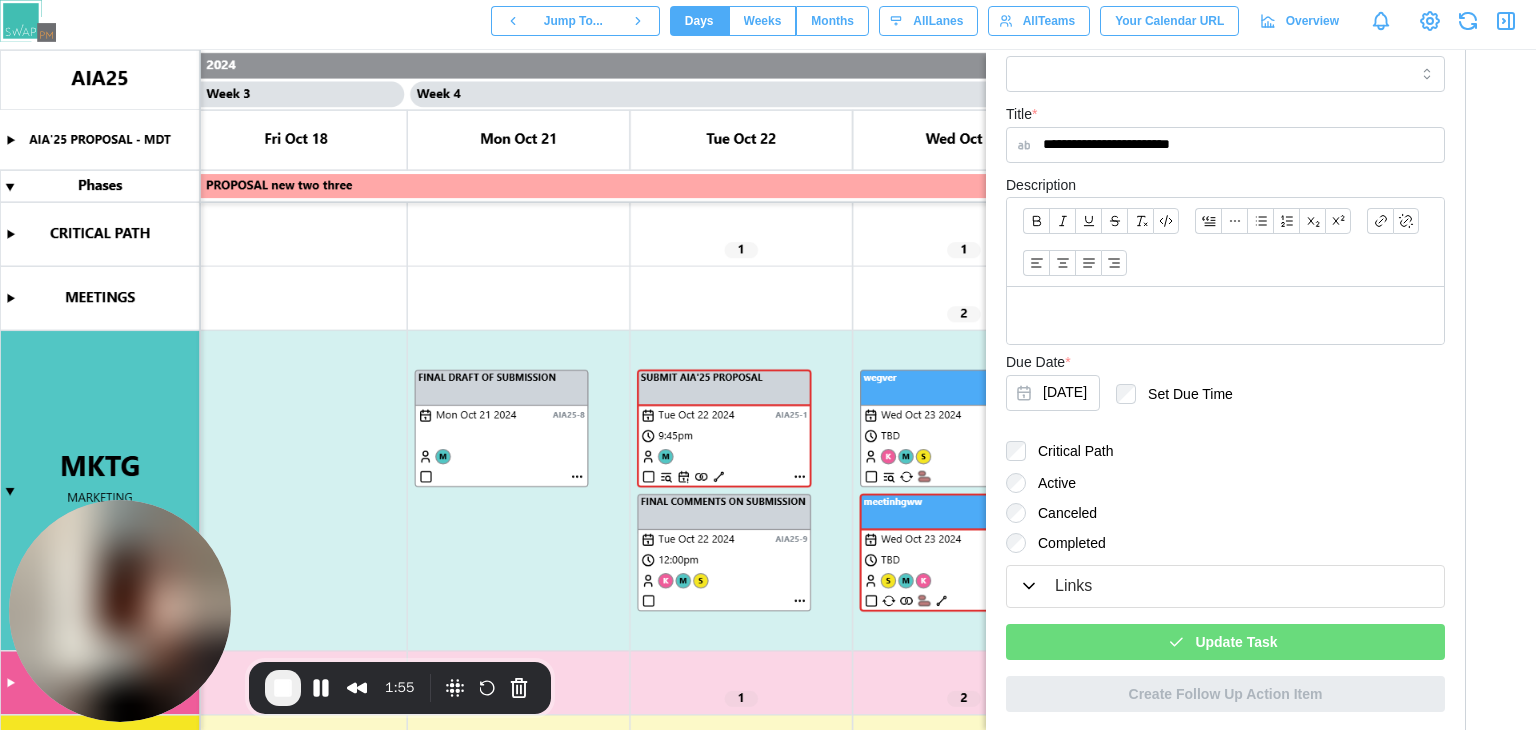 click on "Update Task" at bounding box center [1236, 642] 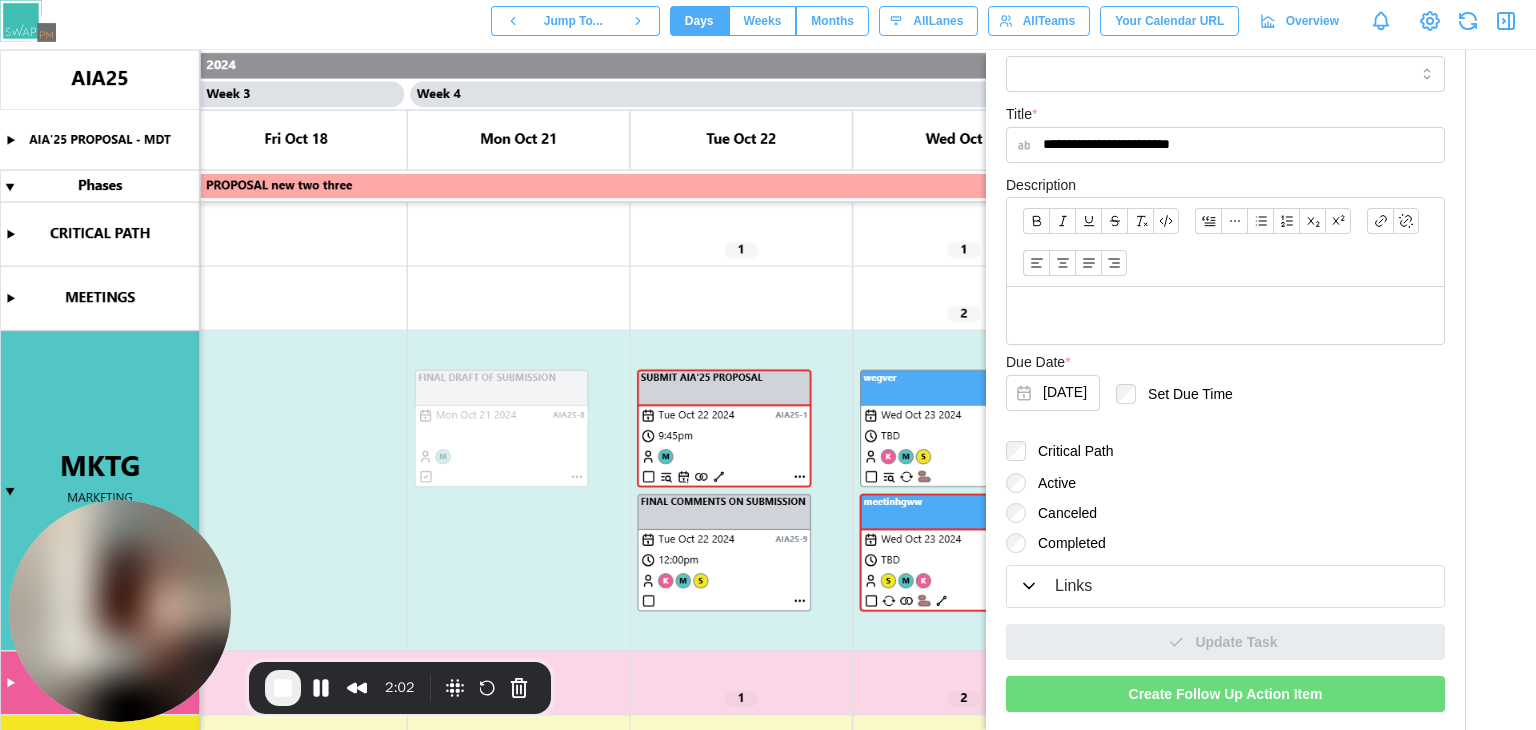 click on "Create Follow Up Action Item" at bounding box center (1226, 694) 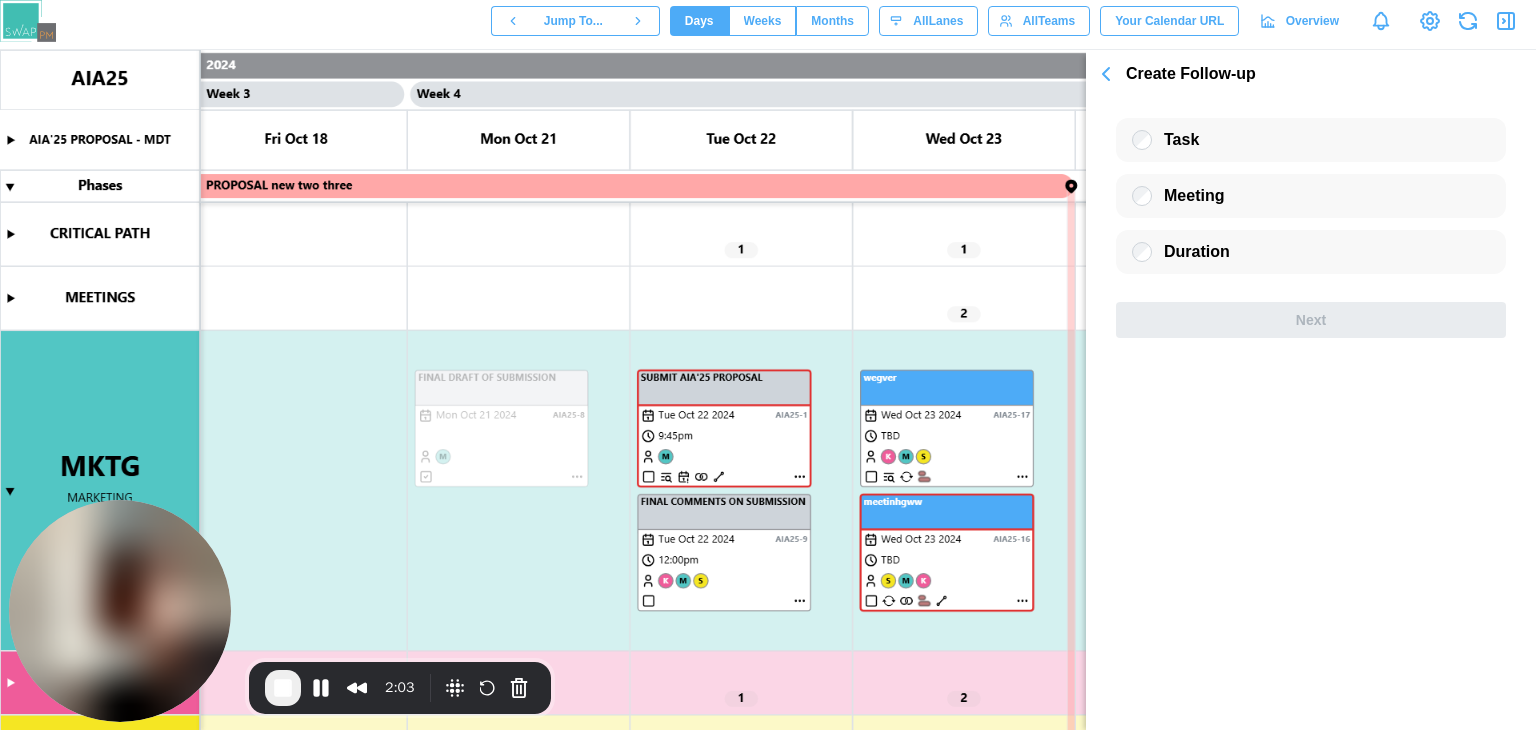 scroll, scrollTop: 0, scrollLeft: 0, axis: both 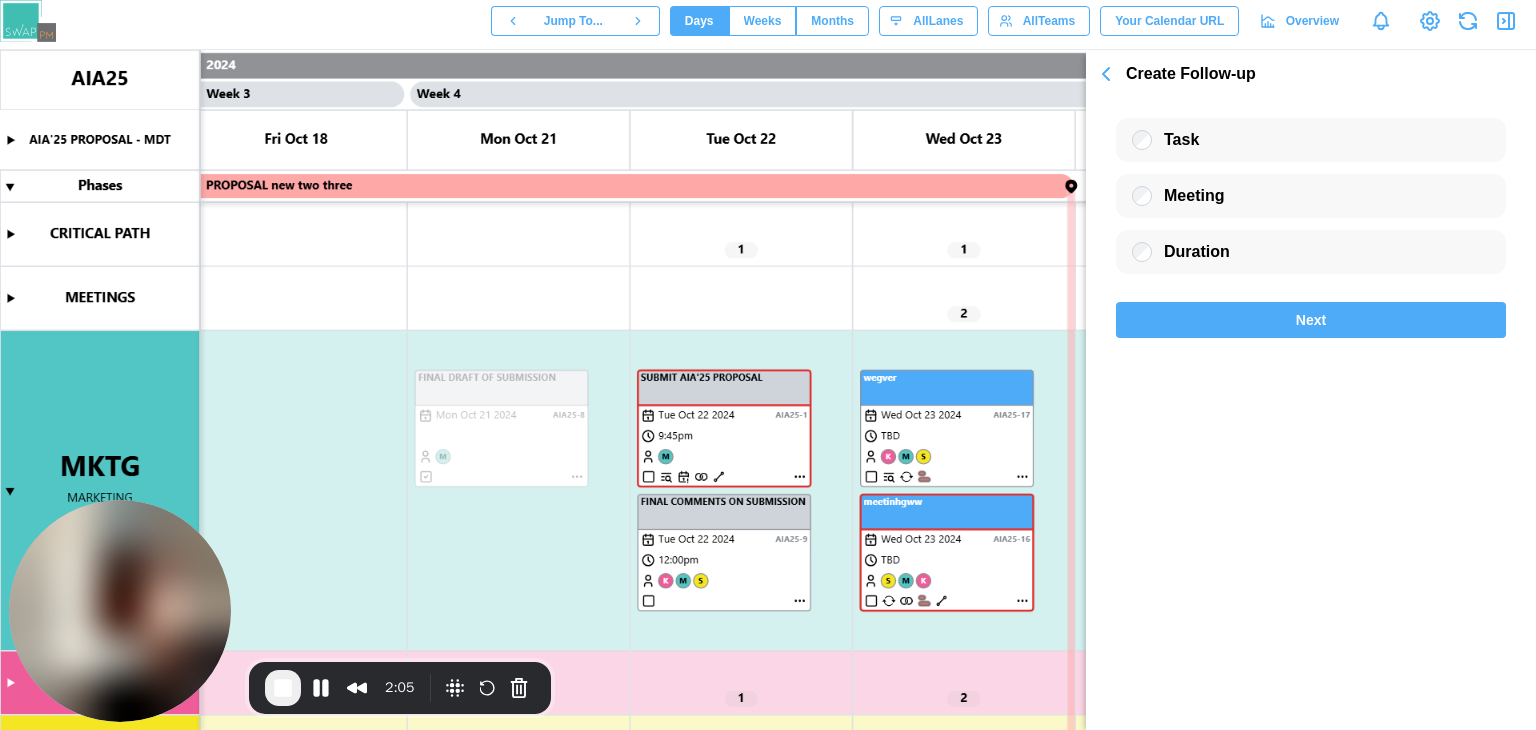 click on "Next" at bounding box center [1311, 320] 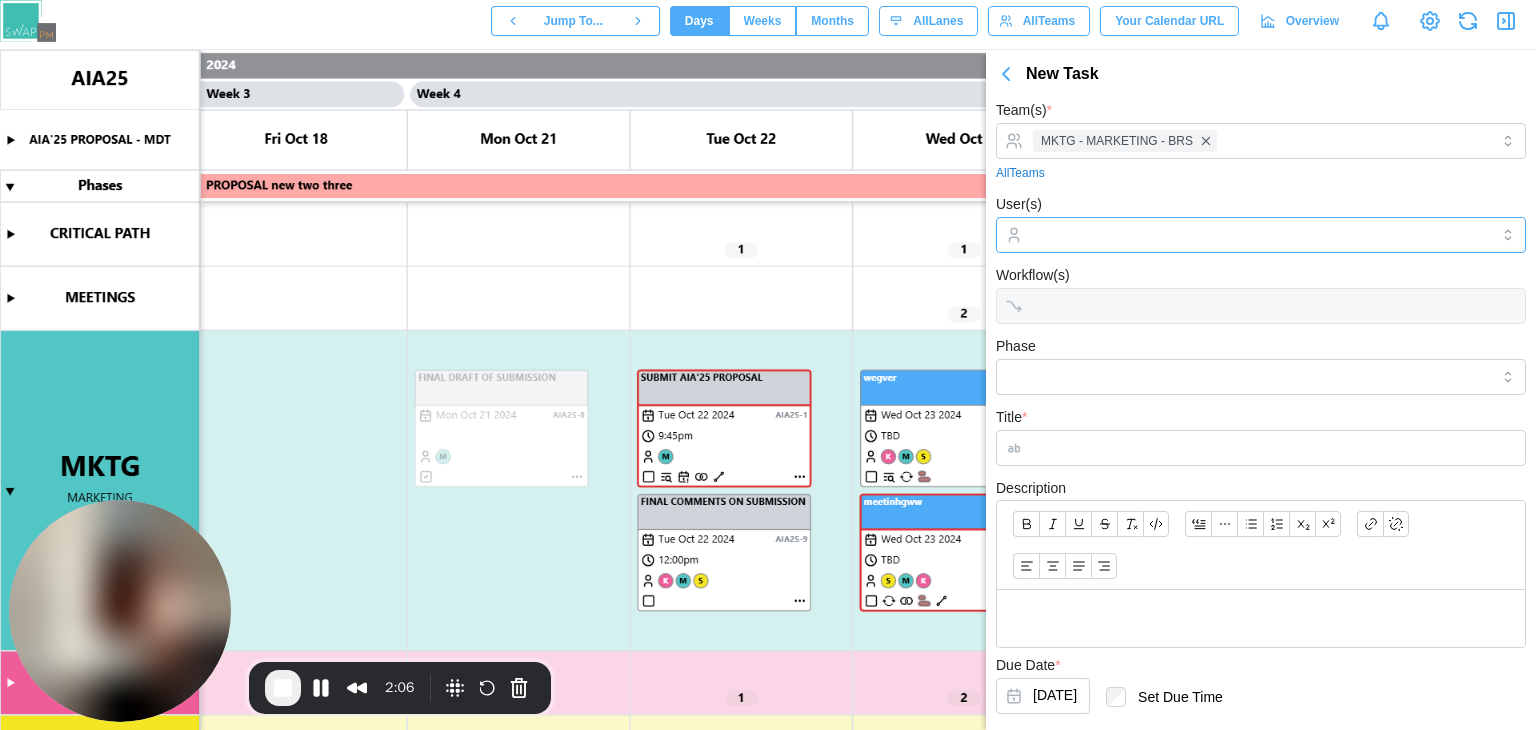 click on "User(s)" at bounding box center (1261, 235) 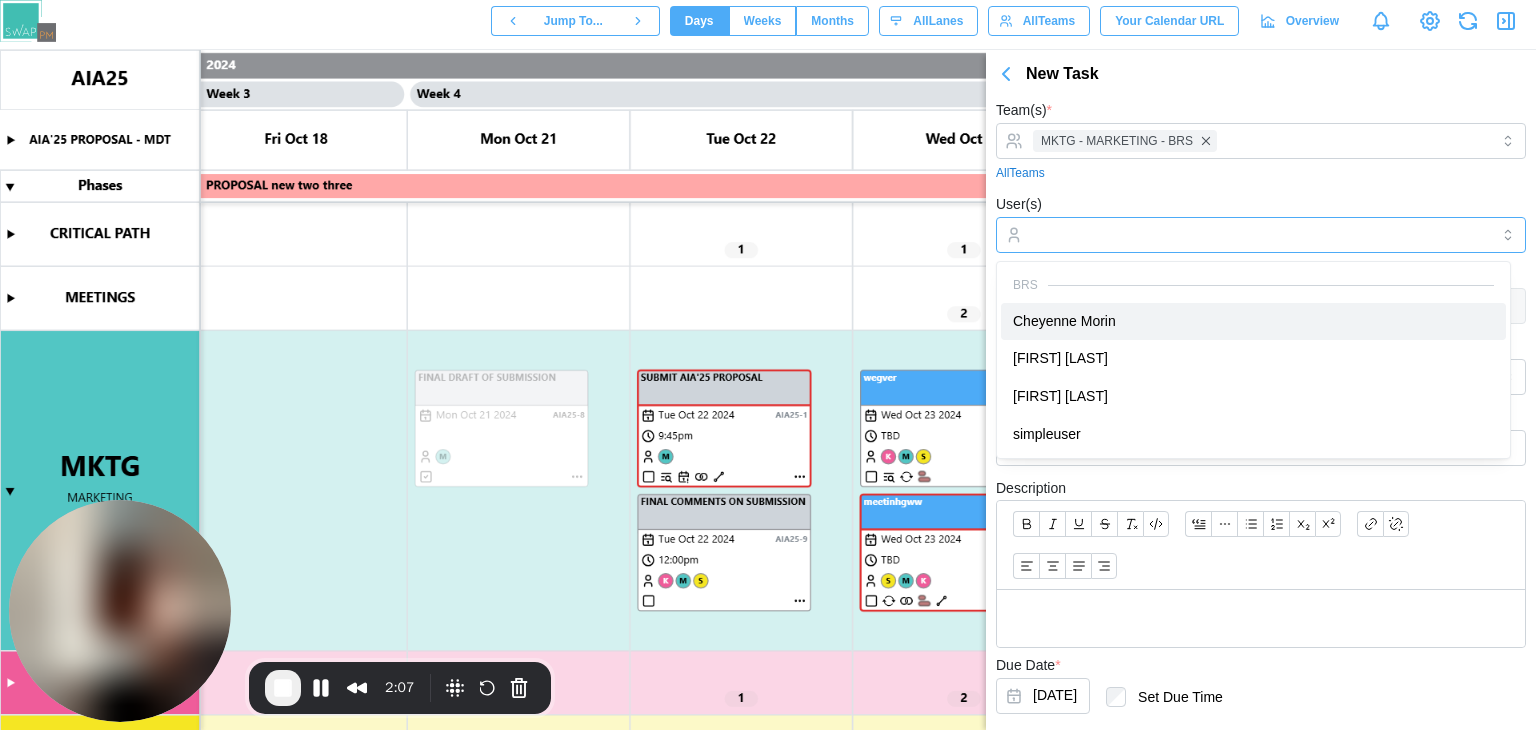 drag, startPoint x: 1152, startPoint y: 313, endPoint x: 1168, endPoint y: 286, distance: 31.38471 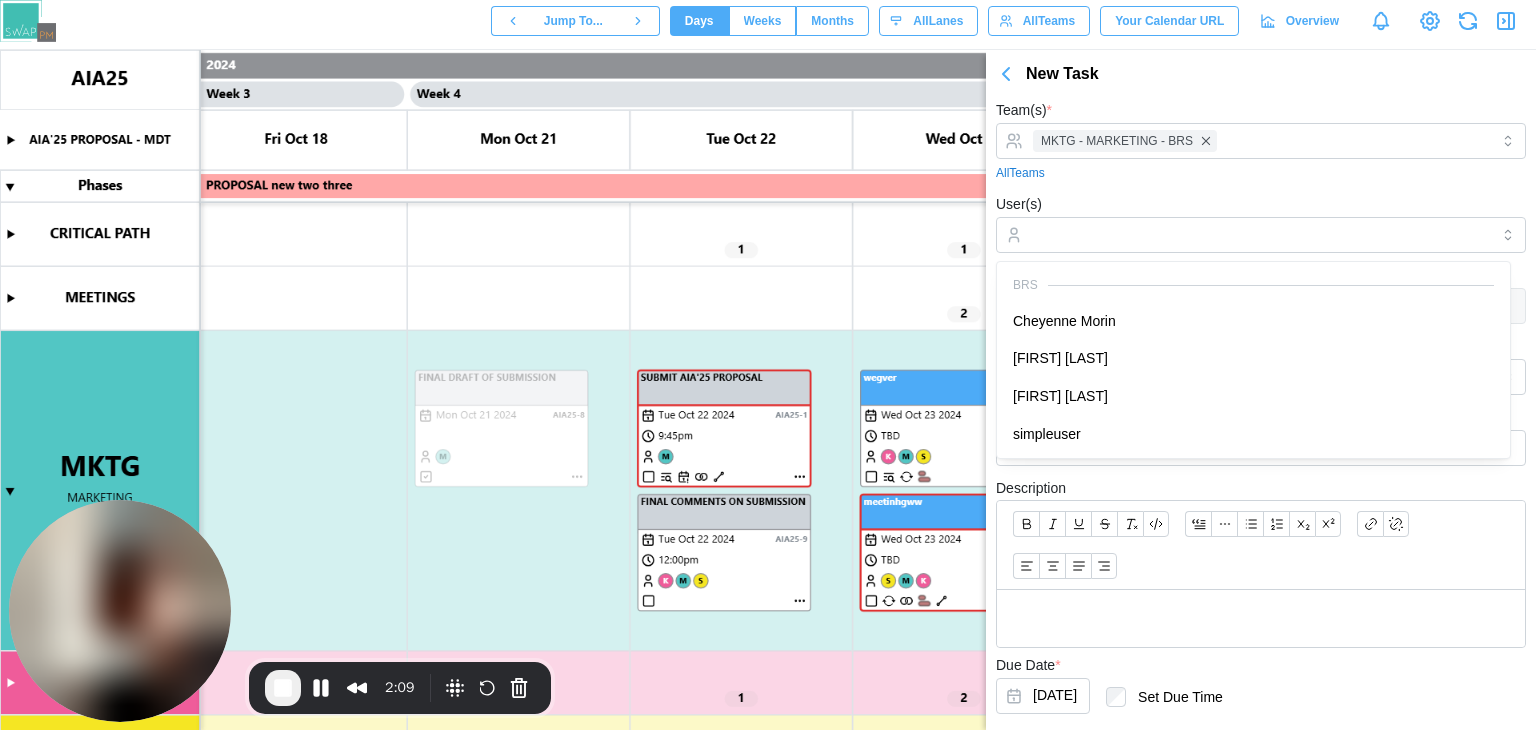 click on "User(s)" at bounding box center [1261, 222] 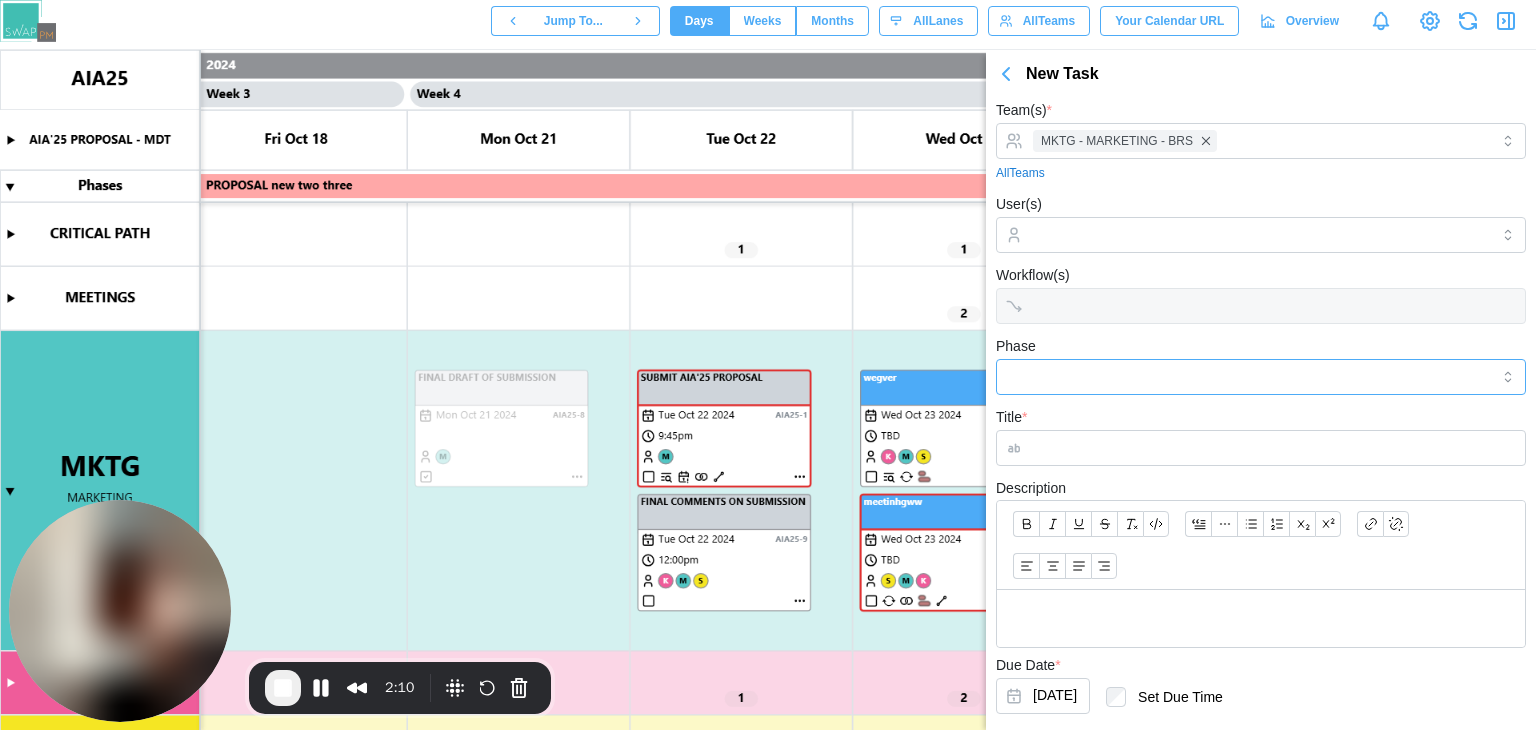 click on "Phase" at bounding box center (1261, 377) 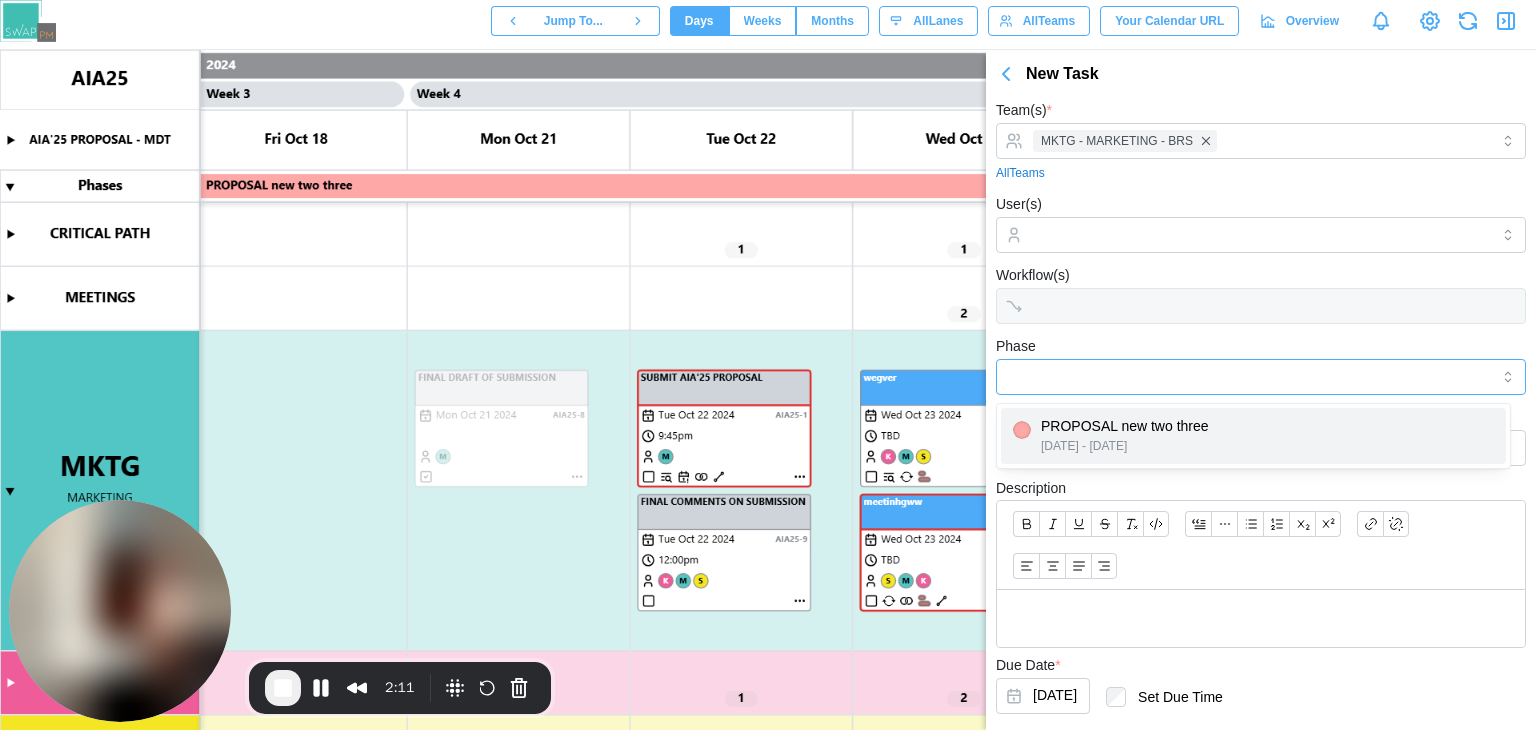 type on "**********" 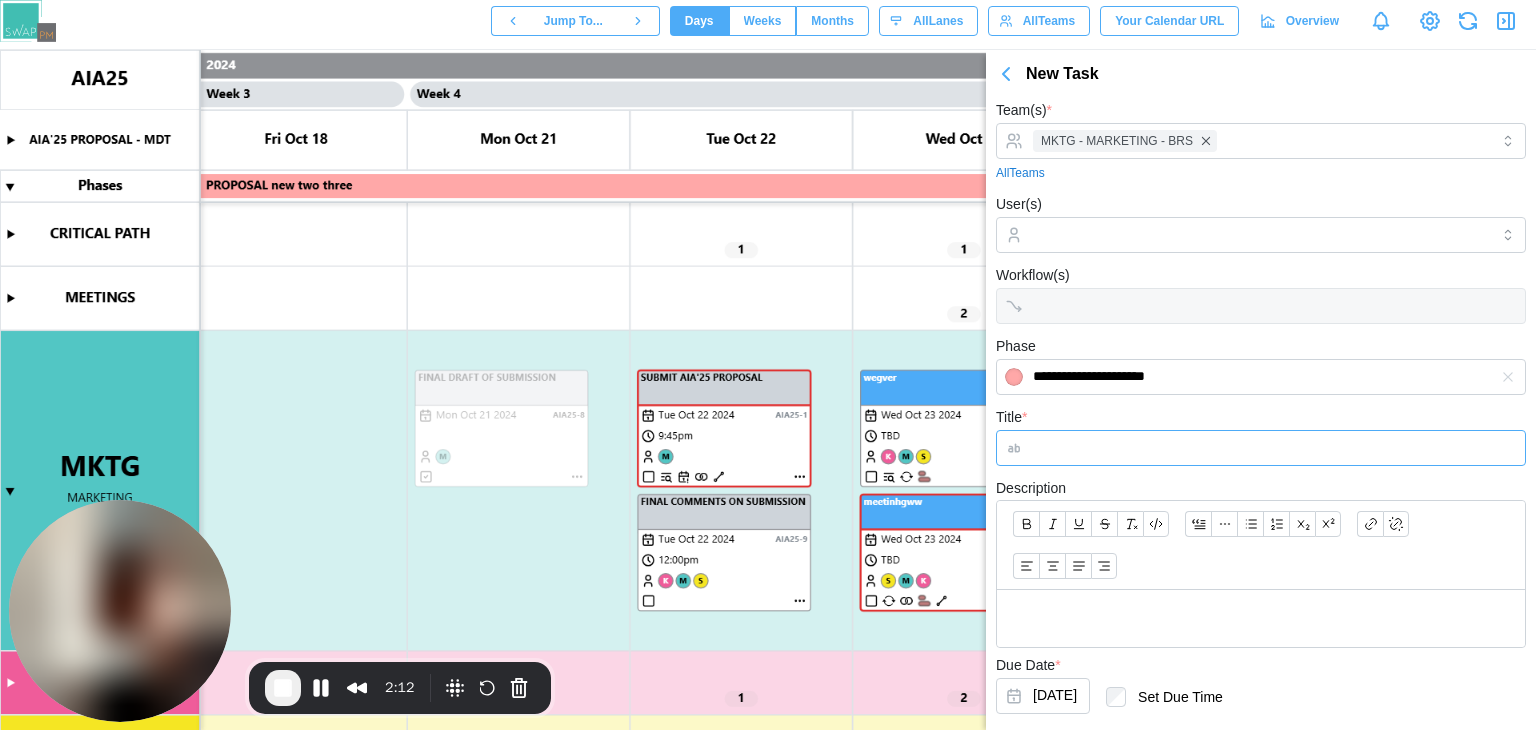 click on "Title  *" at bounding box center (1261, 448) 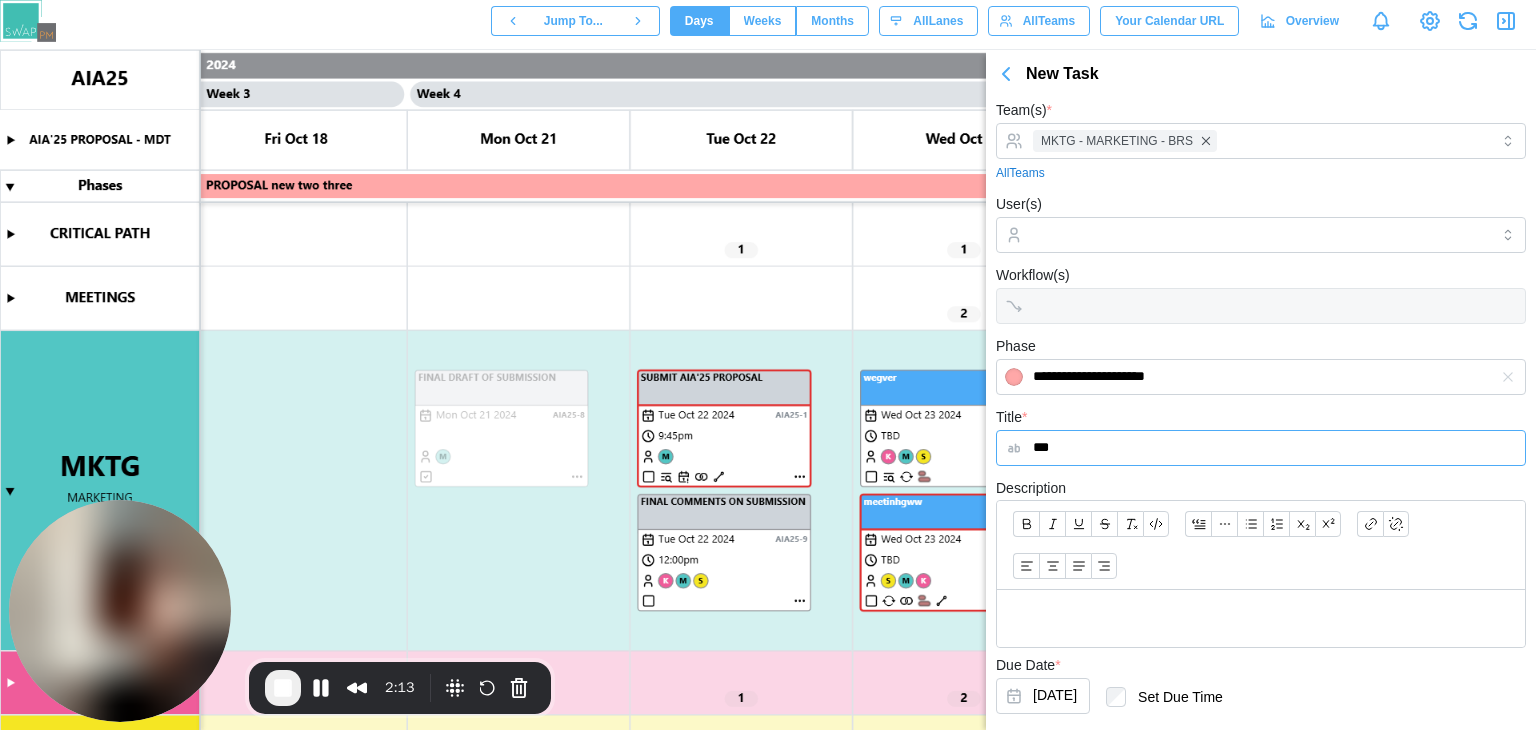 scroll, scrollTop: 107, scrollLeft: 0, axis: vertical 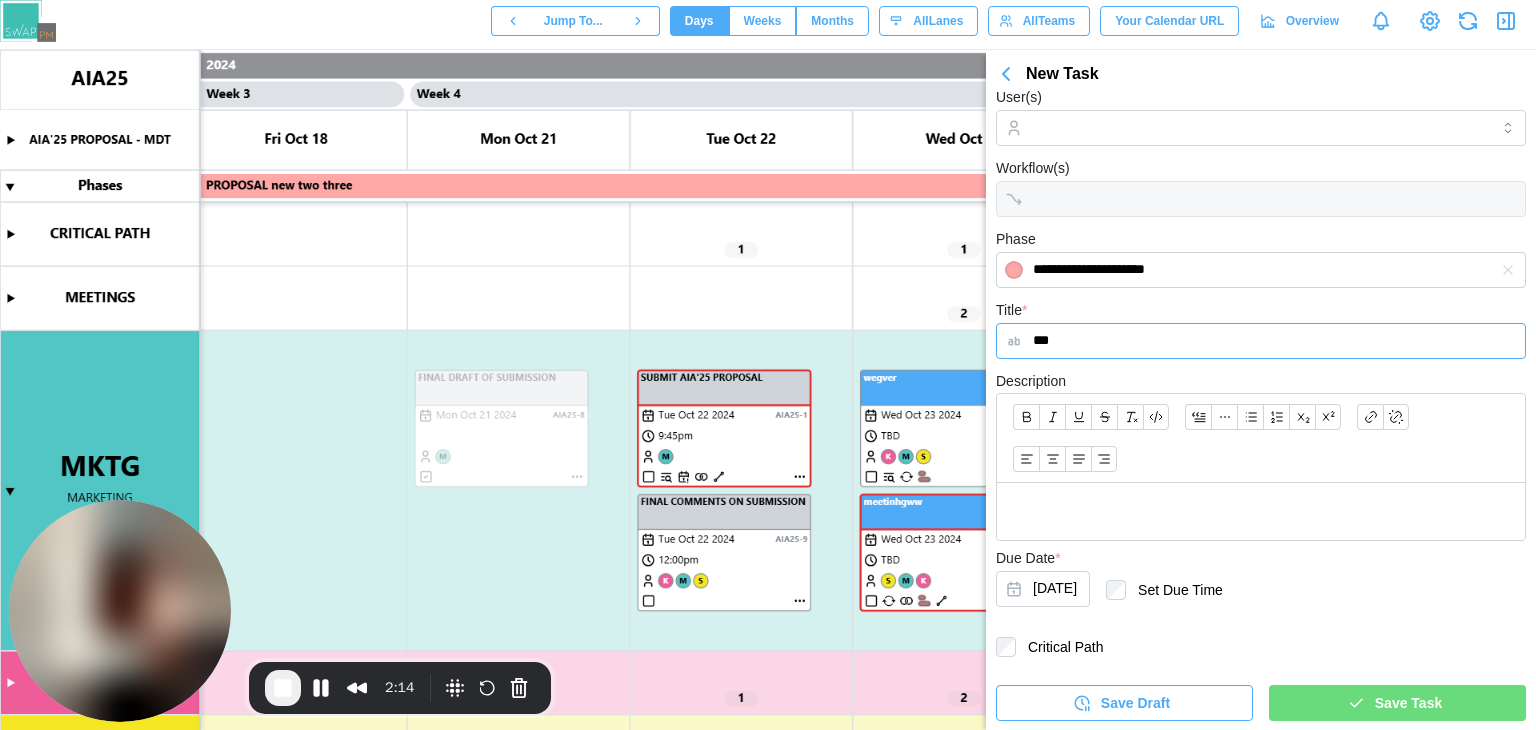 type on "***" 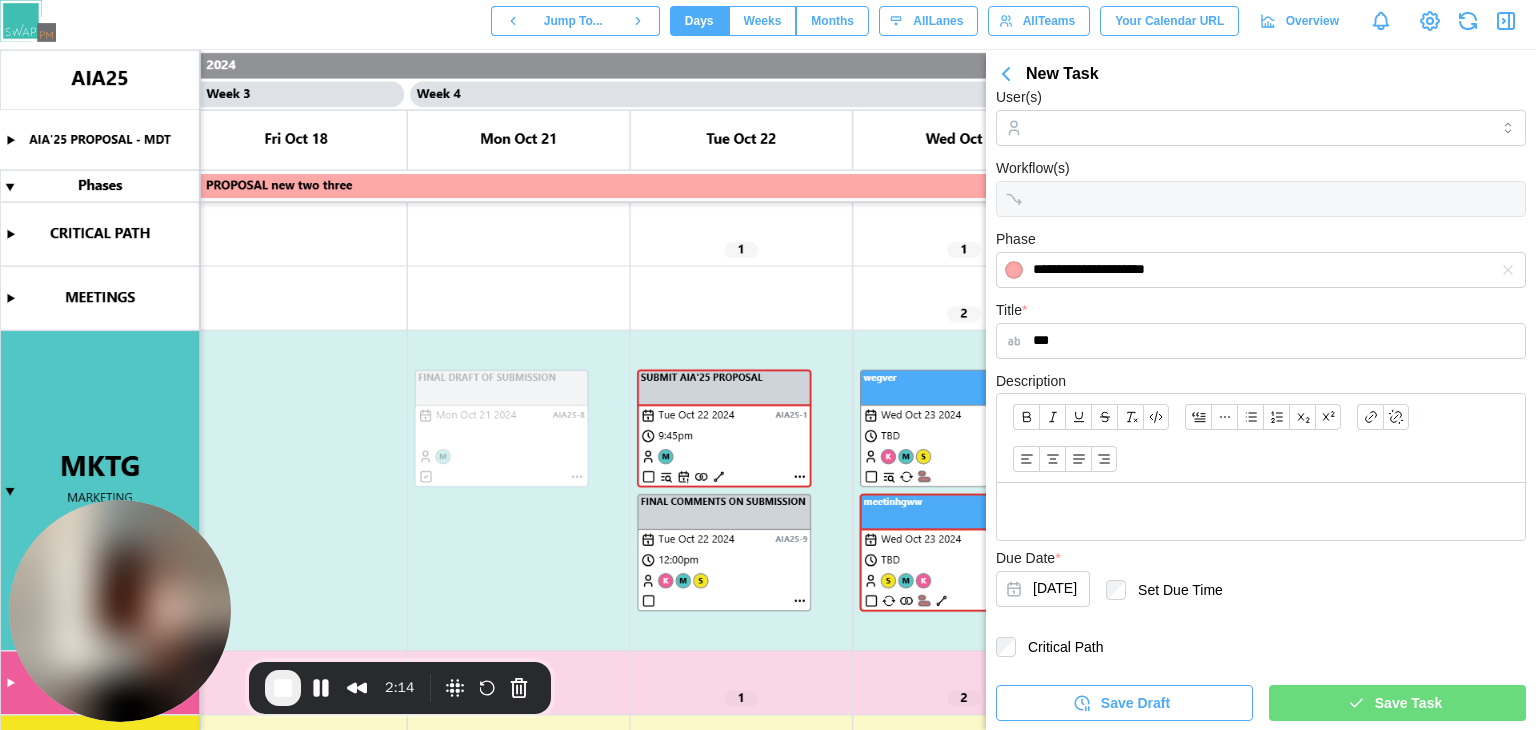 click at bounding box center (1261, 511) 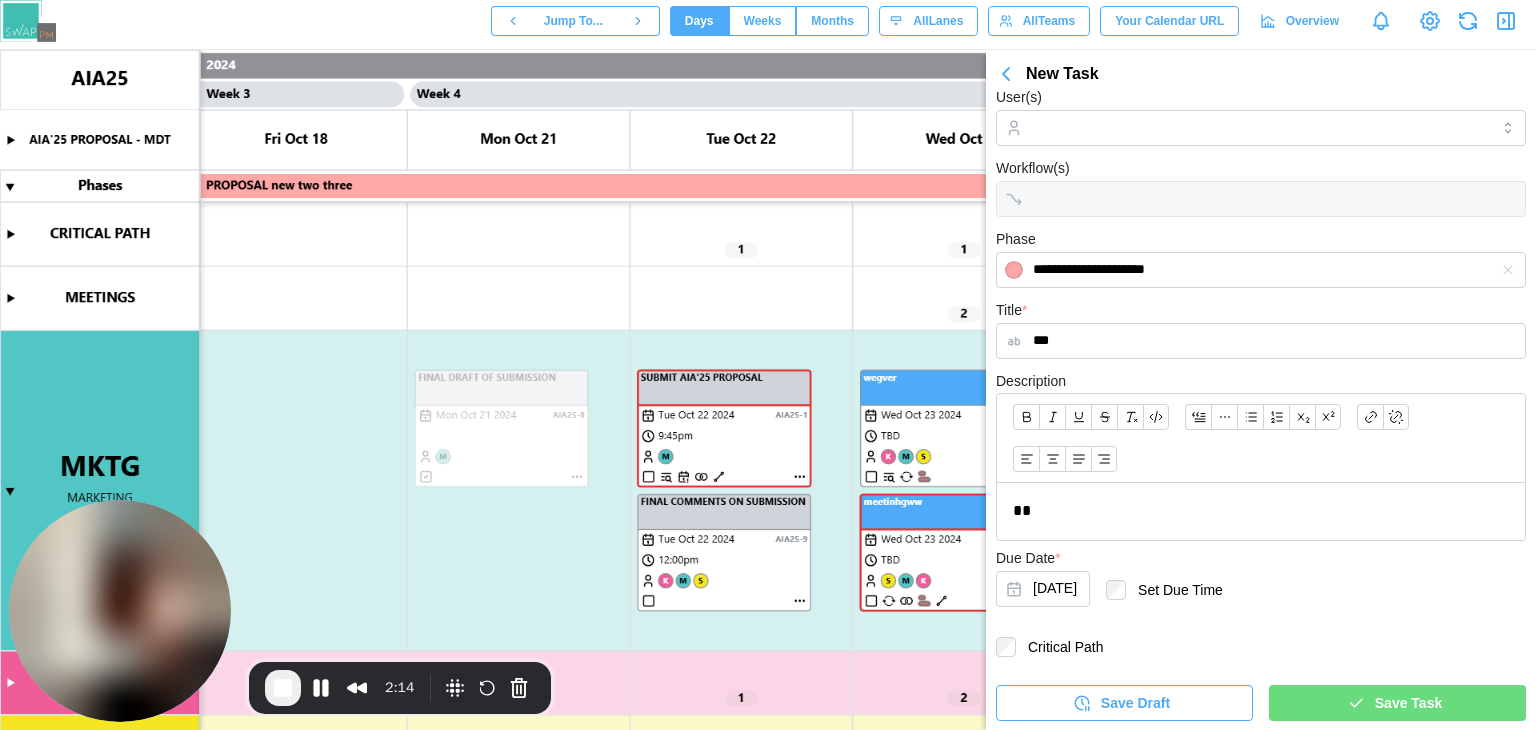 type 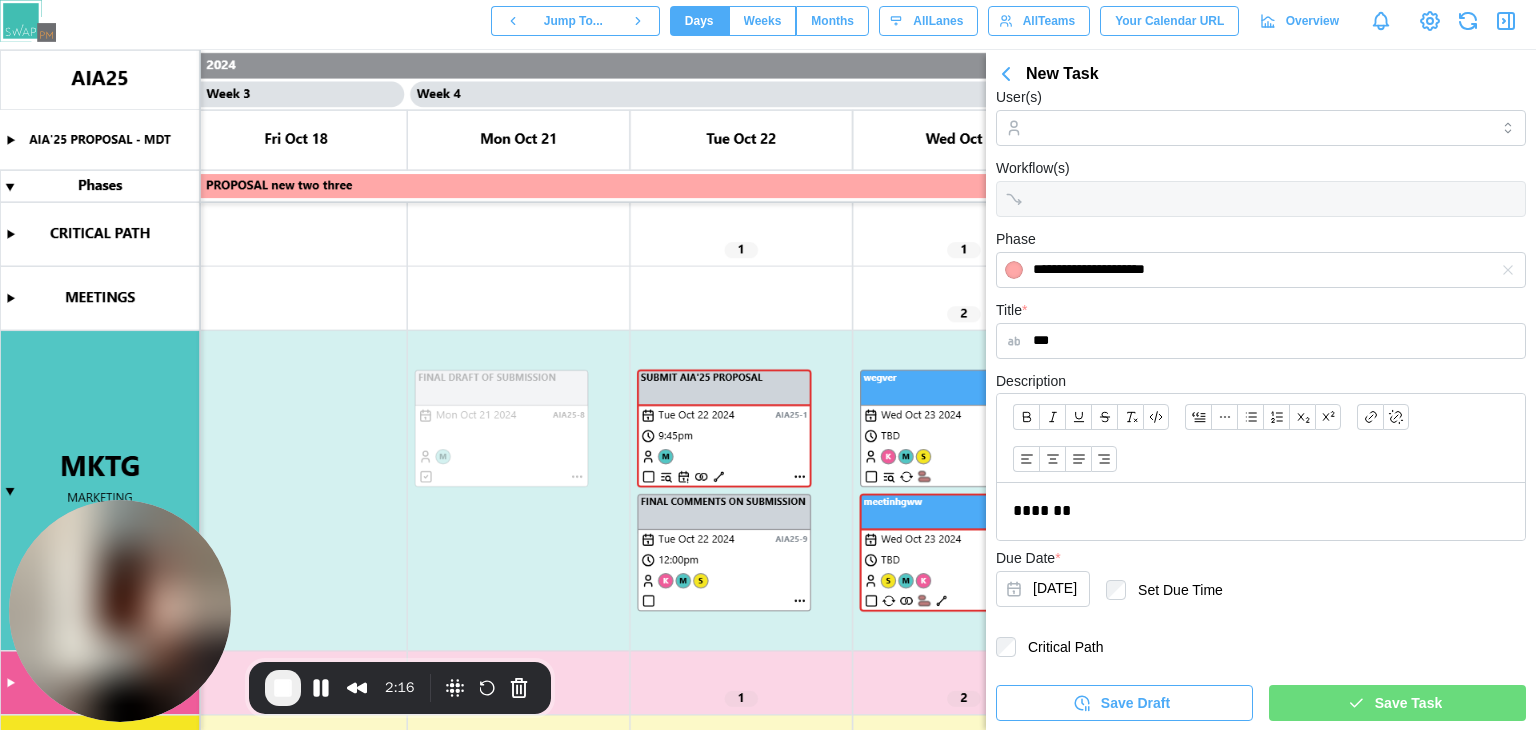 click 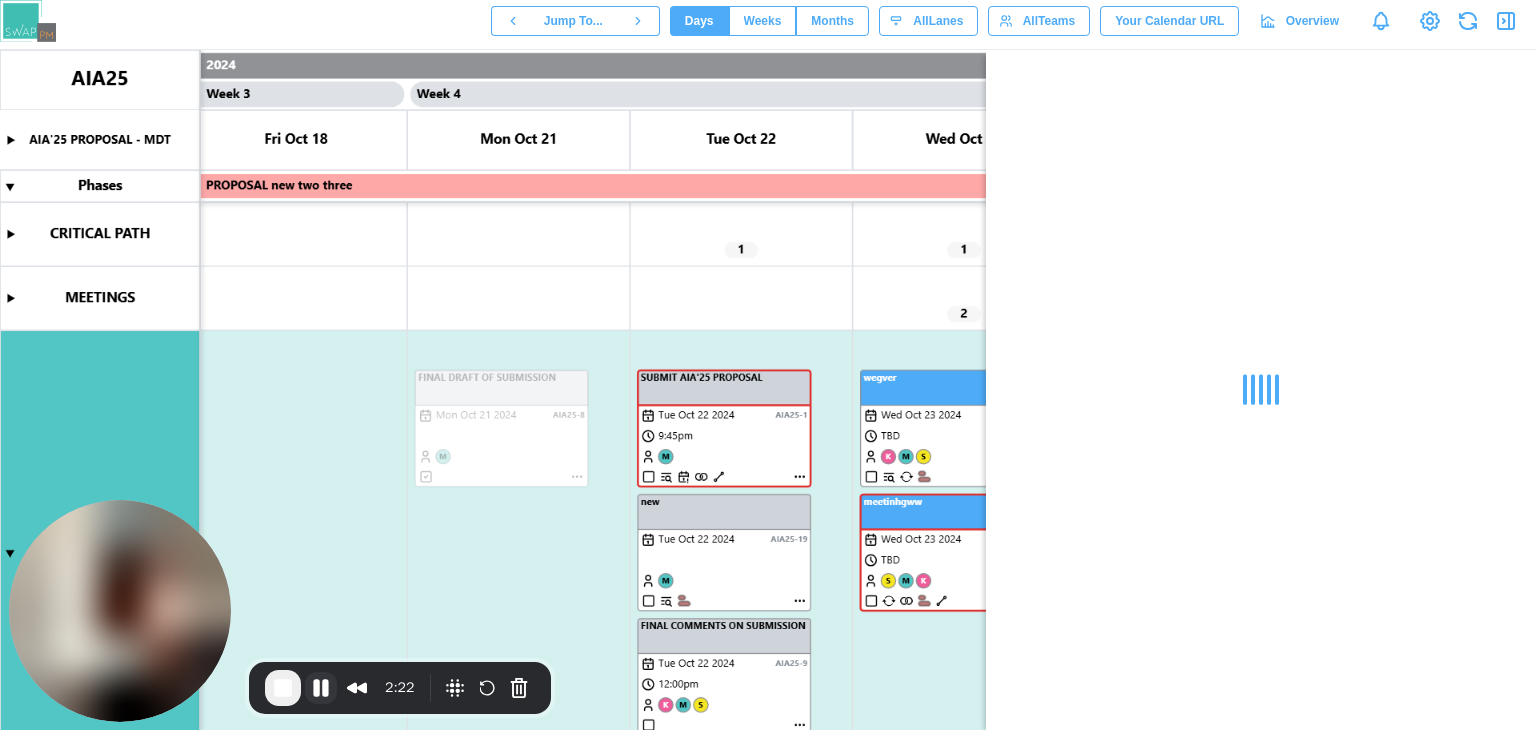 scroll, scrollTop: 0, scrollLeft: 0, axis: both 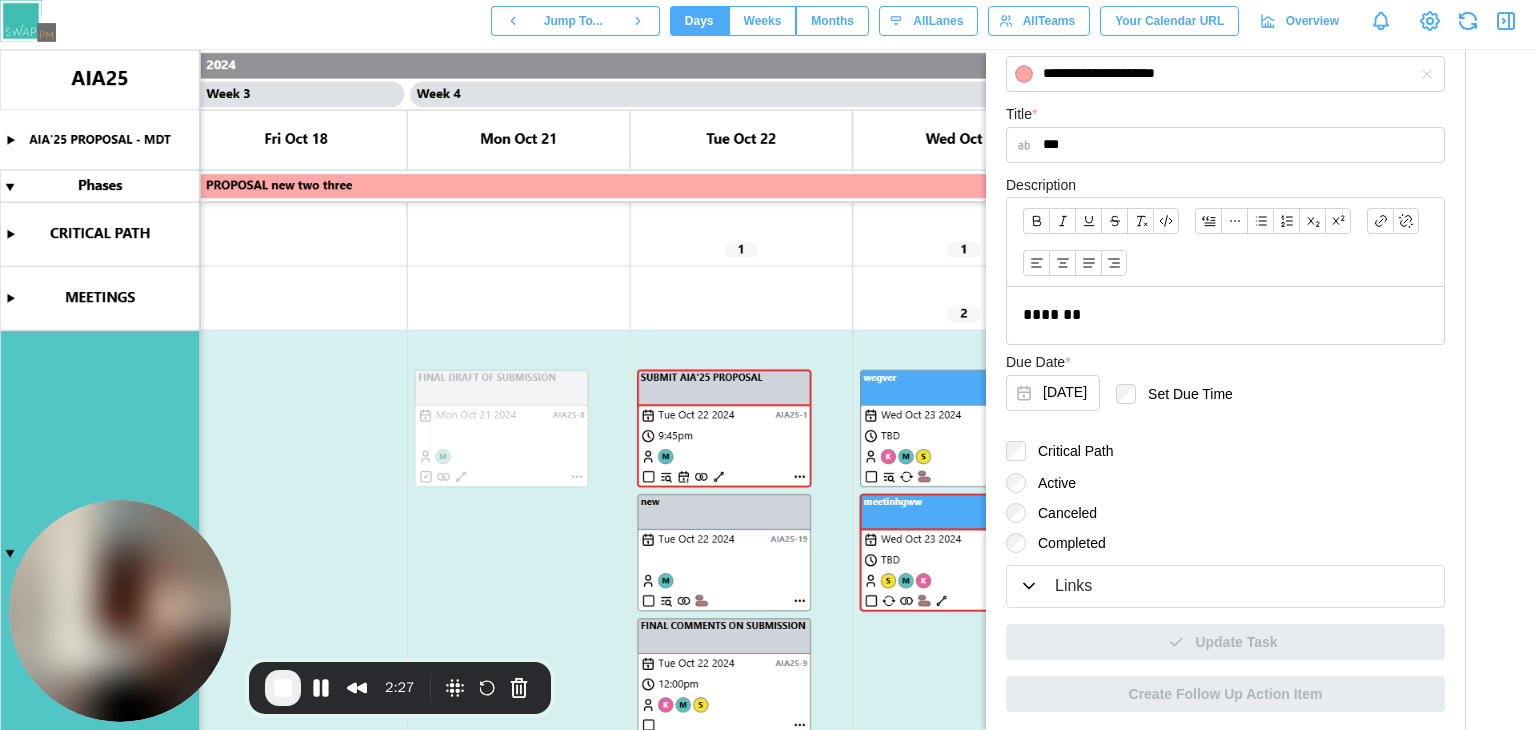 click on "Links" at bounding box center (1225, 586) 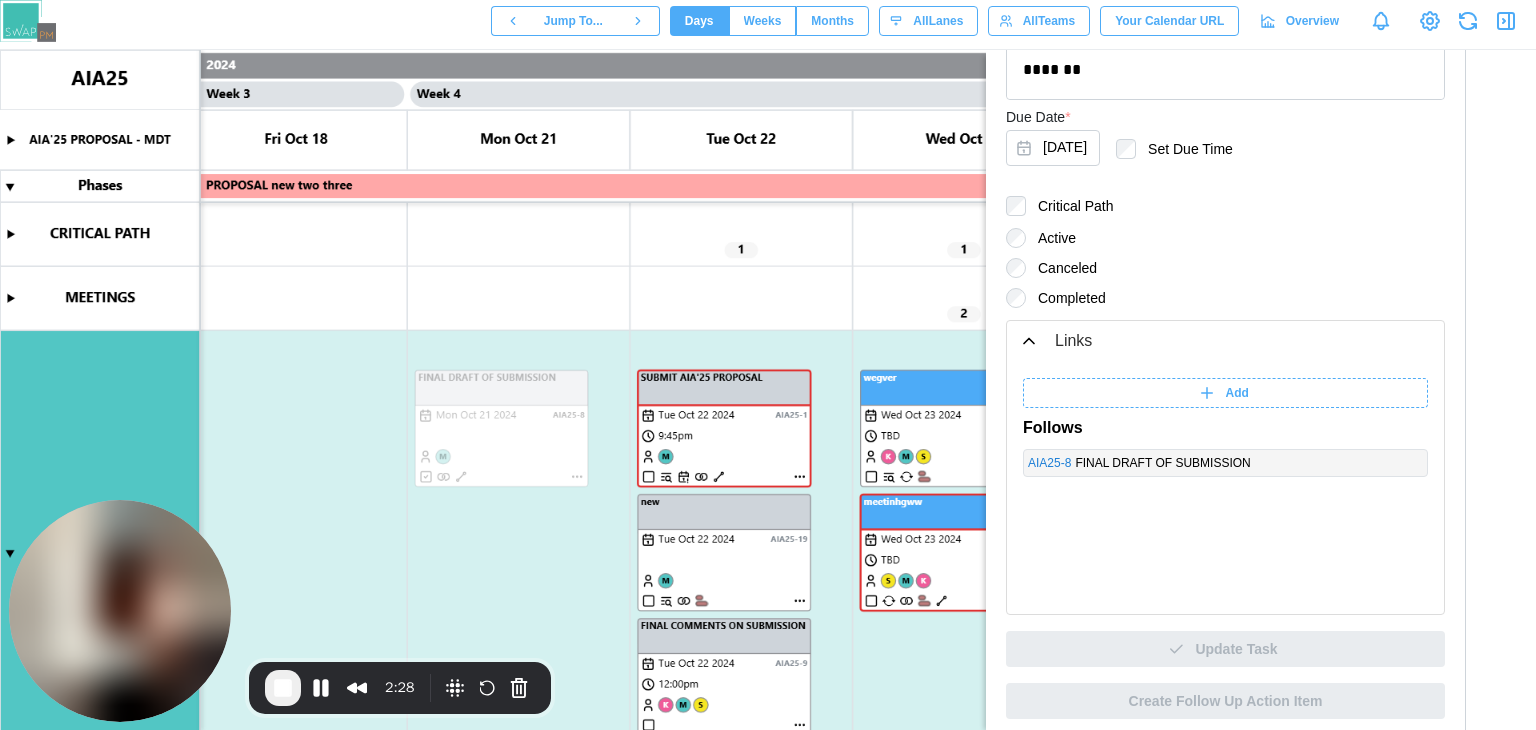 scroll, scrollTop: 611, scrollLeft: 0, axis: vertical 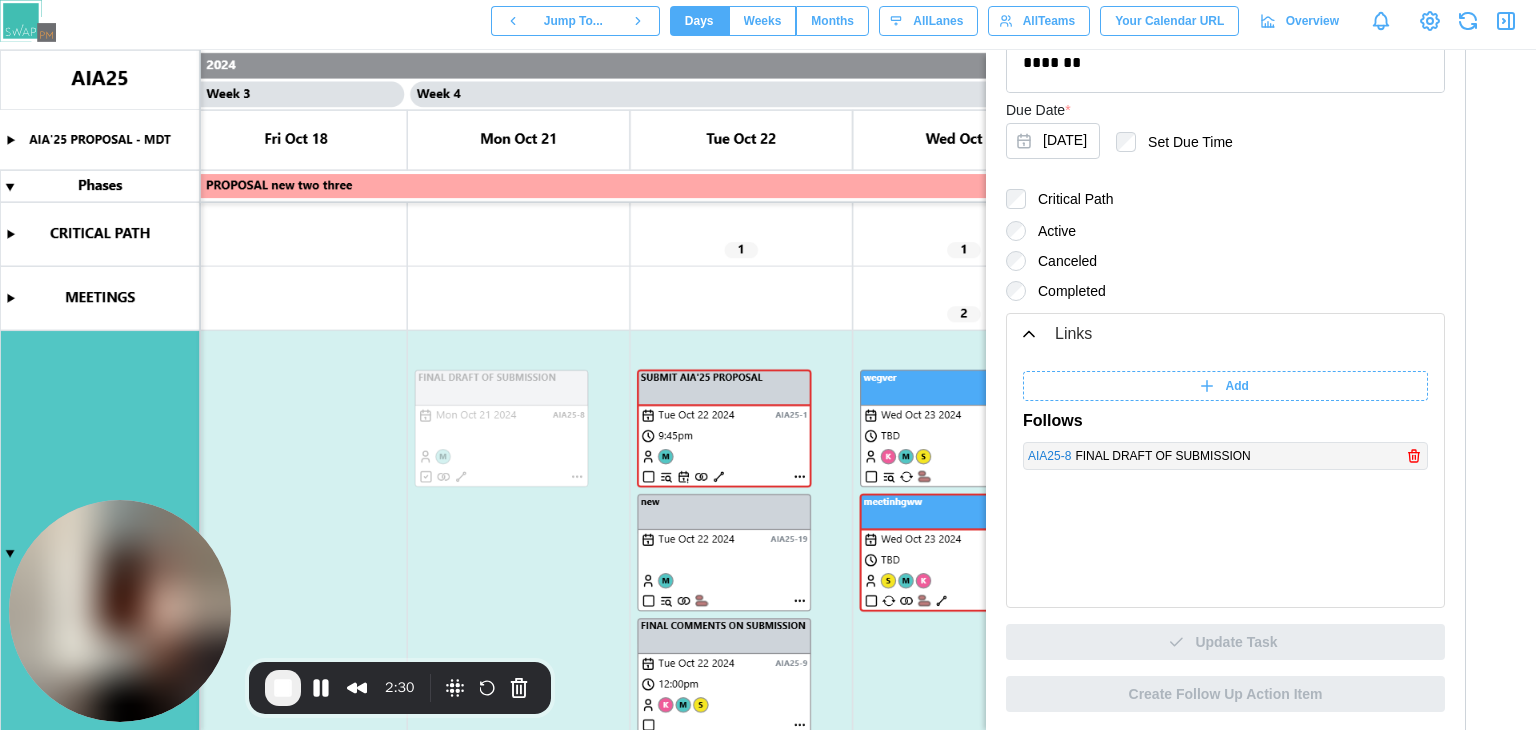 click on "AIA25 - 8" at bounding box center [1049, 456] 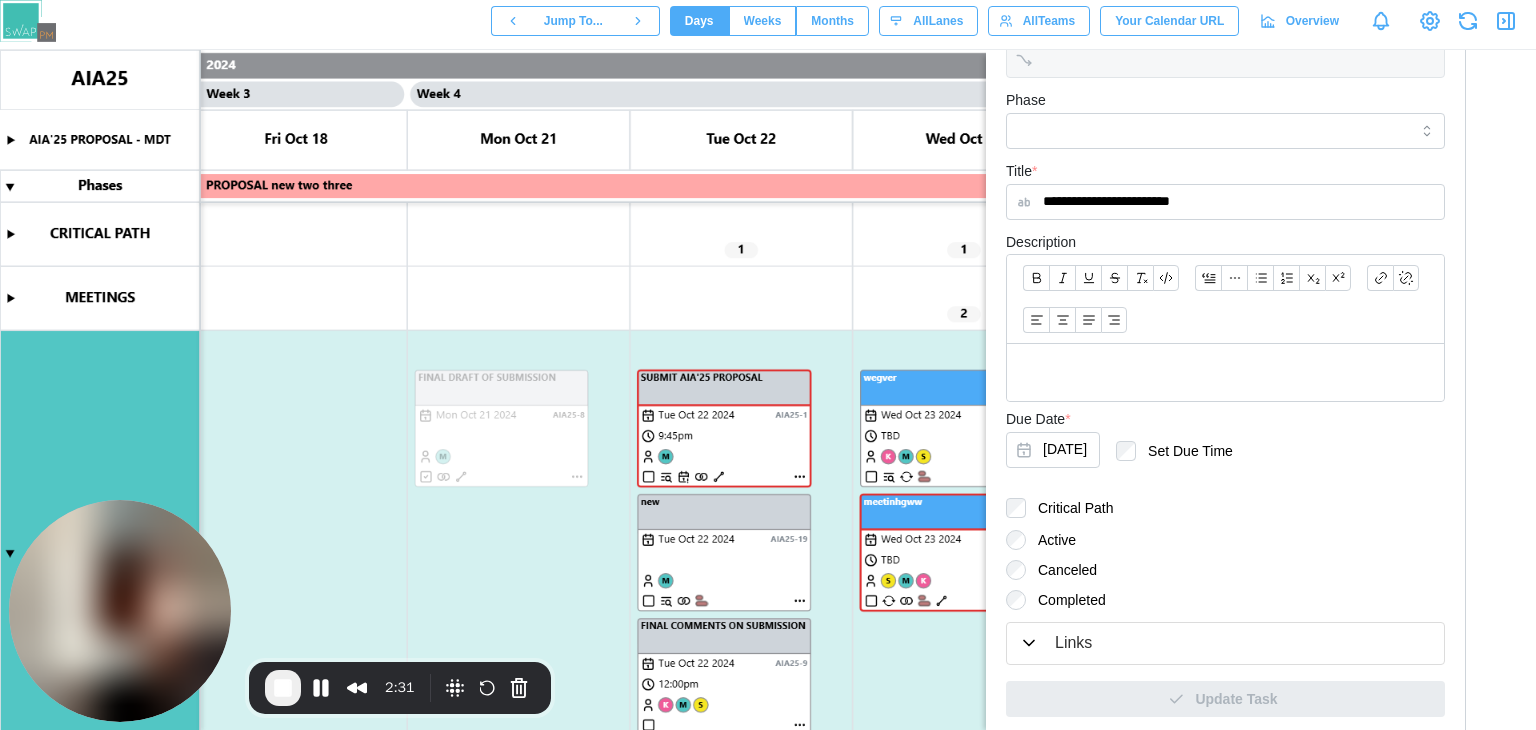 scroll, scrollTop: 359, scrollLeft: 0, axis: vertical 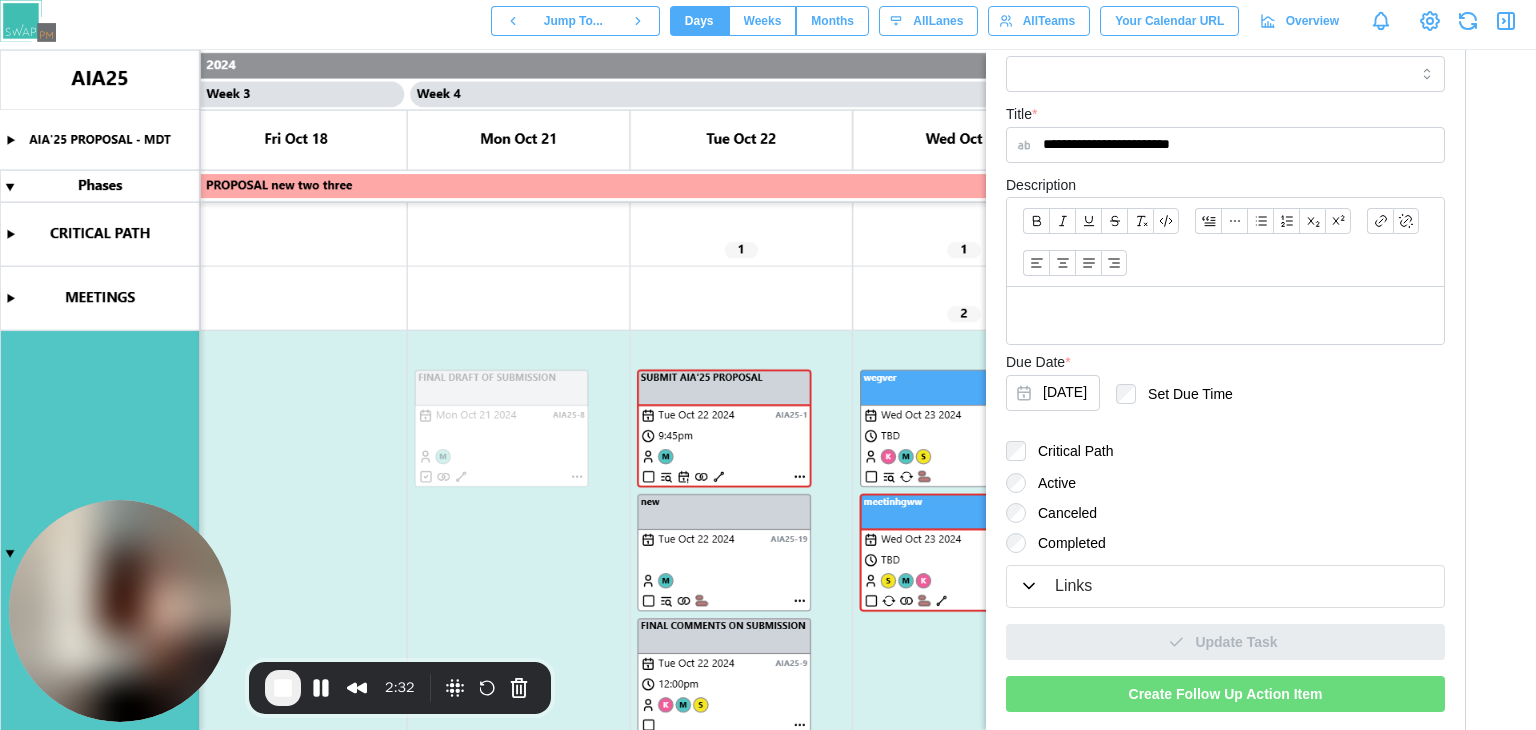 click on "Links" at bounding box center (1073, 586) 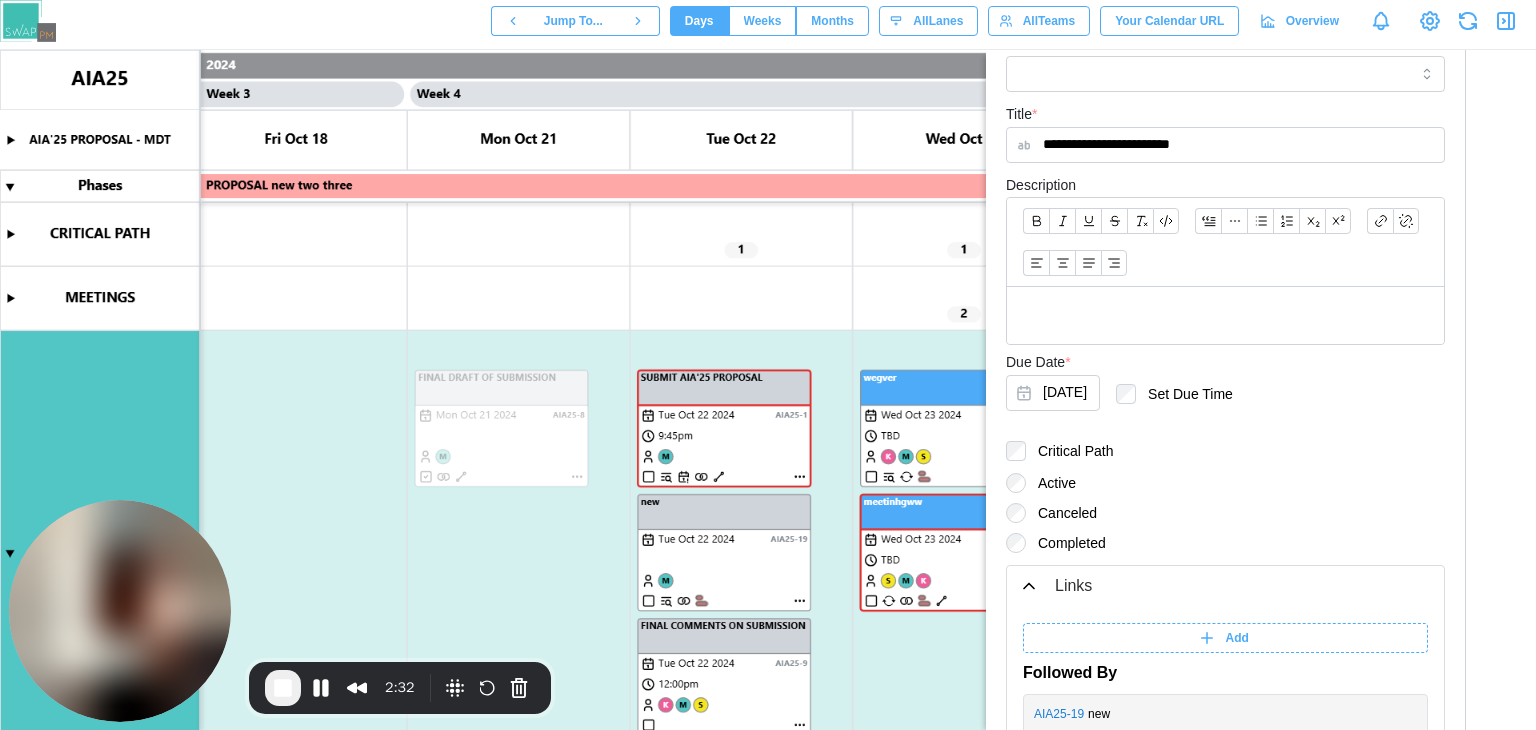 scroll, scrollTop: 611, scrollLeft: 0, axis: vertical 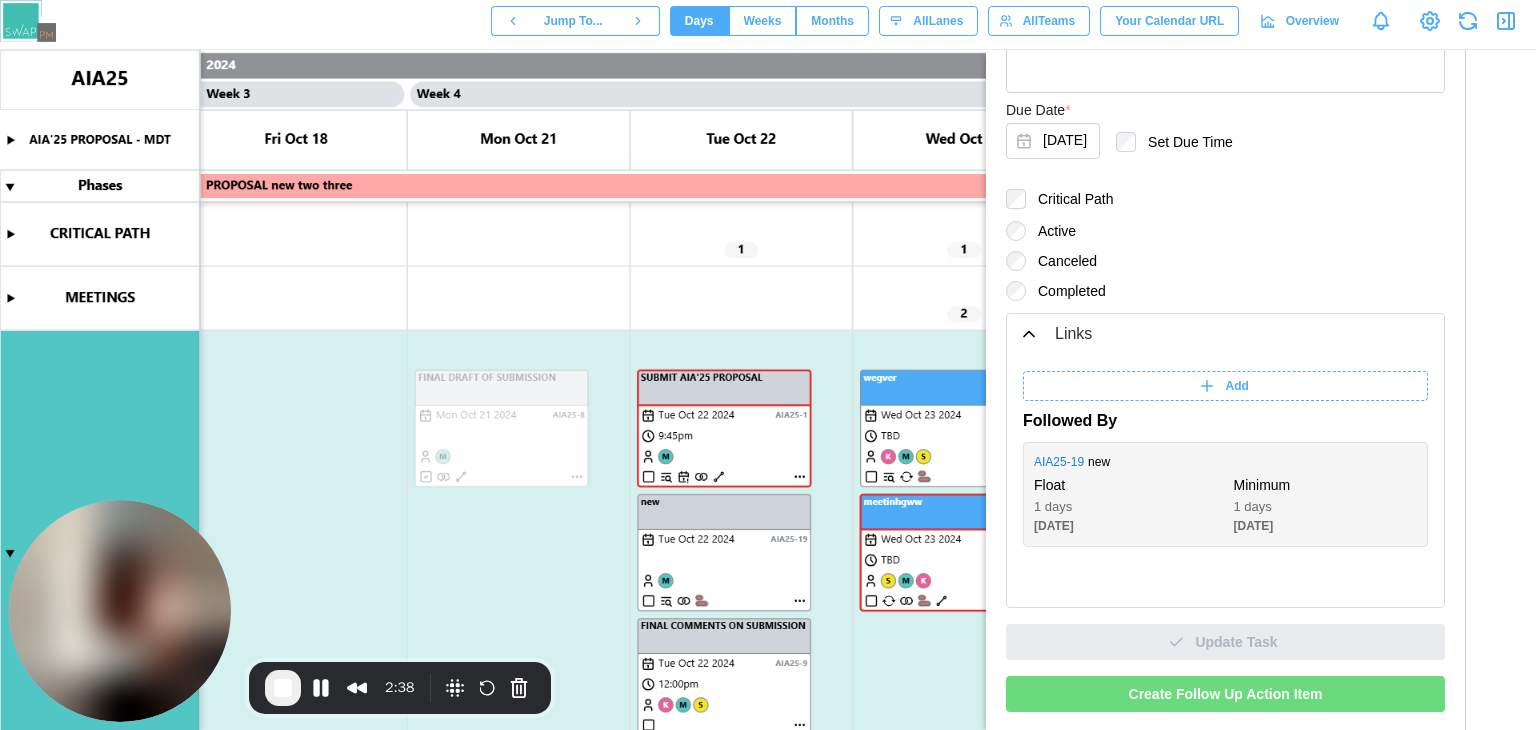 click at bounding box center [768, 390] 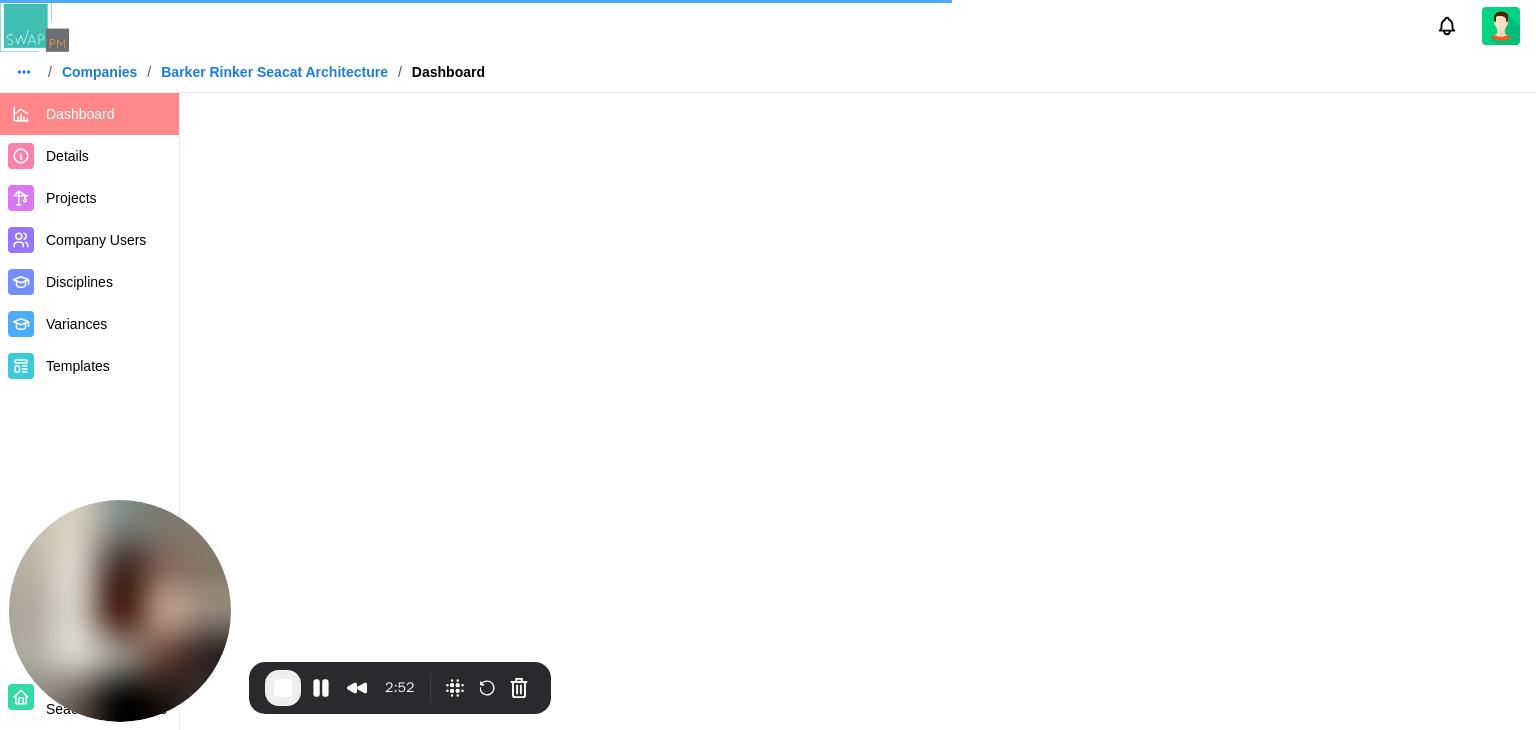 click 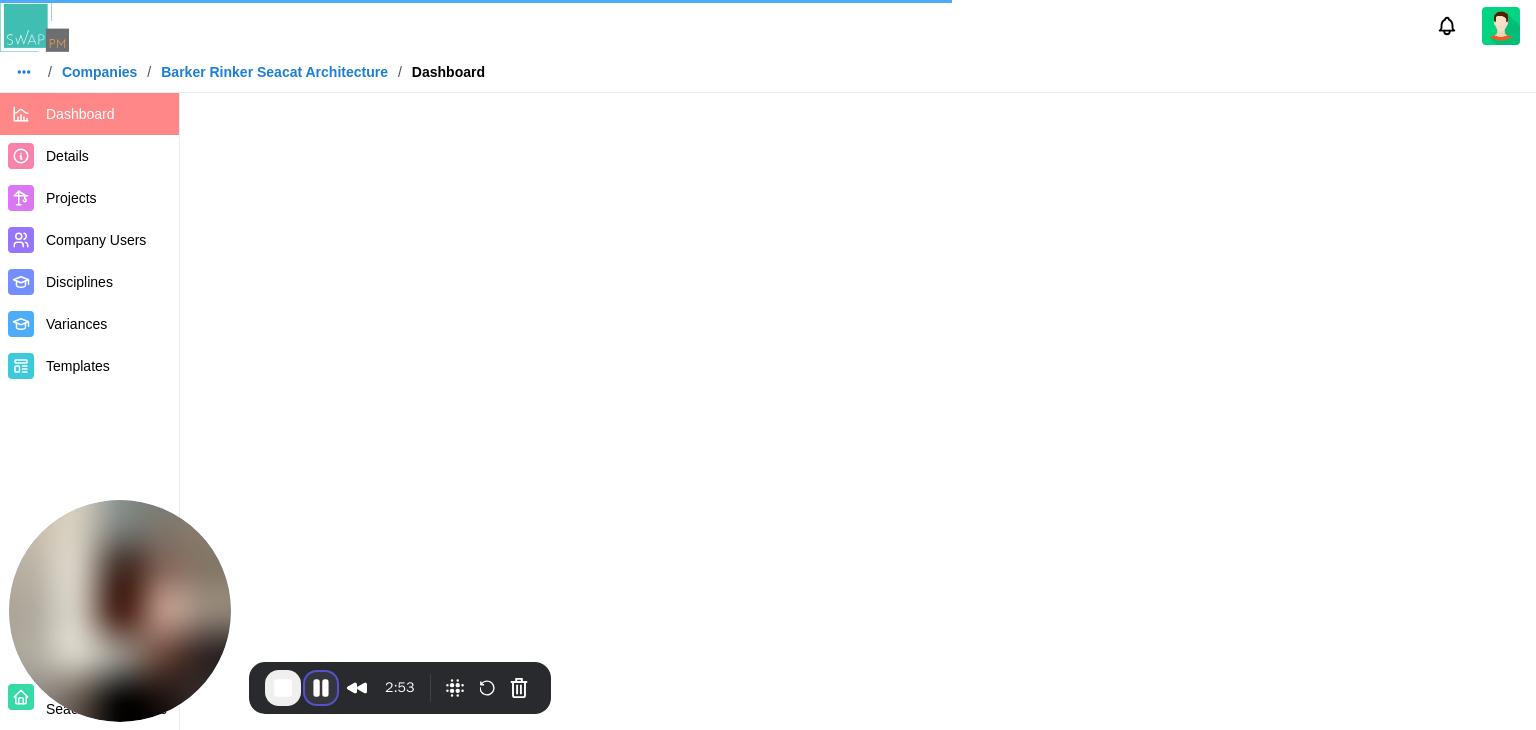 click at bounding box center (321, 688) 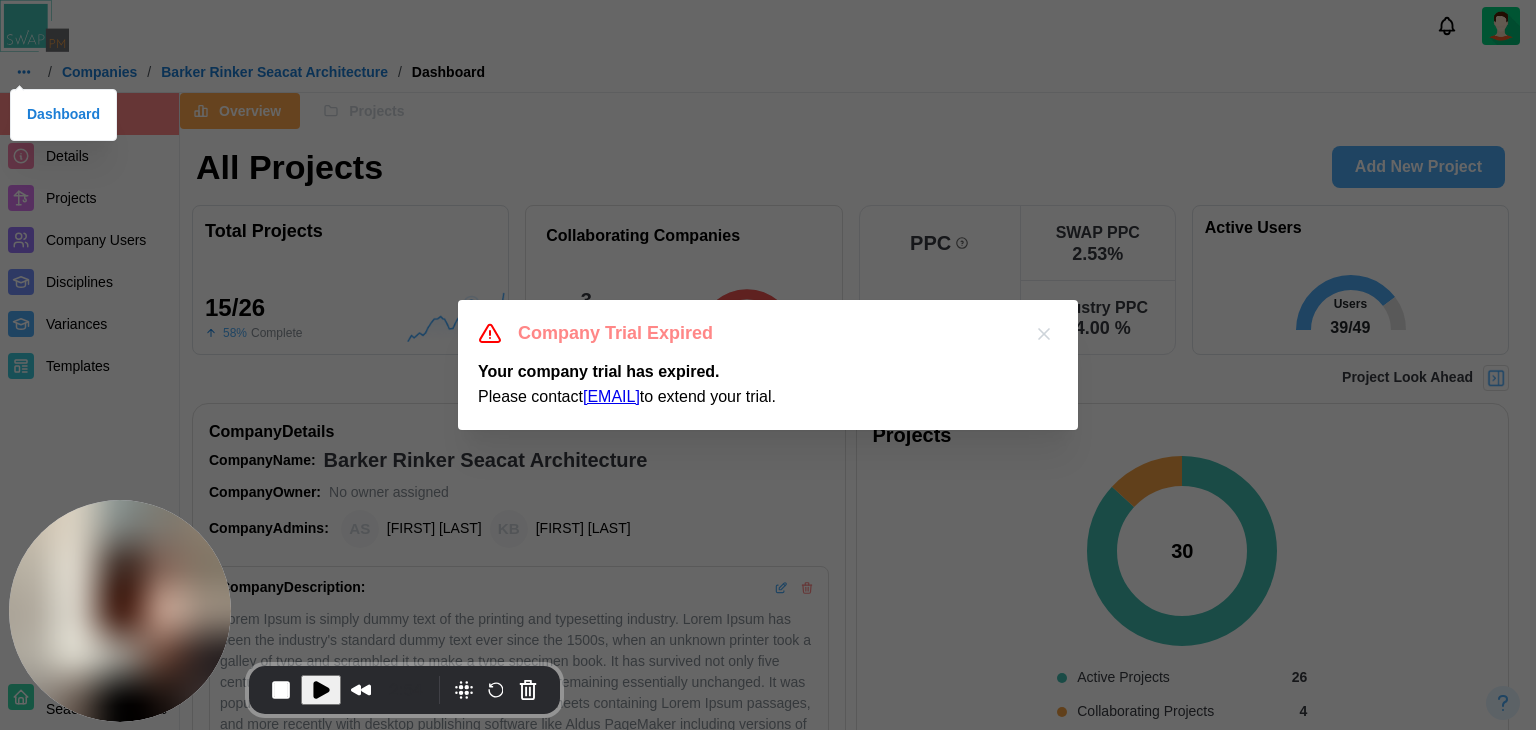 click 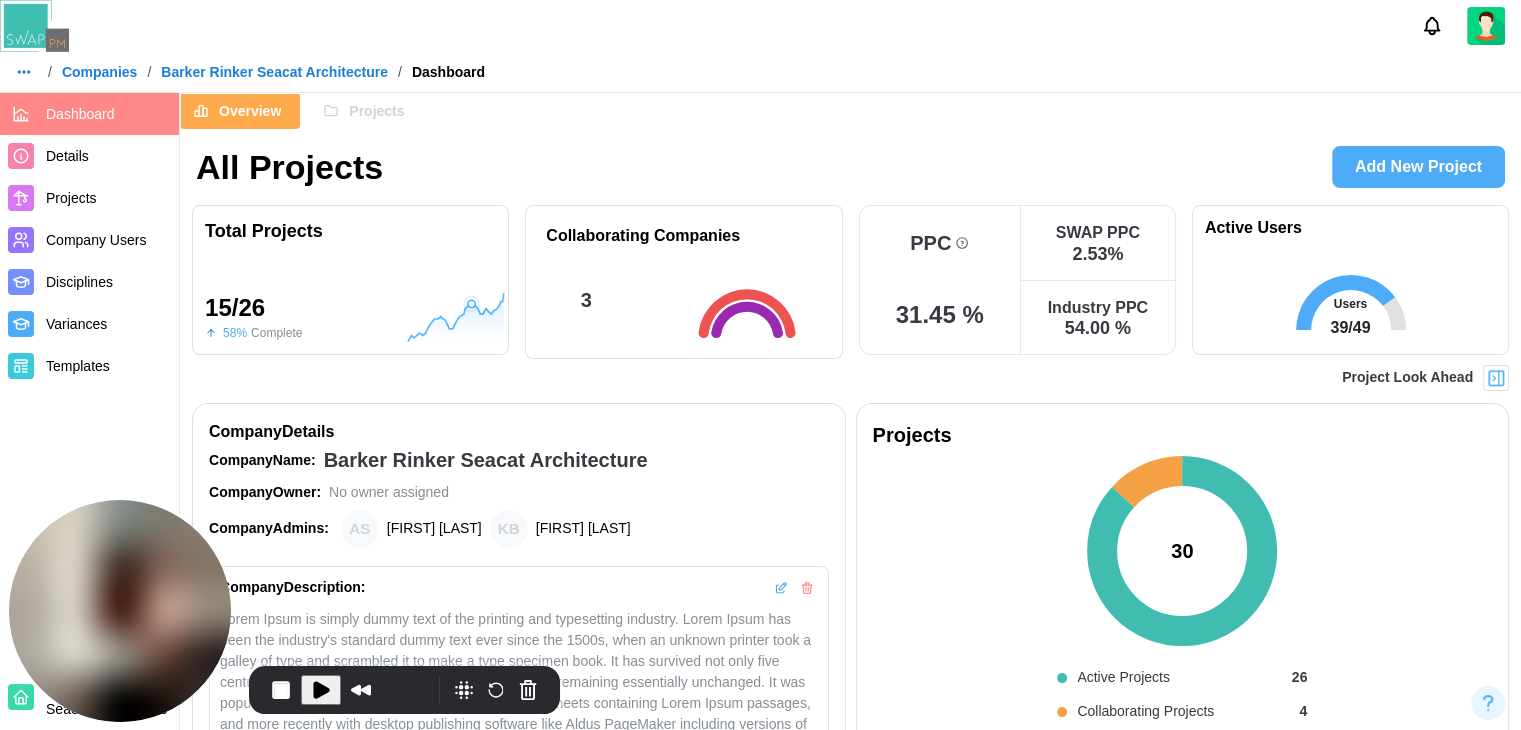 click 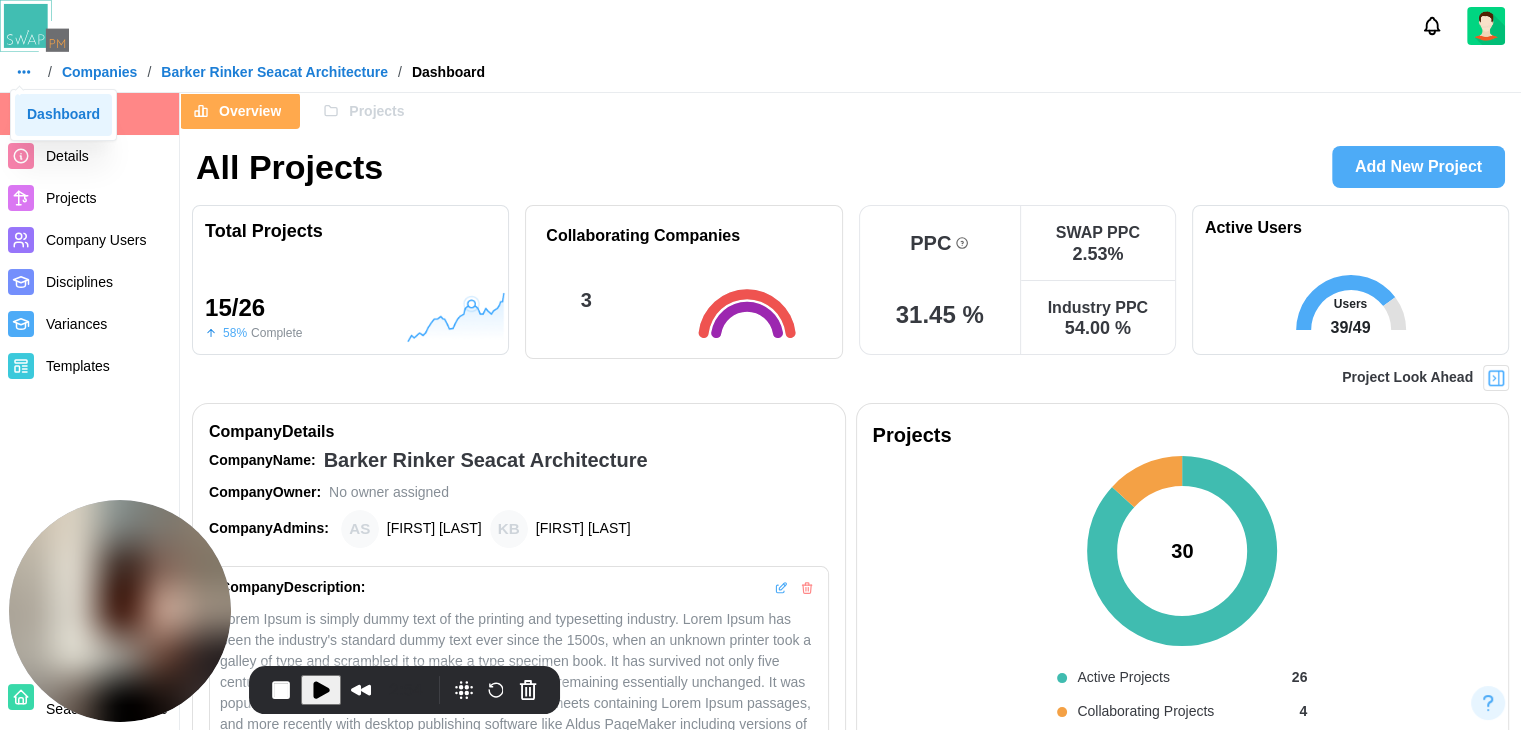 click on "Dashboard" at bounding box center (63, 115) 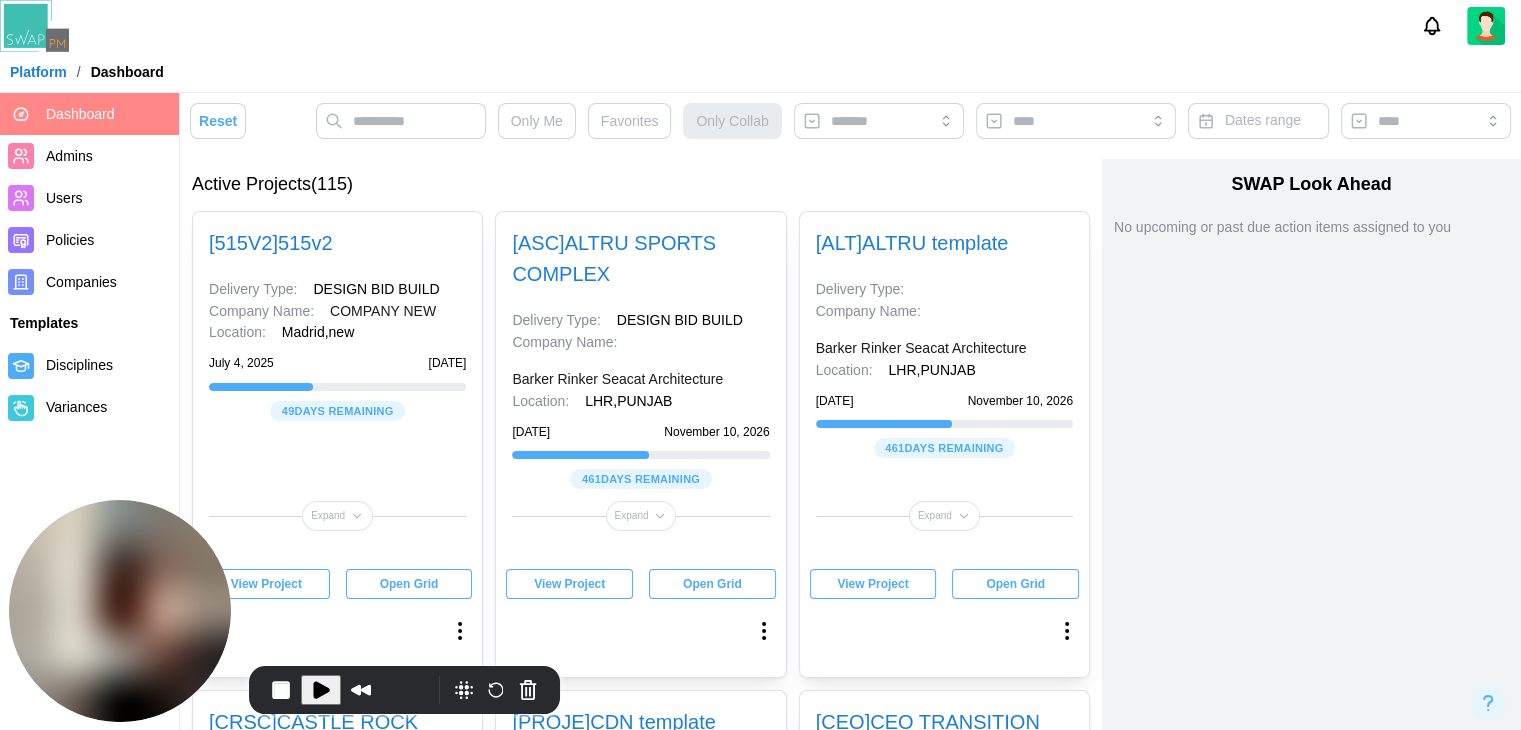 click on "Companies" at bounding box center [81, 282] 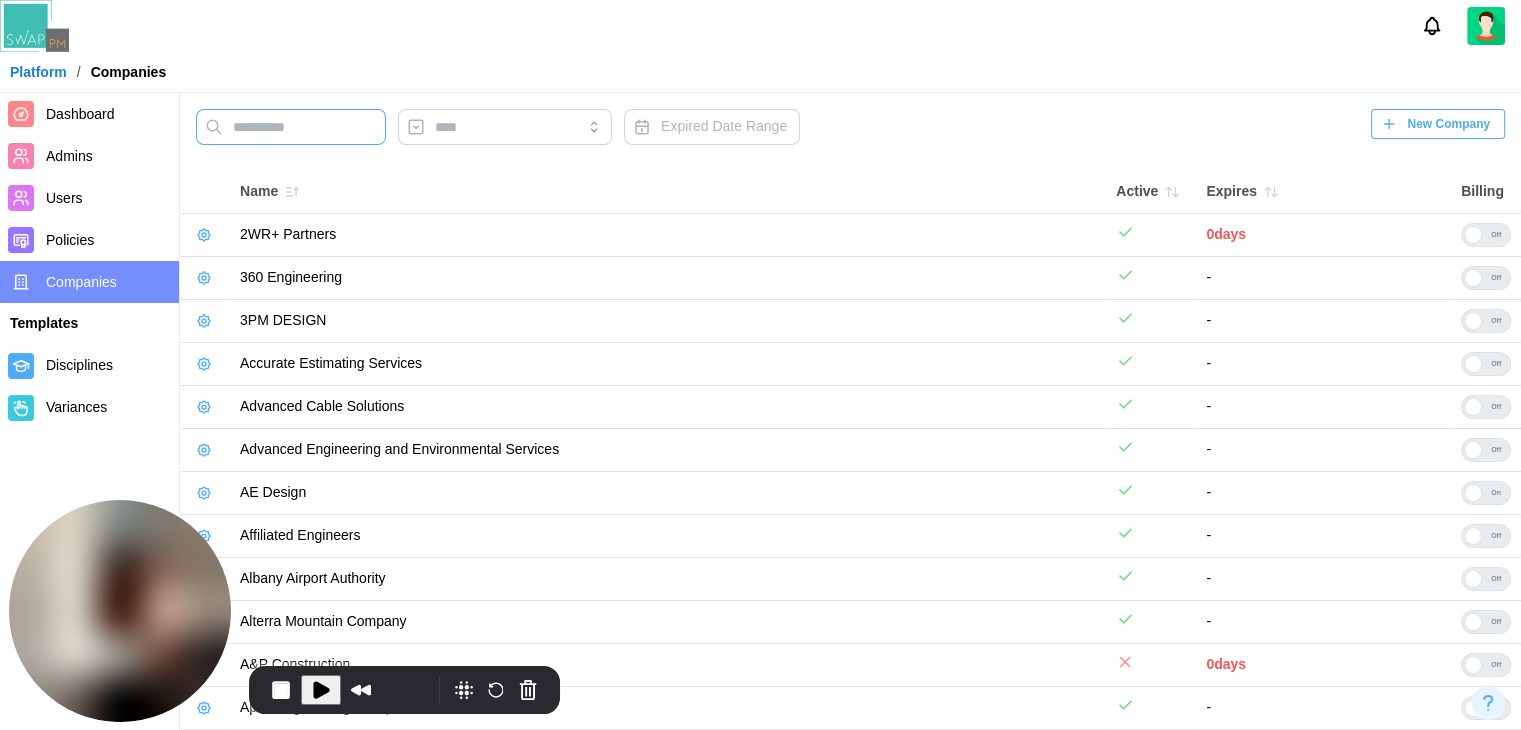 click at bounding box center (291, 127) 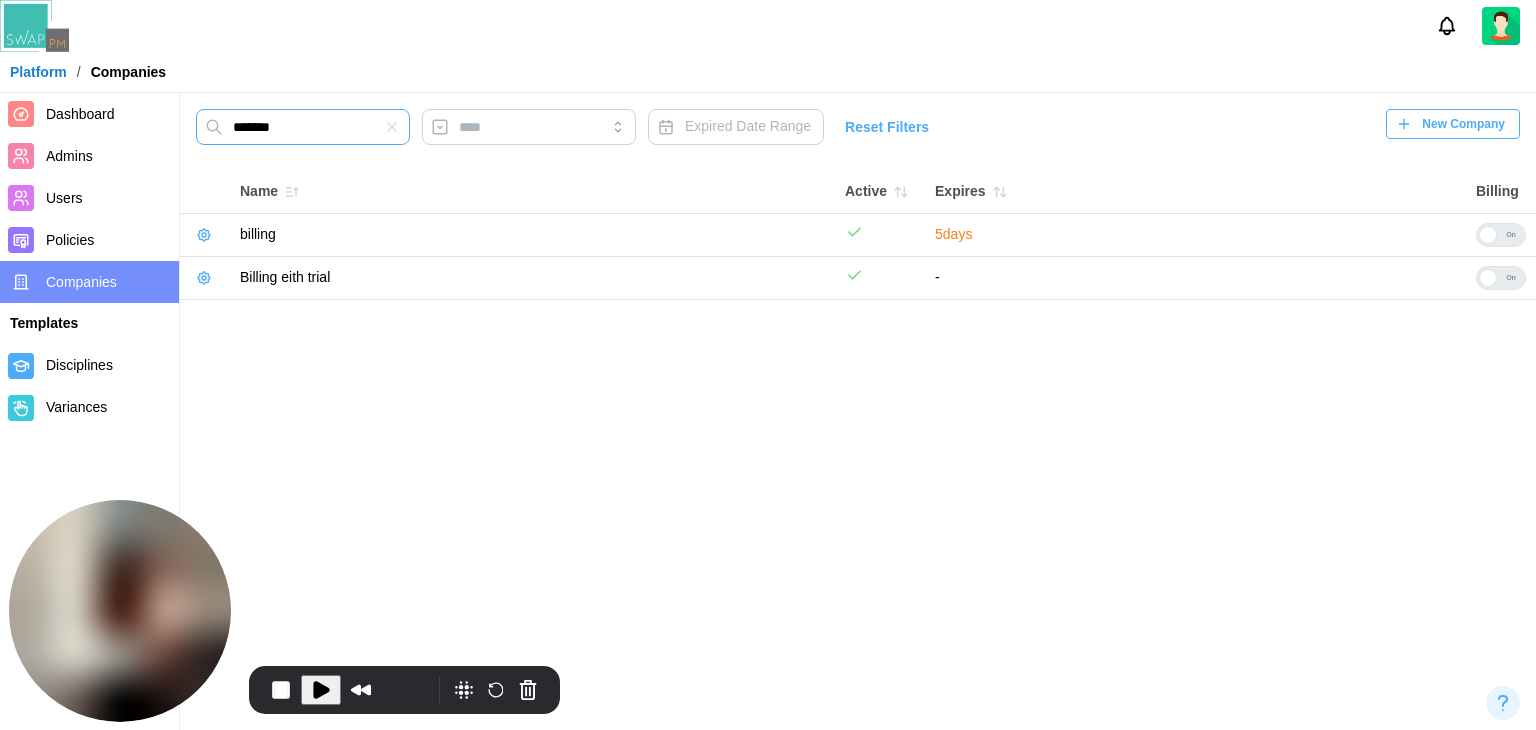 type on "*******" 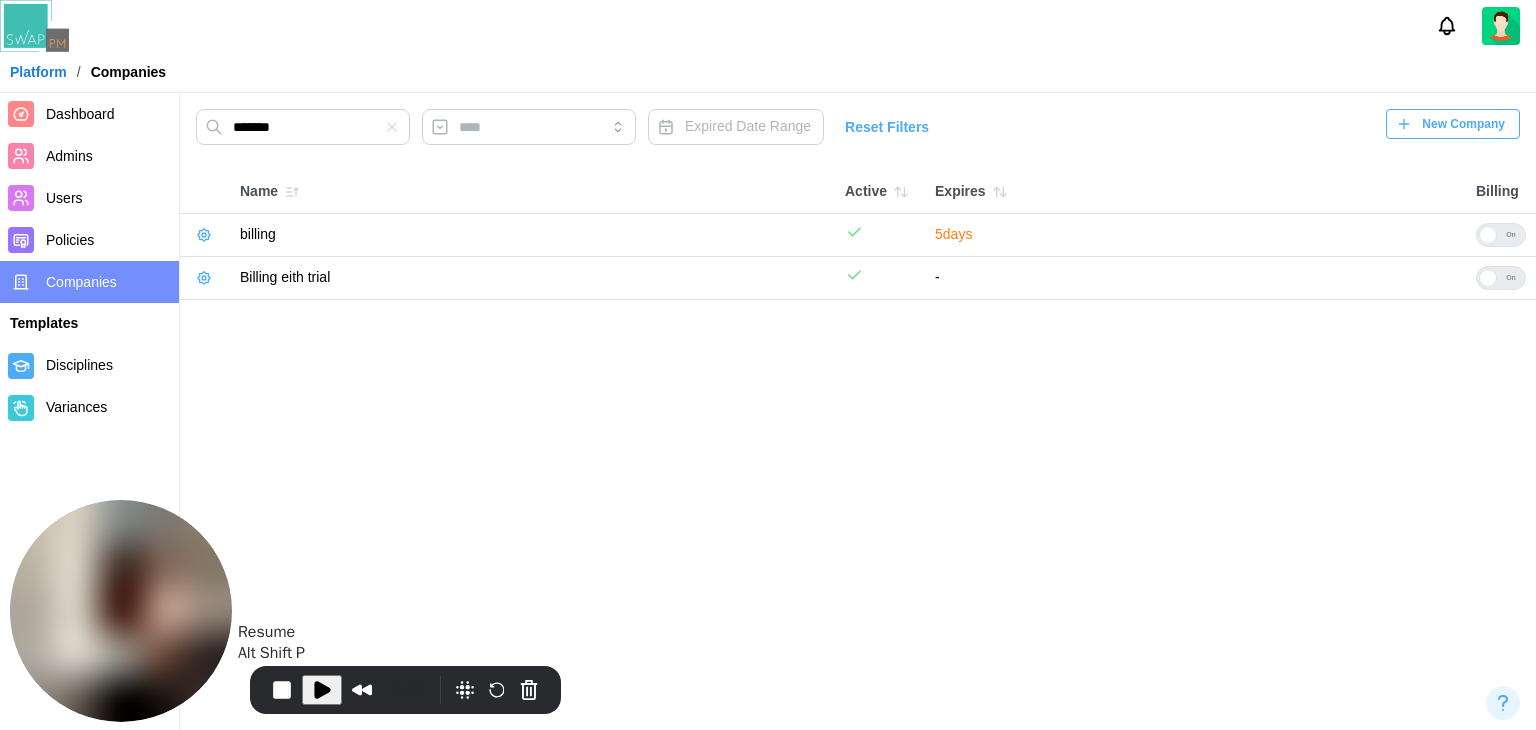 click at bounding box center [322, 690] 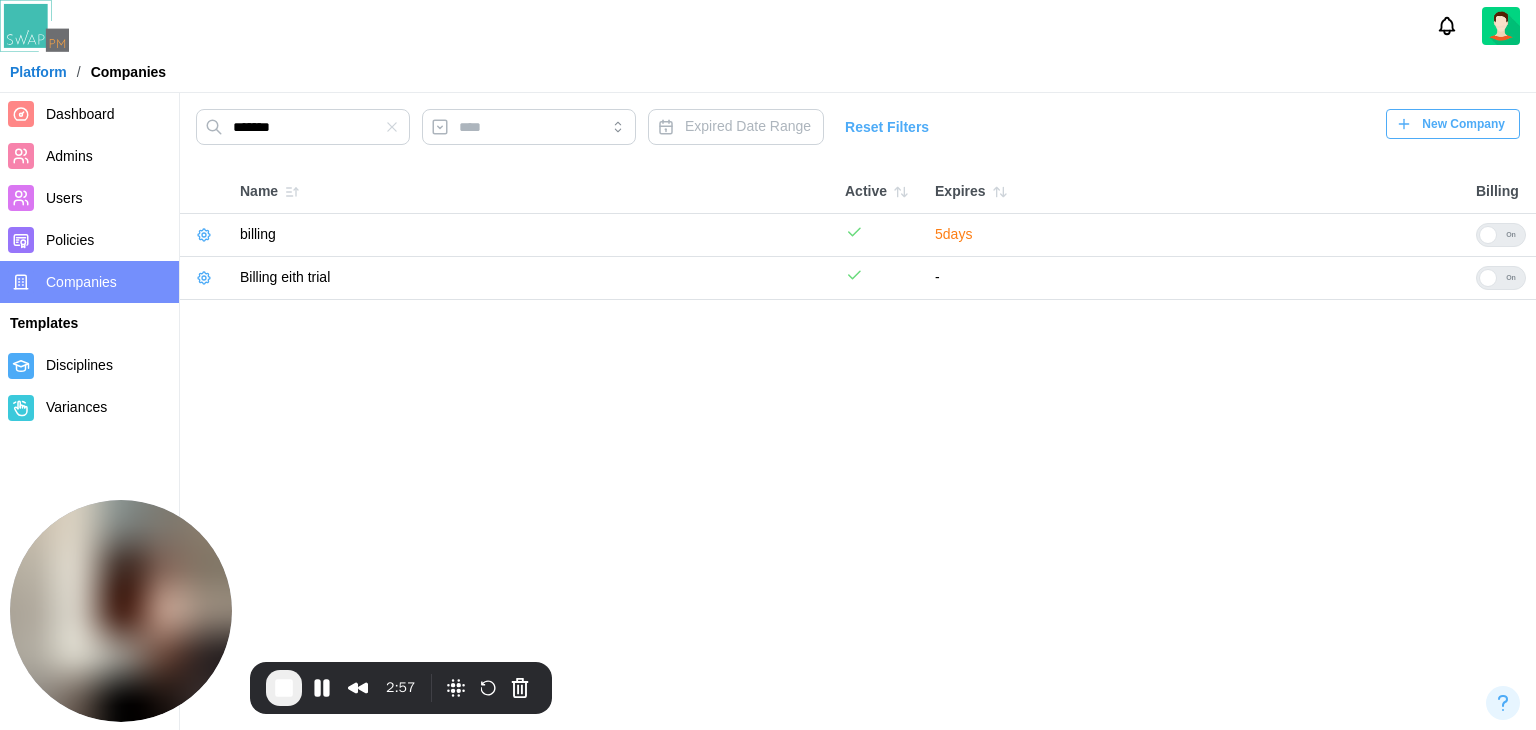 click 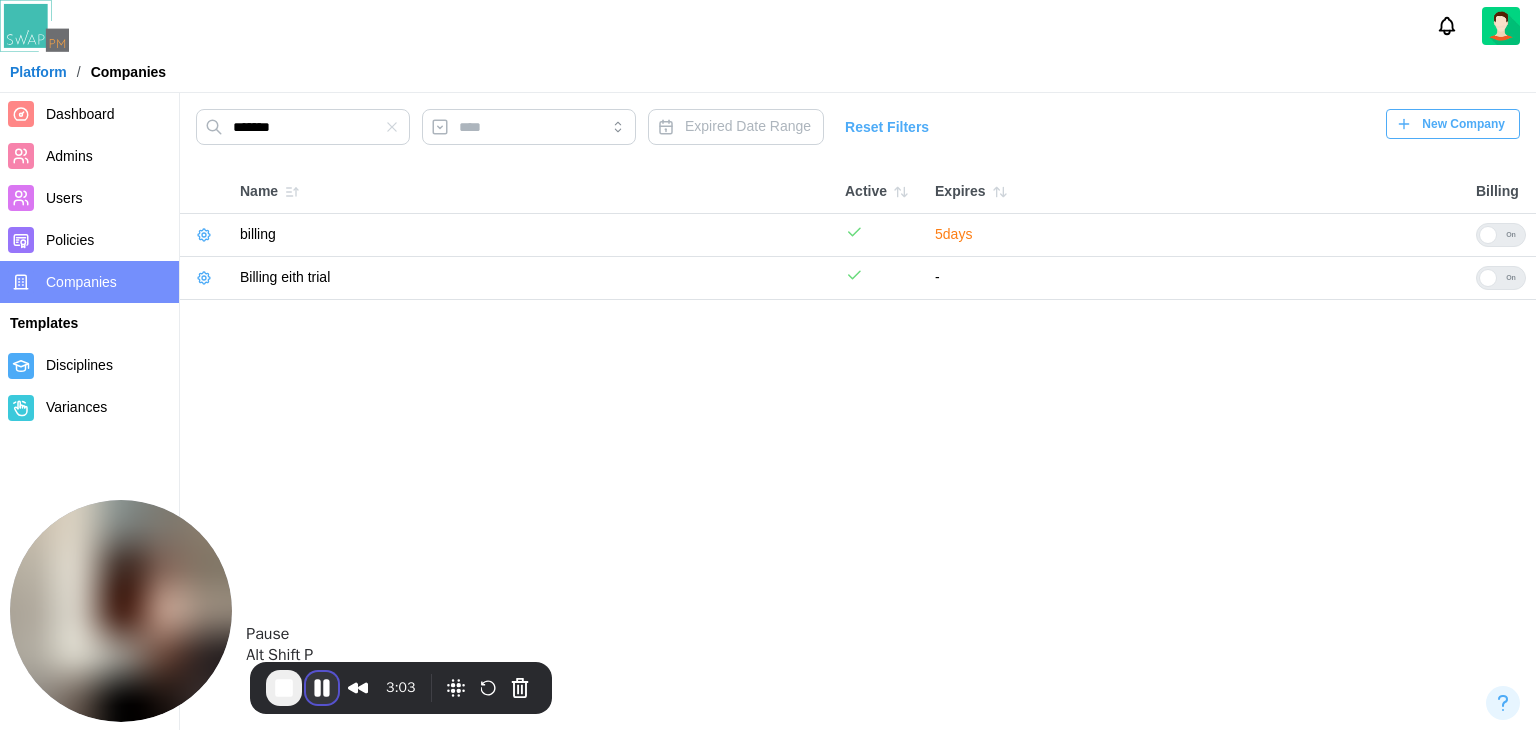 click at bounding box center (322, 688) 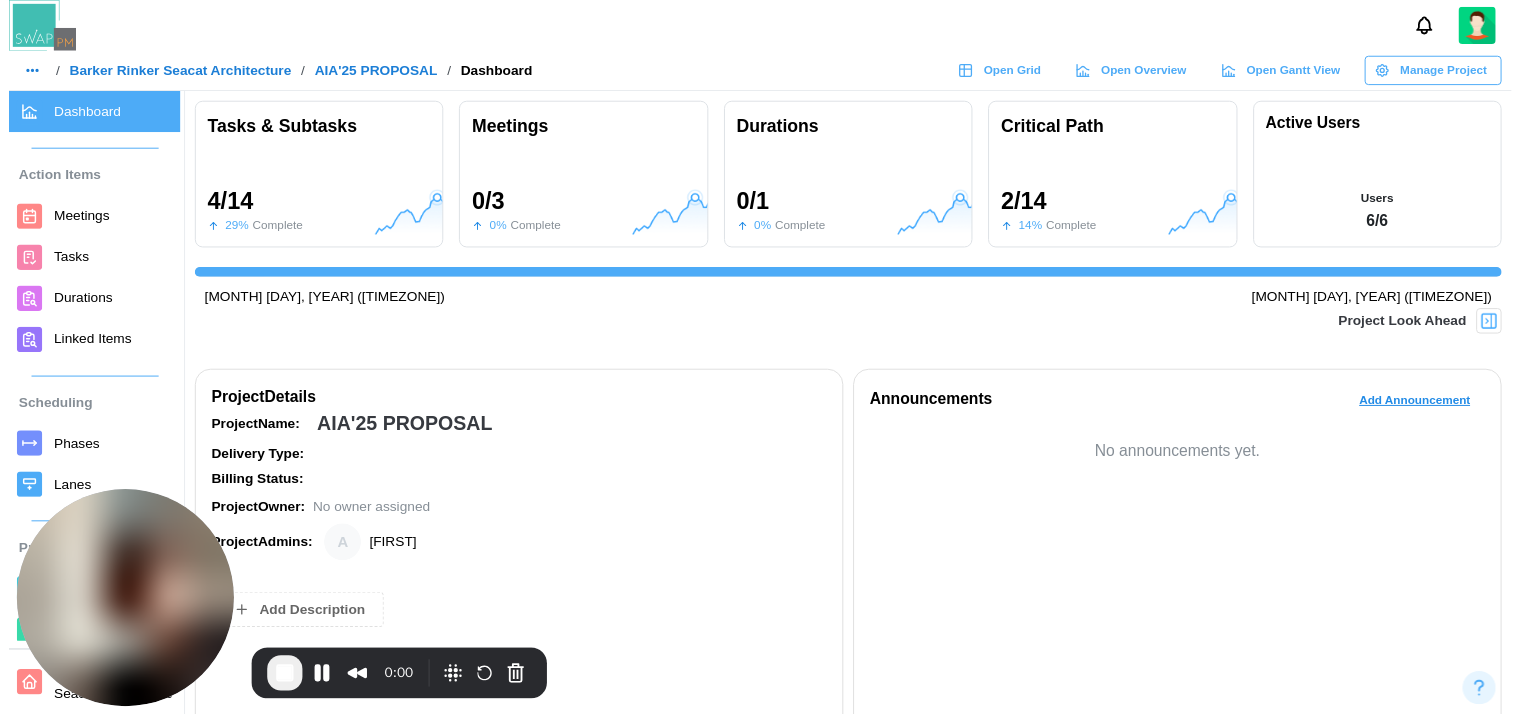 scroll, scrollTop: 0, scrollLeft: 0, axis: both 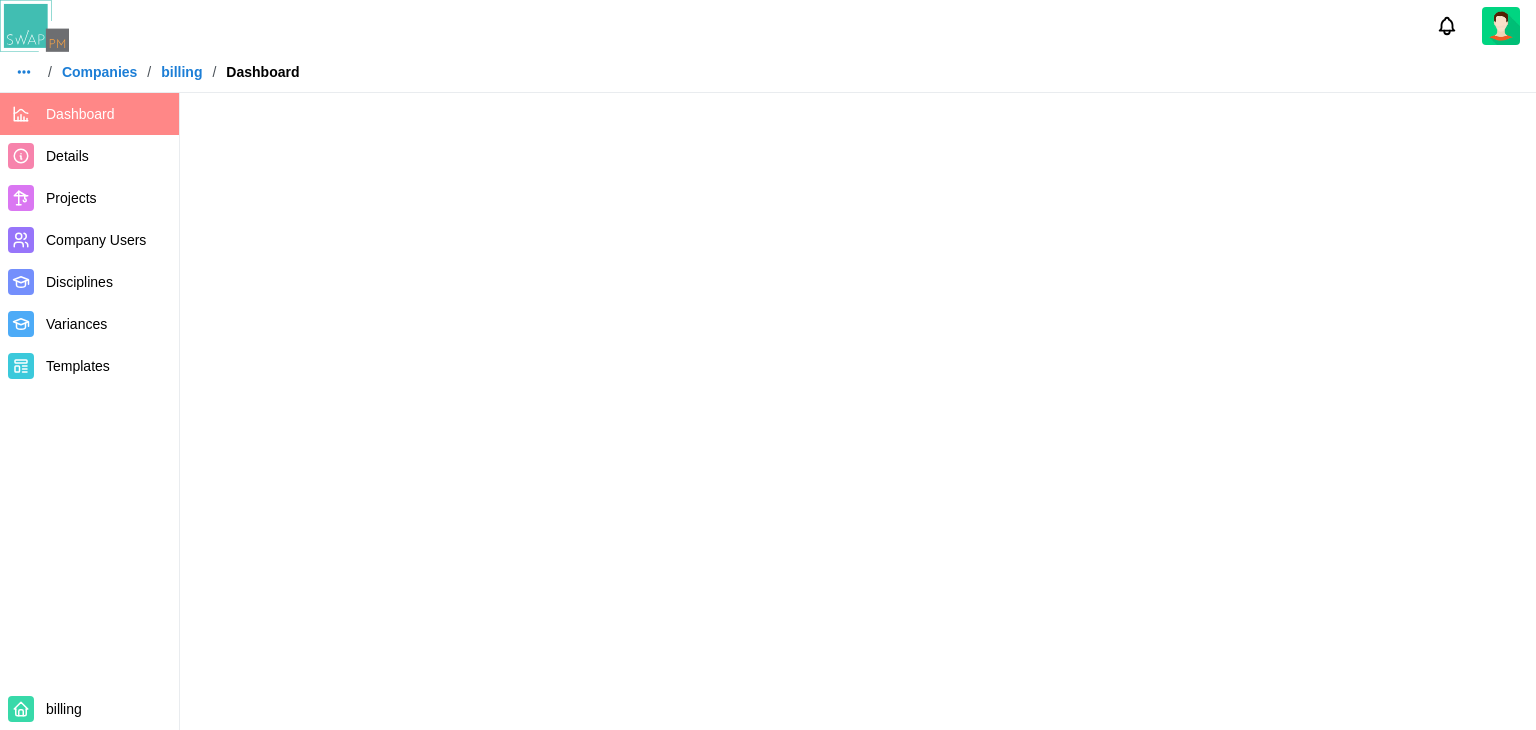click at bounding box center [768, 365] 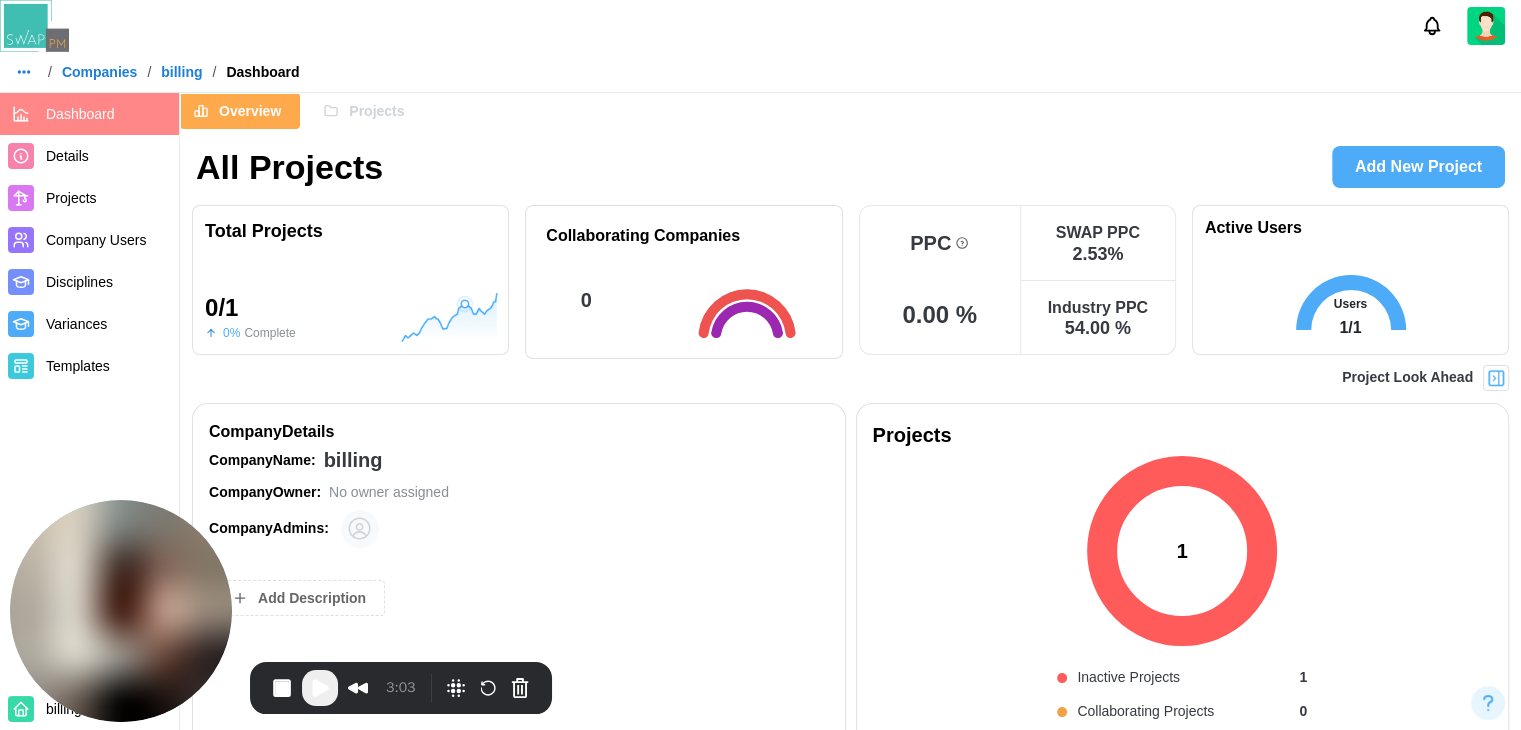 click on "Projects" at bounding box center [376, 111] 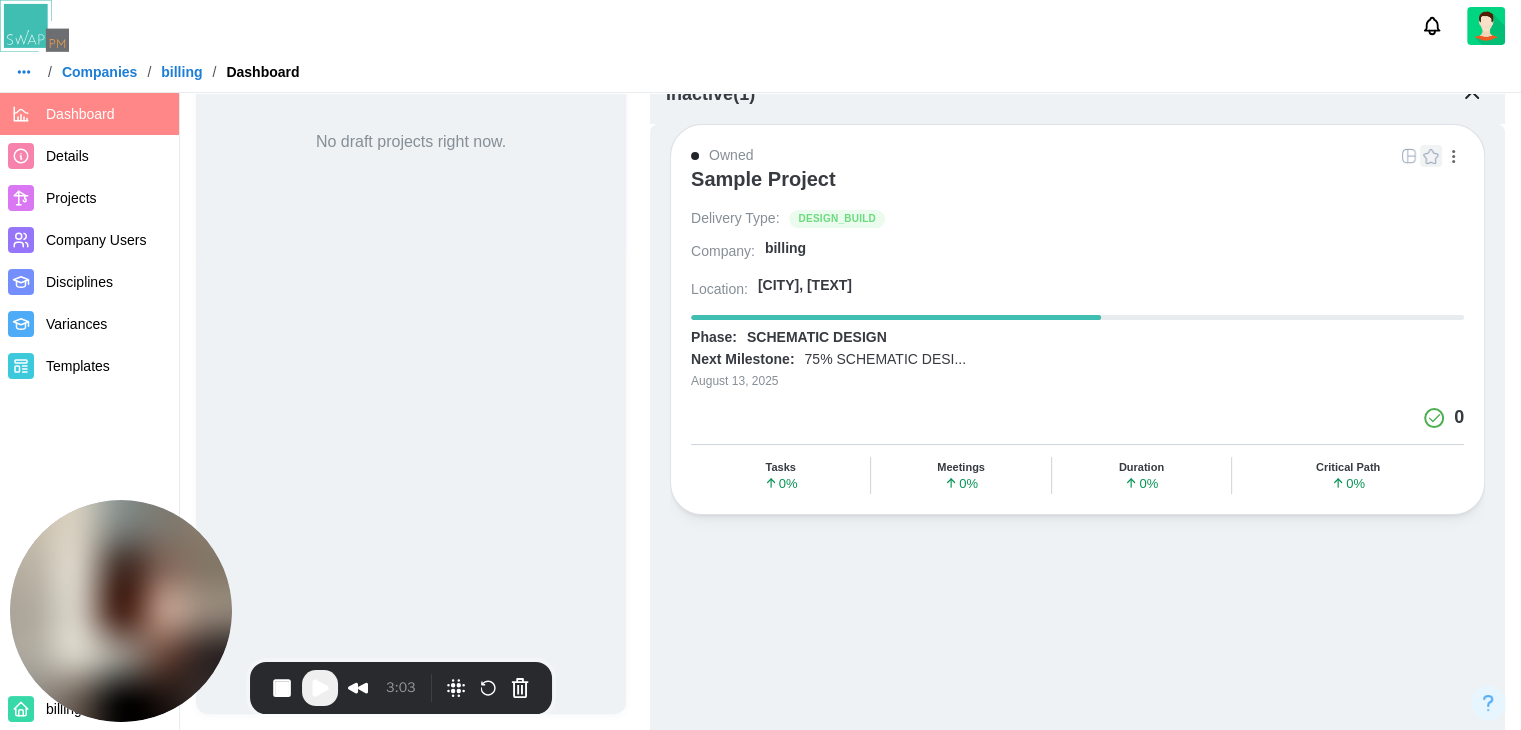 scroll, scrollTop: 300, scrollLeft: 0, axis: vertical 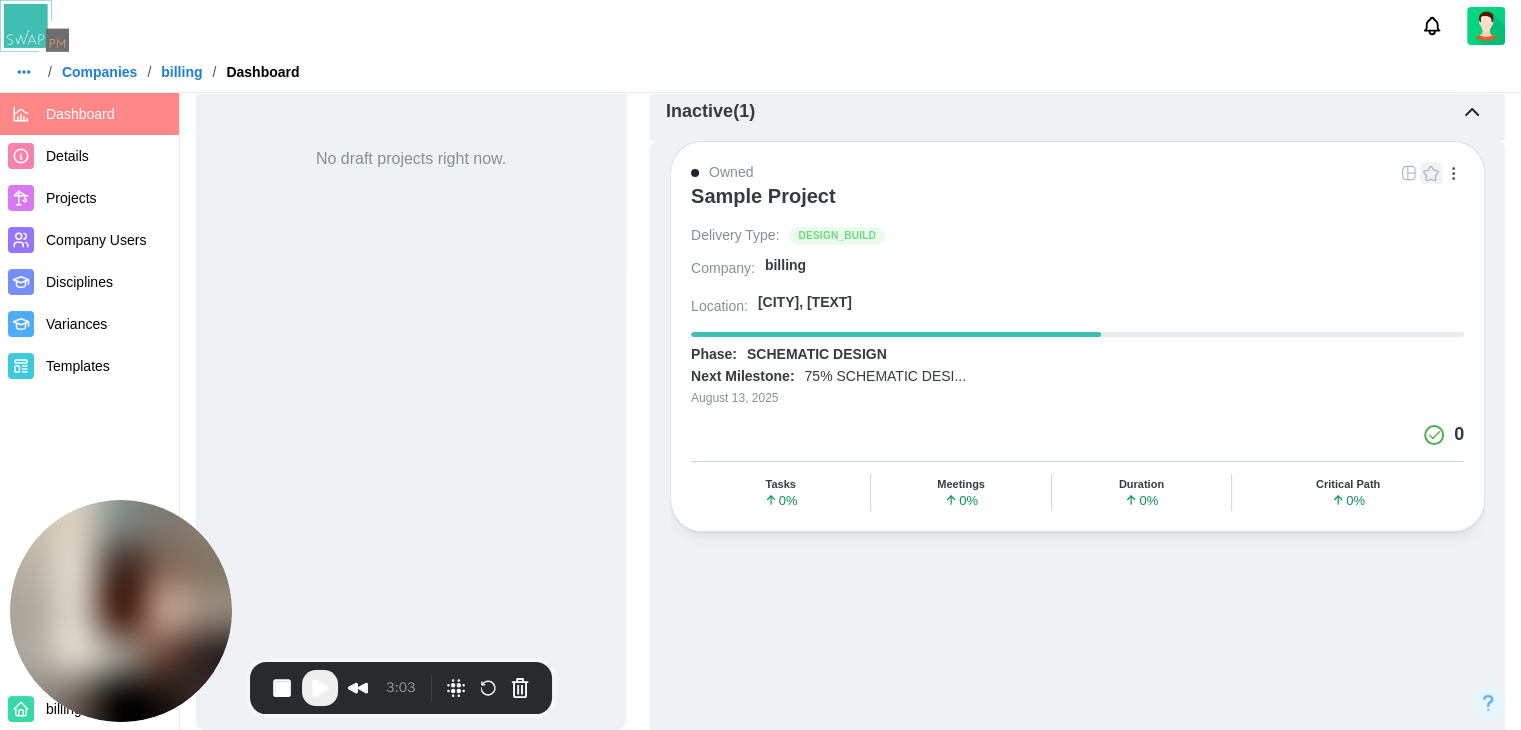 click on "Sample Project" at bounding box center [763, 196] 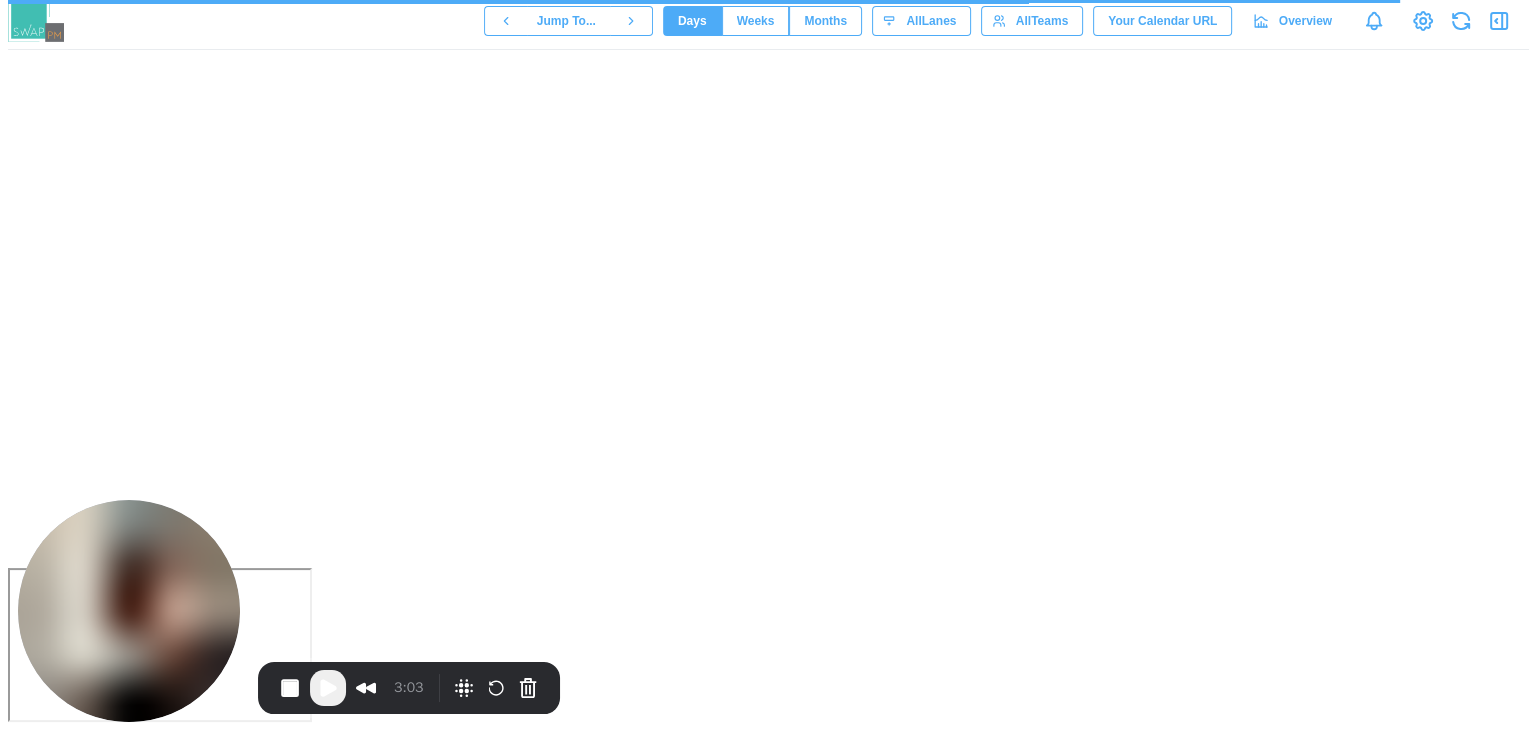 scroll, scrollTop: 0, scrollLeft: 0, axis: both 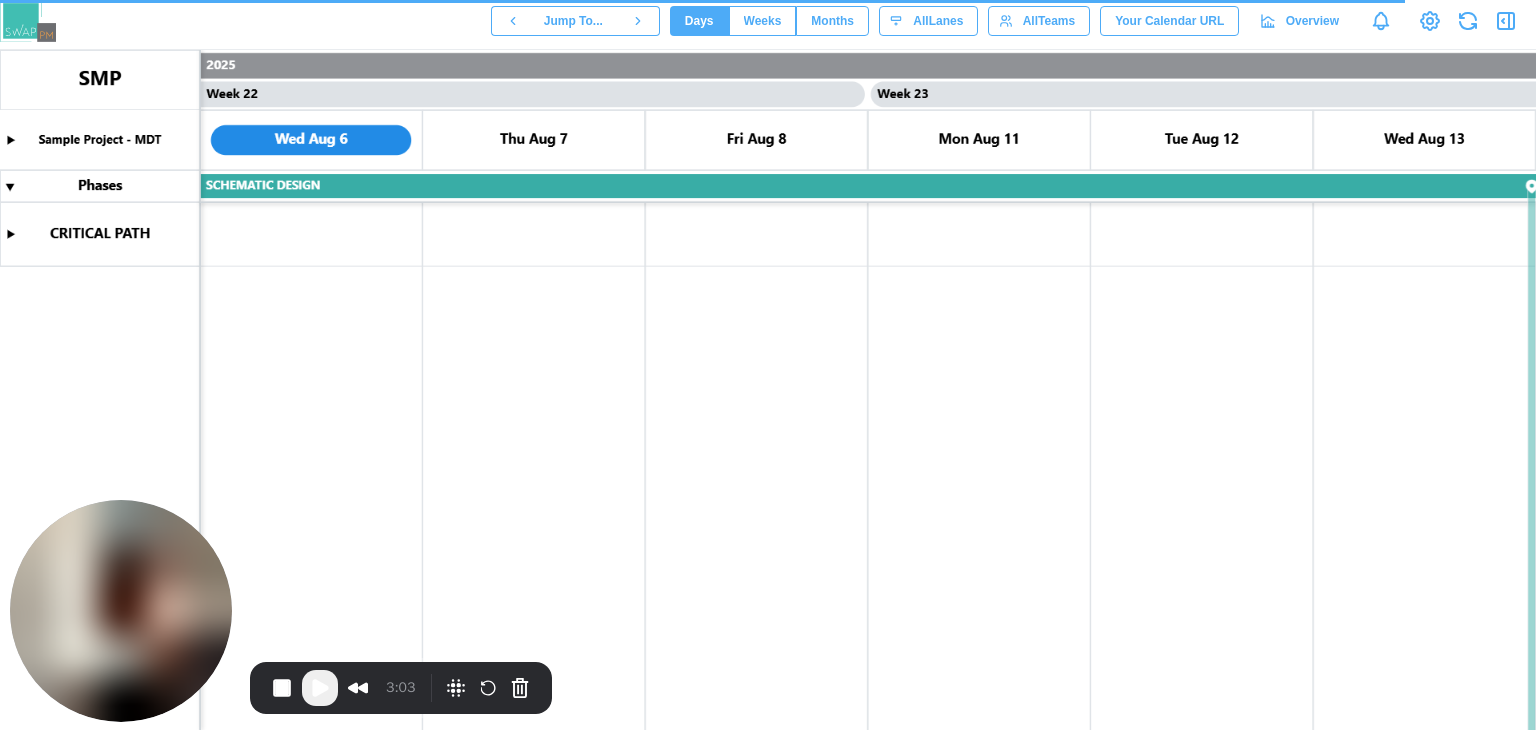click 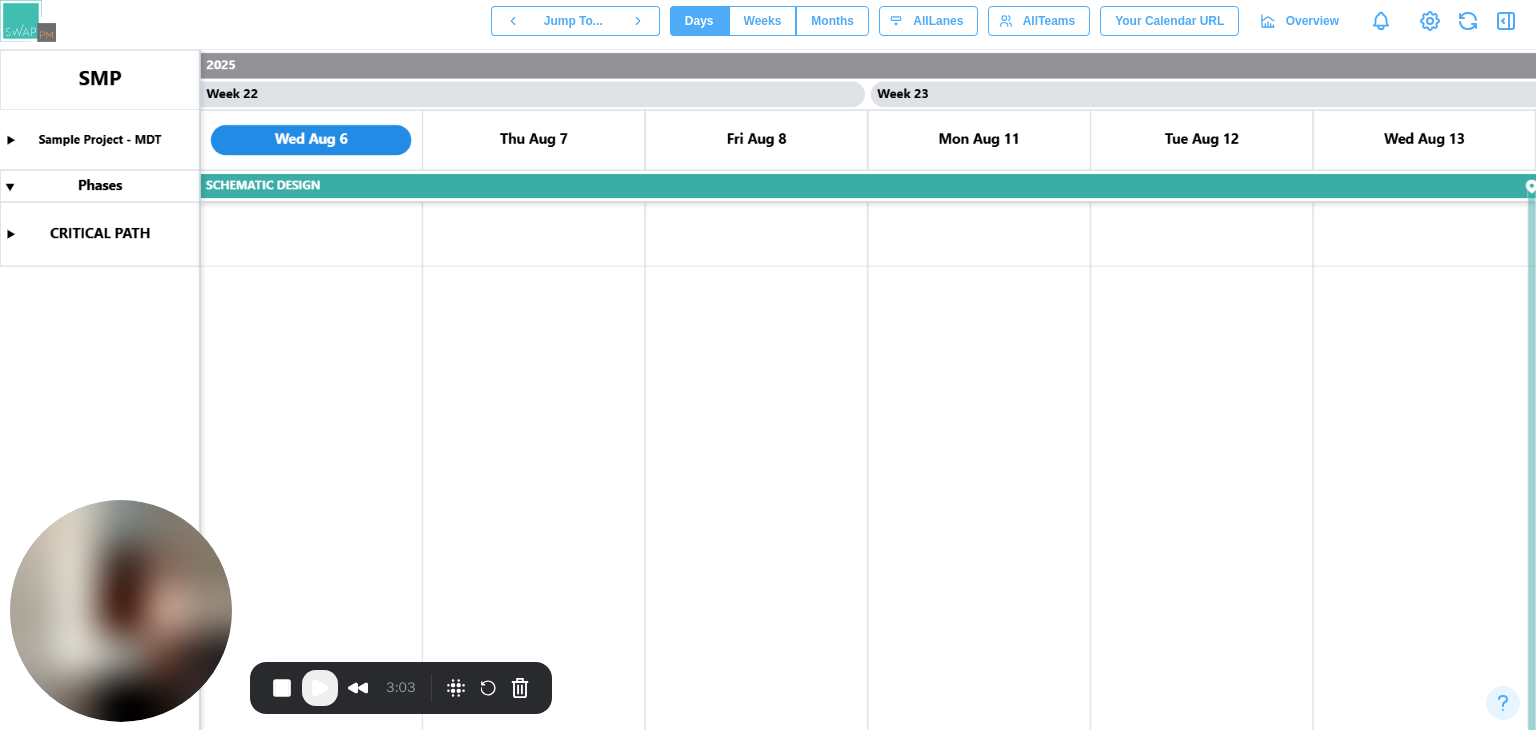 click 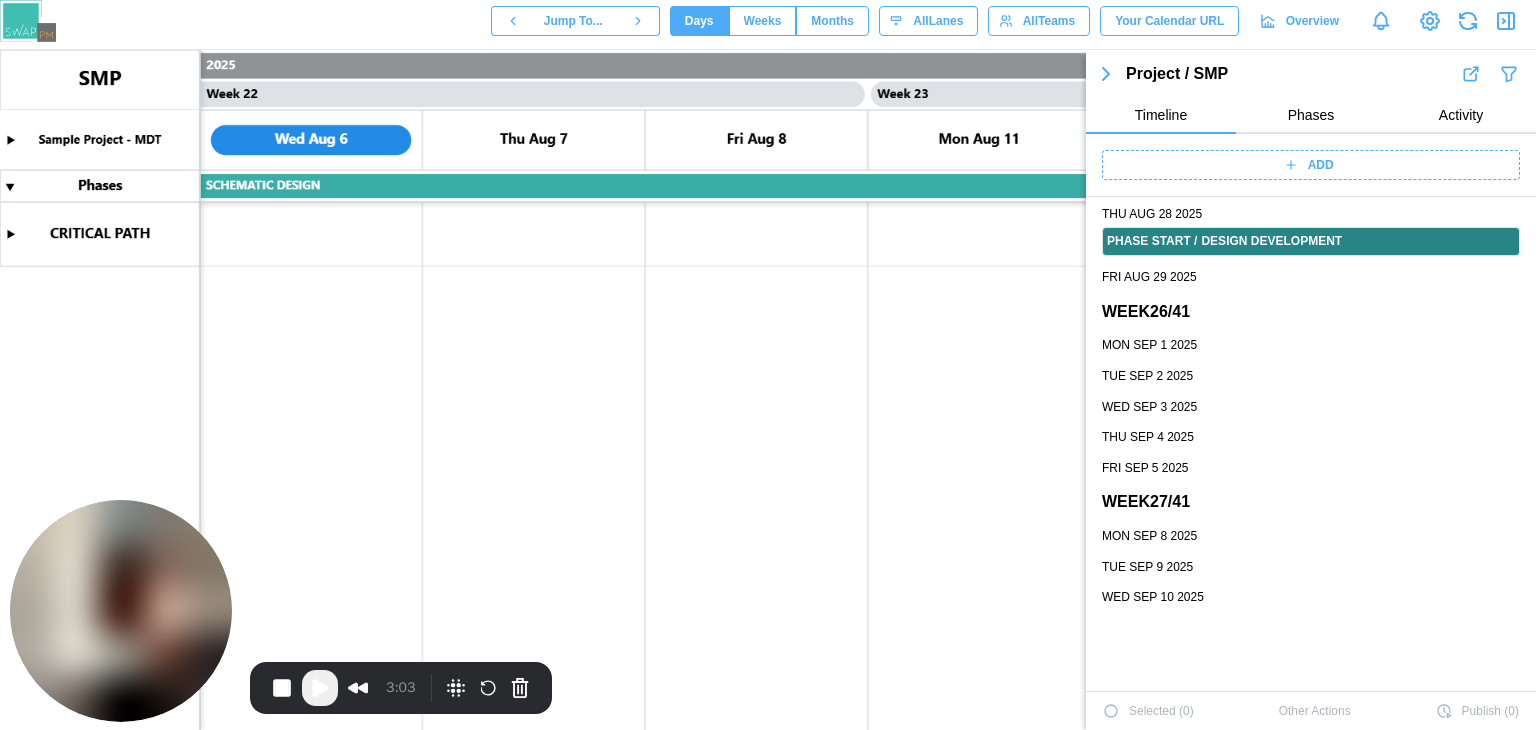 scroll, scrollTop: 4796, scrollLeft: 0, axis: vertical 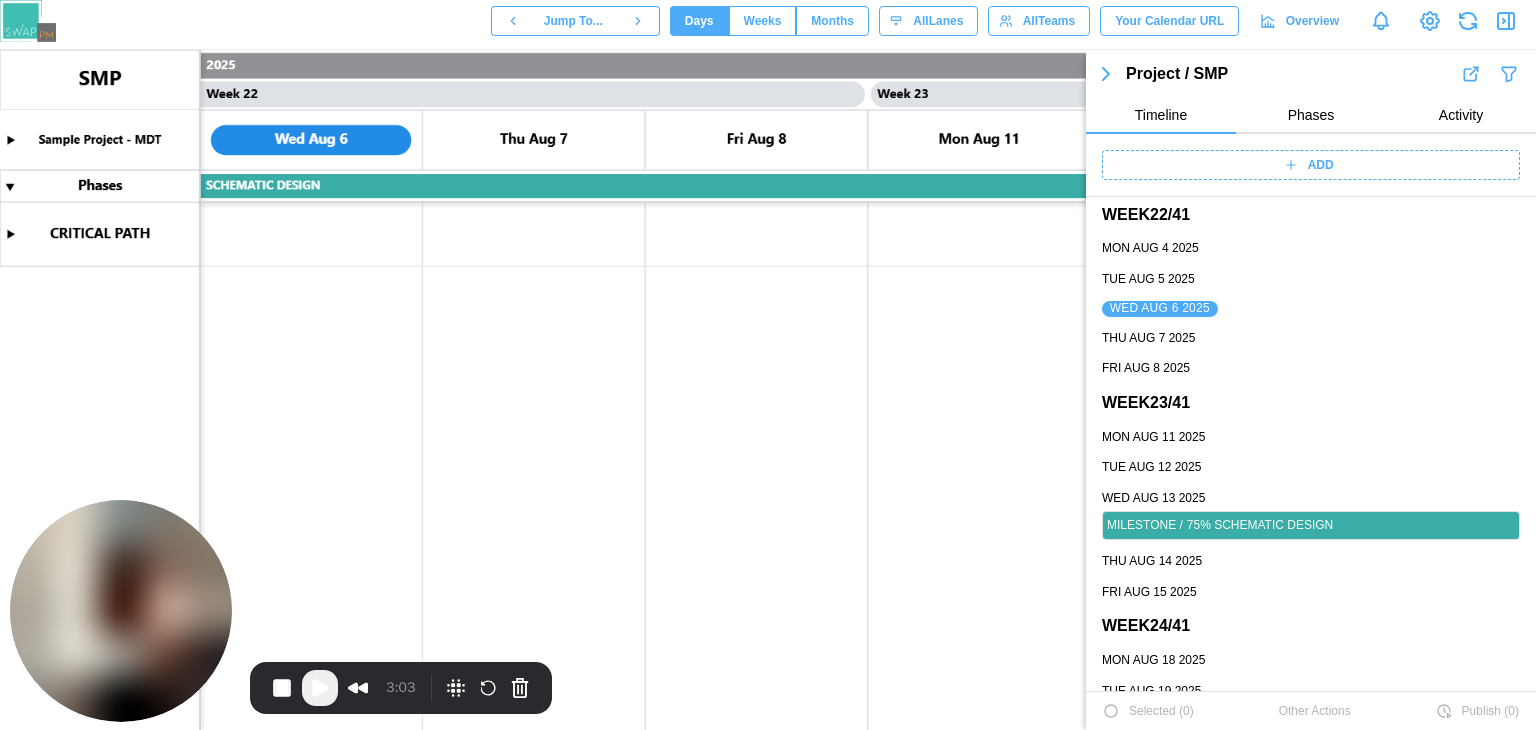 click on "ADD" at bounding box center (1308, 165) 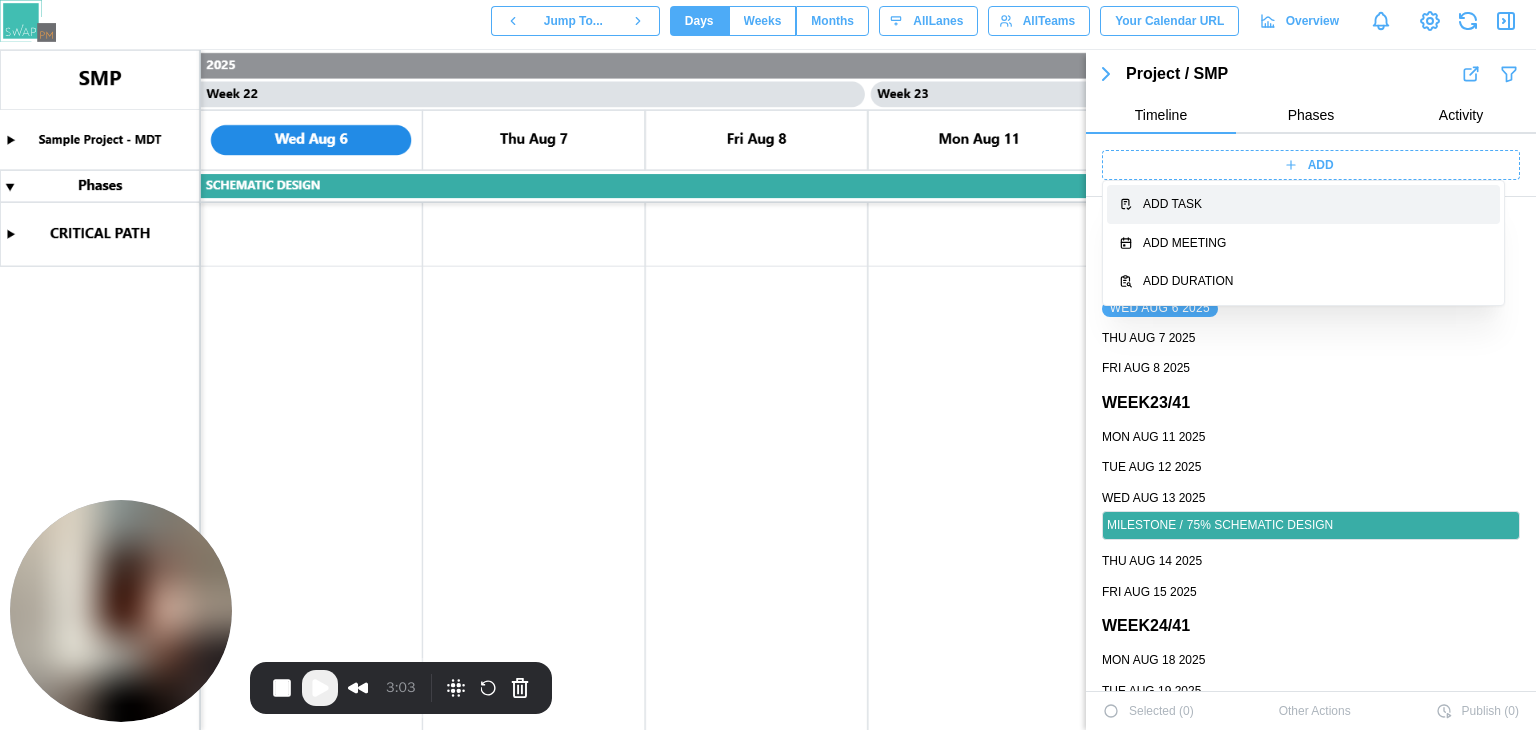 click on "Add Task" at bounding box center (1315, 204) 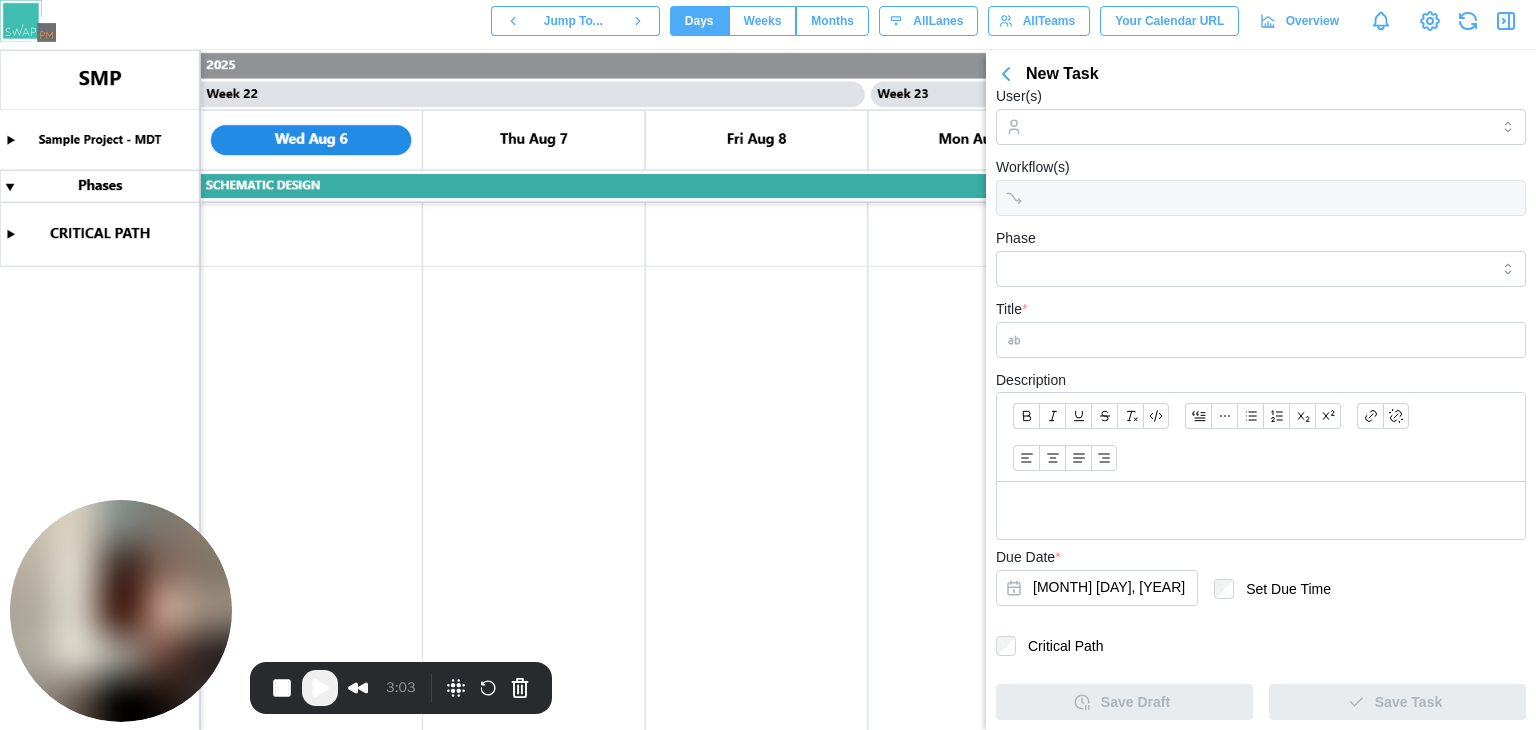 scroll, scrollTop: 50, scrollLeft: 0, axis: vertical 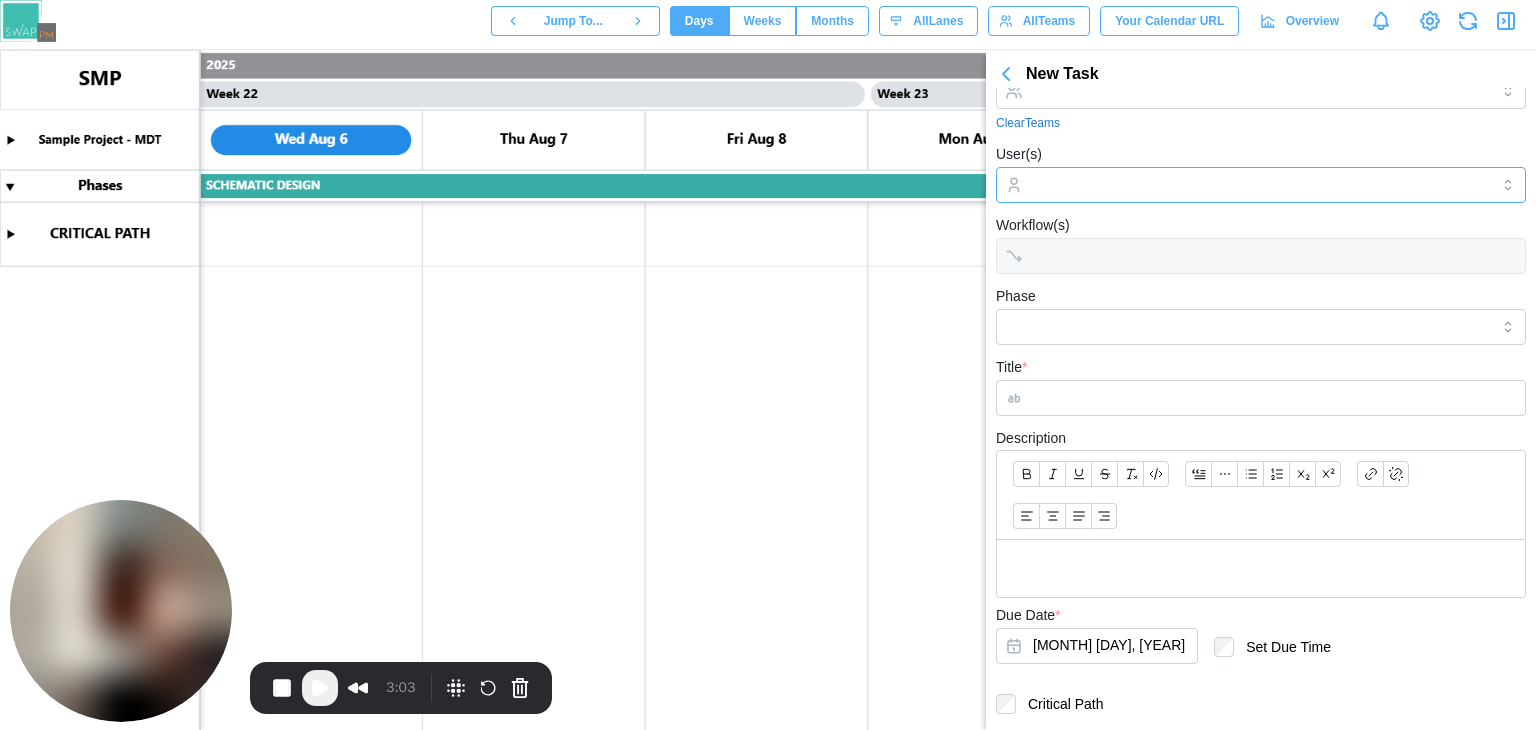 click on "User(s)" at bounding box center [1261, 185] 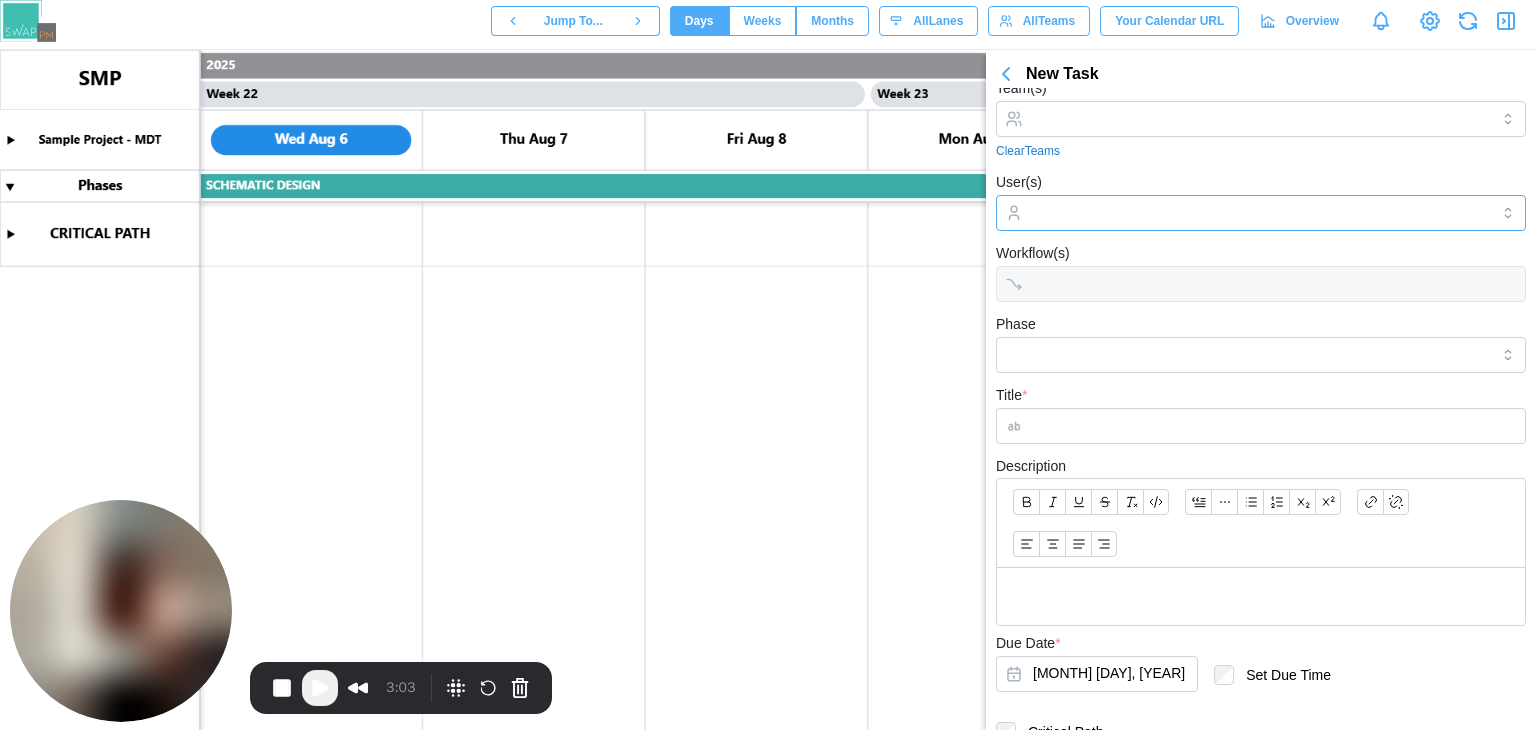 scroll, scrollTop: 0, scrollLeft: 0, axis: both 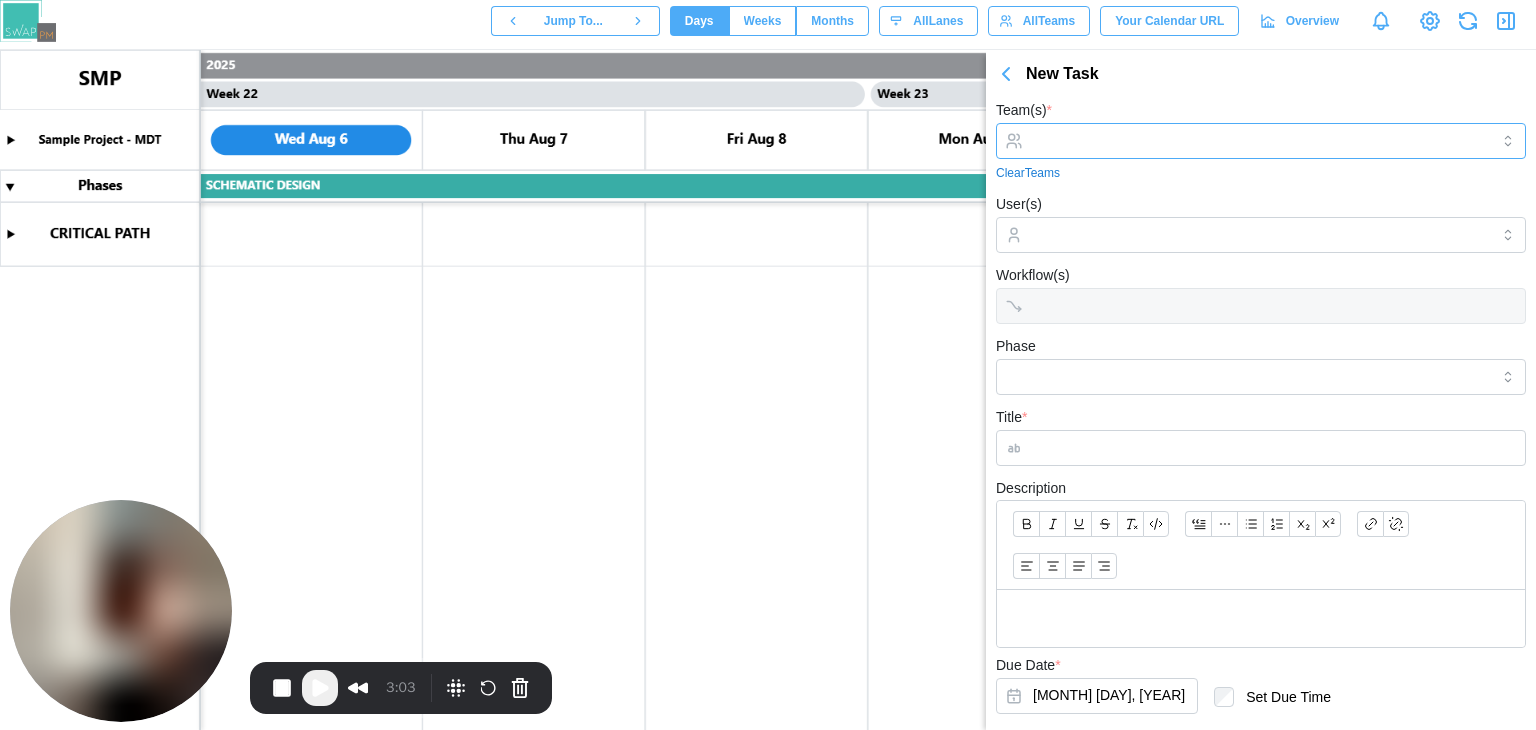 click on "Team(s)  *" at bounding box center [1261, 141] 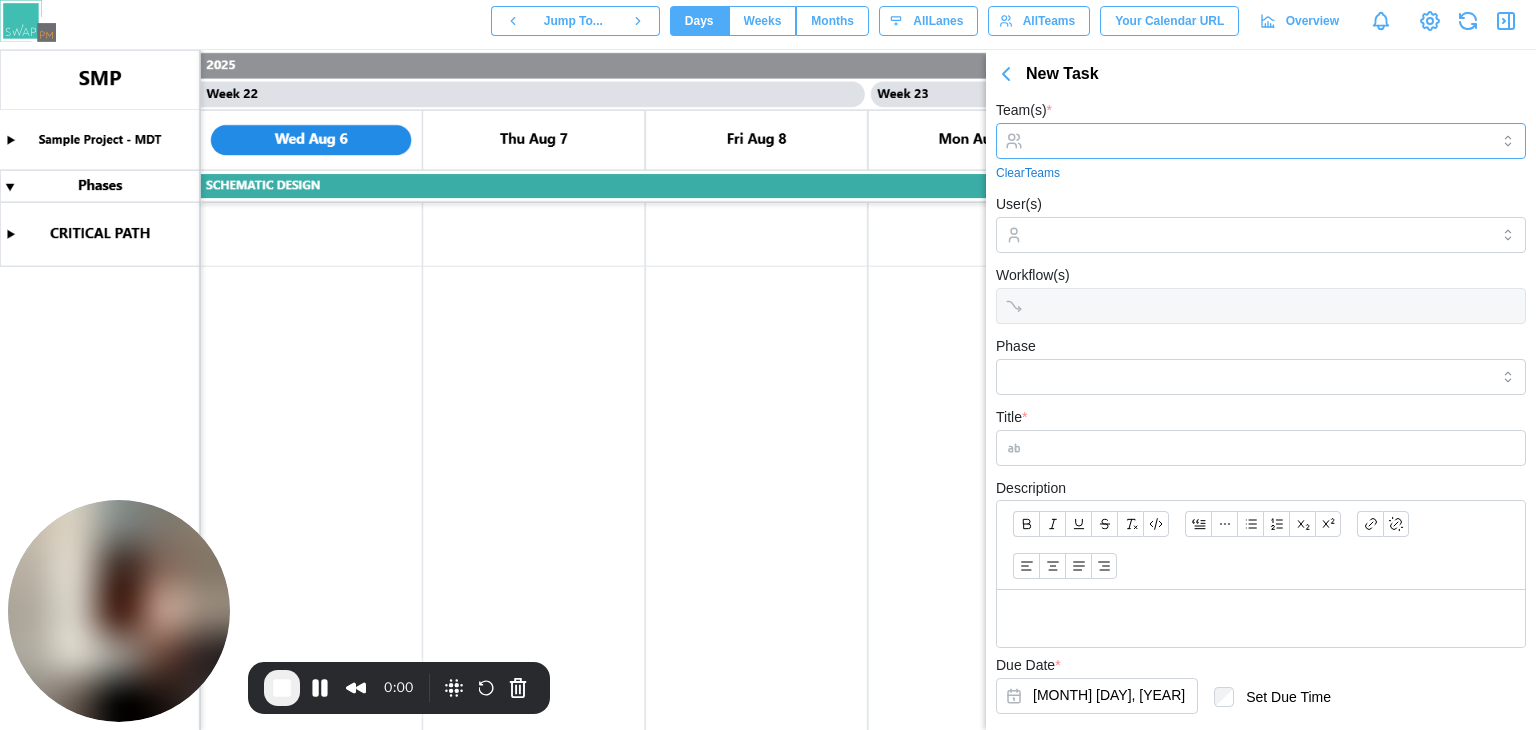 click on "Team(s)  *" at bounding box center [1261, 141] 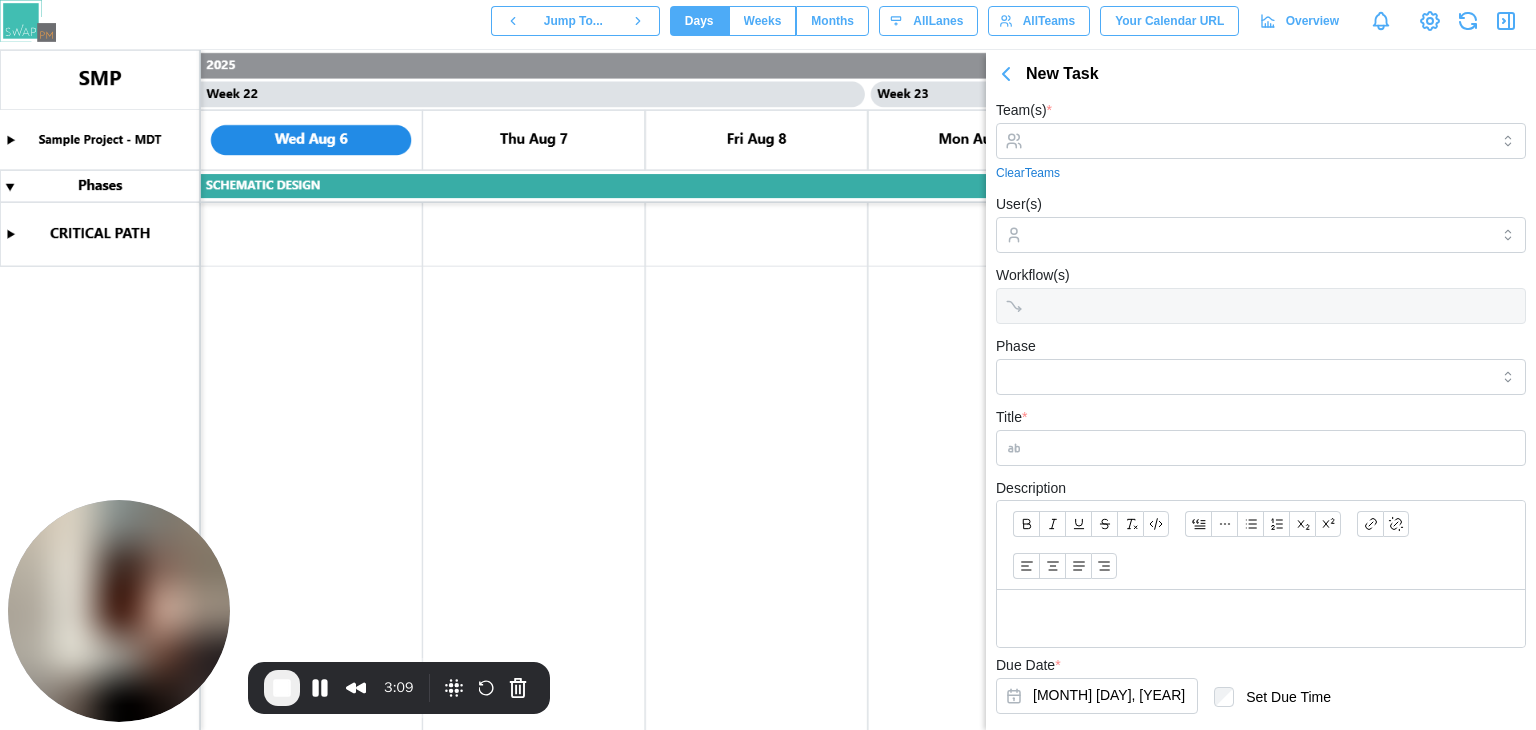click 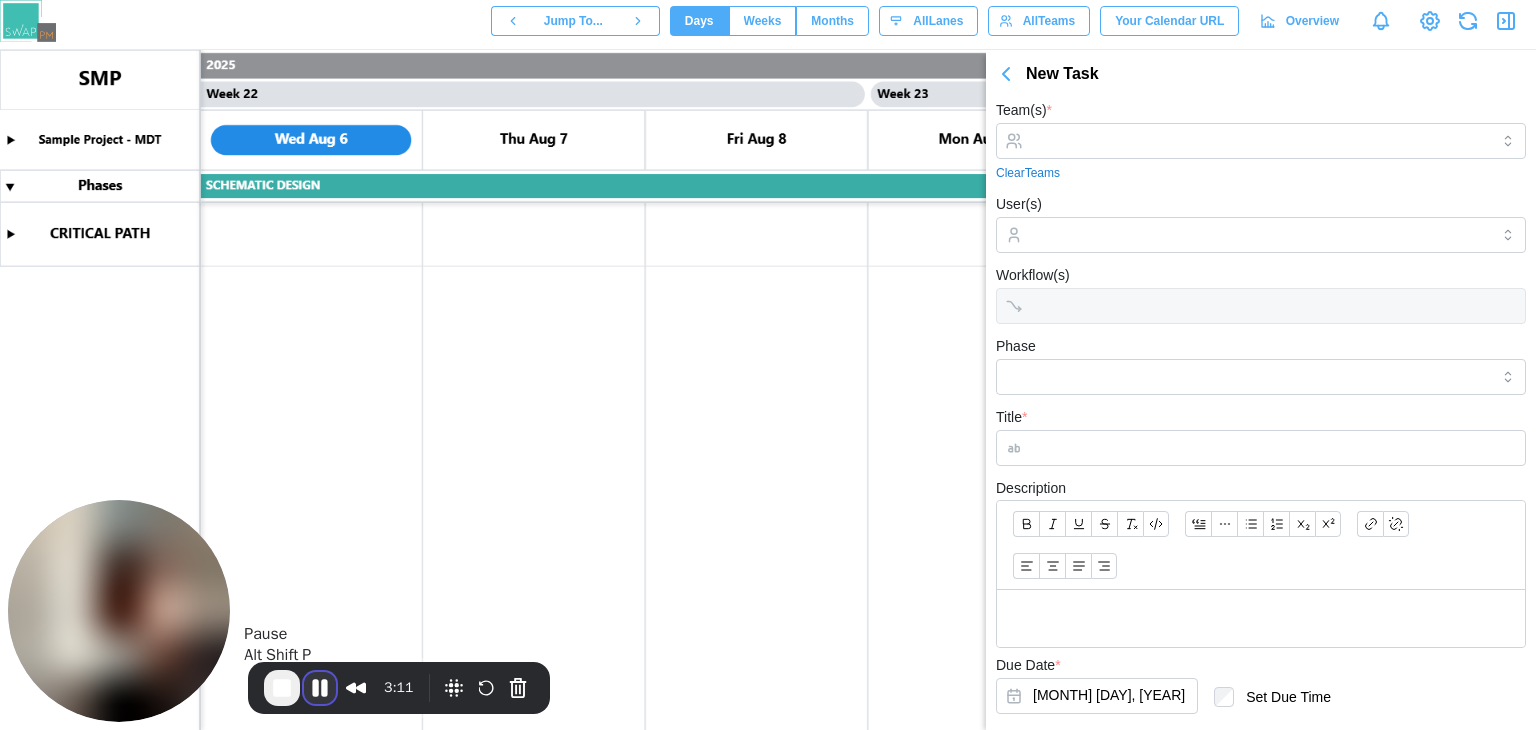 click at bounding box center (320, 688) 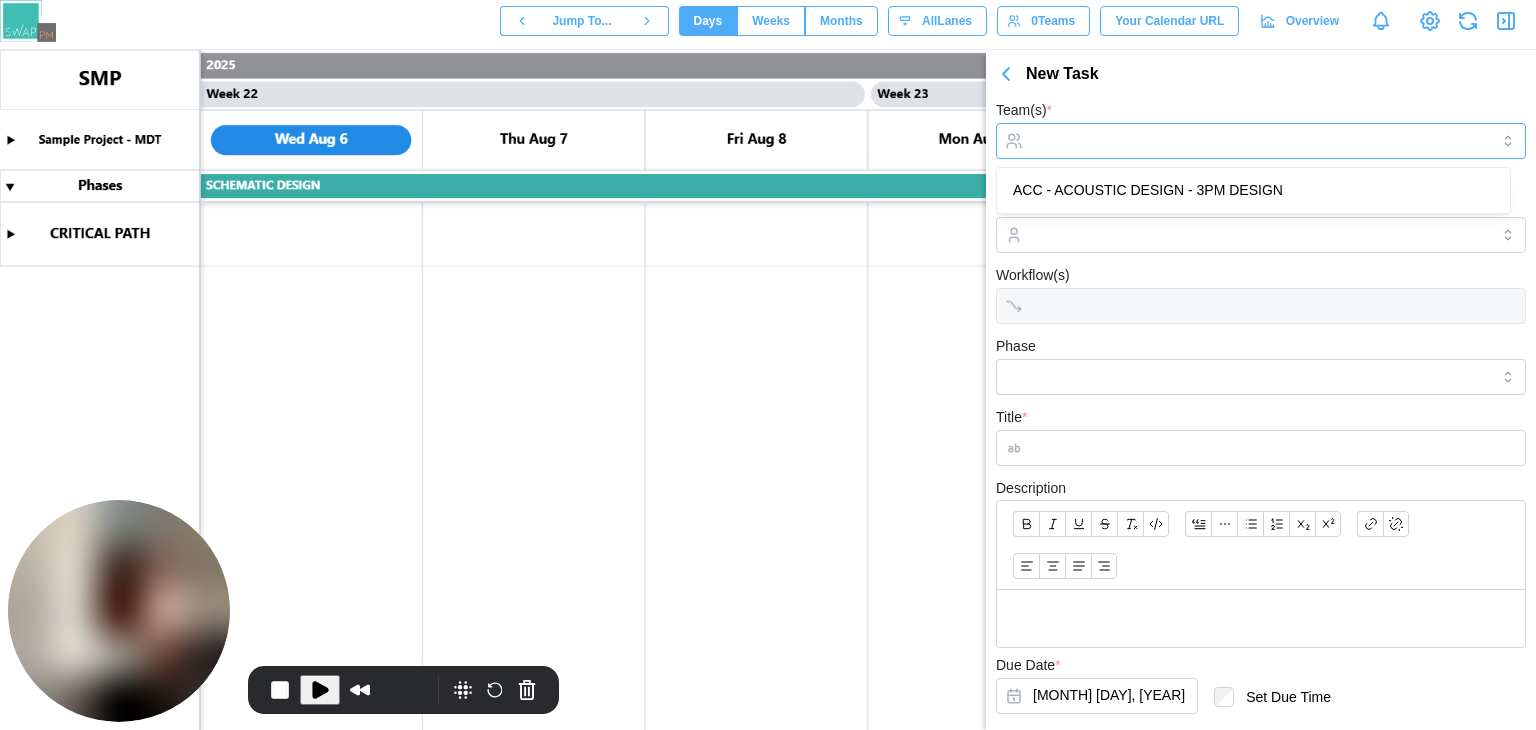 click on "Team(s)  *" at bounding box center (1261, 141) 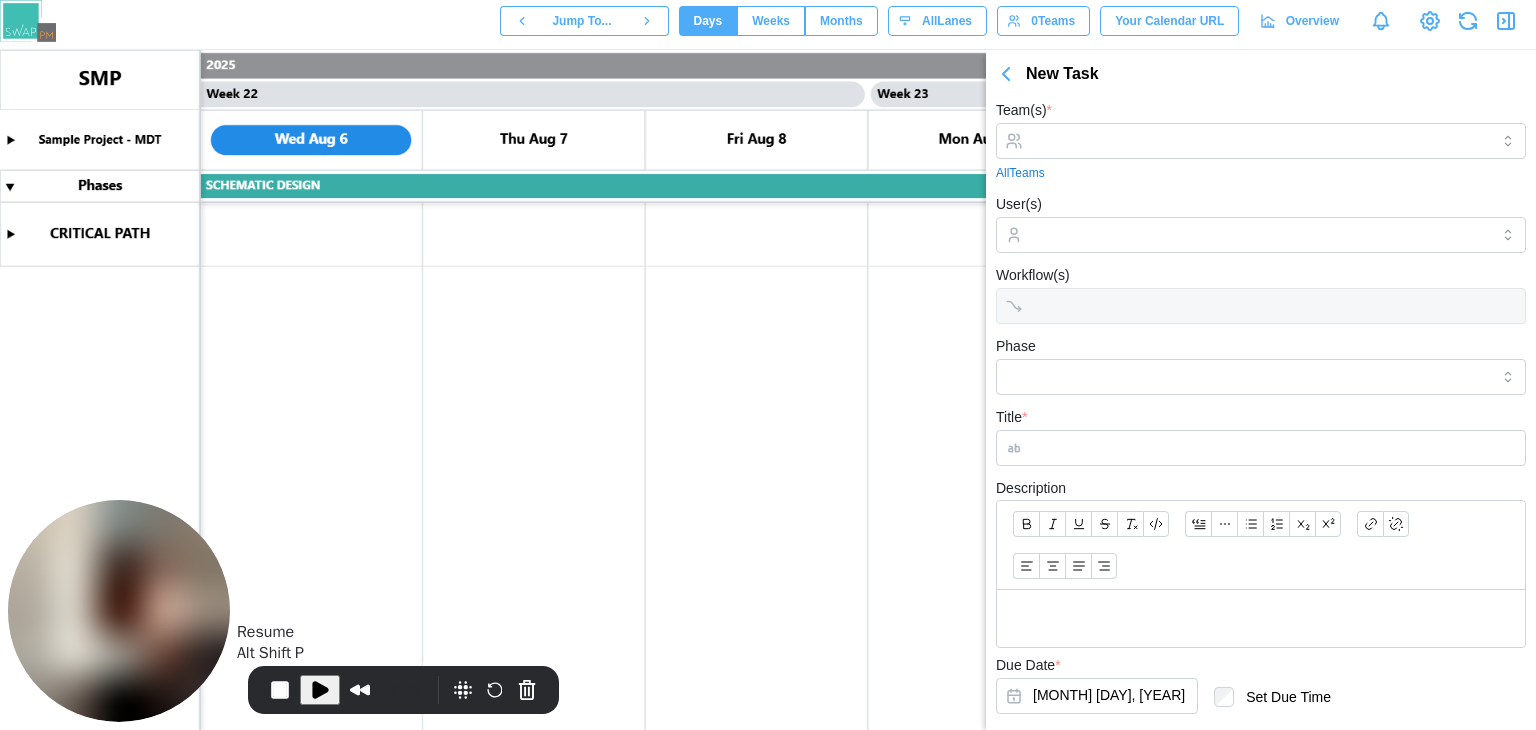 click at bounding box center [320, 690] 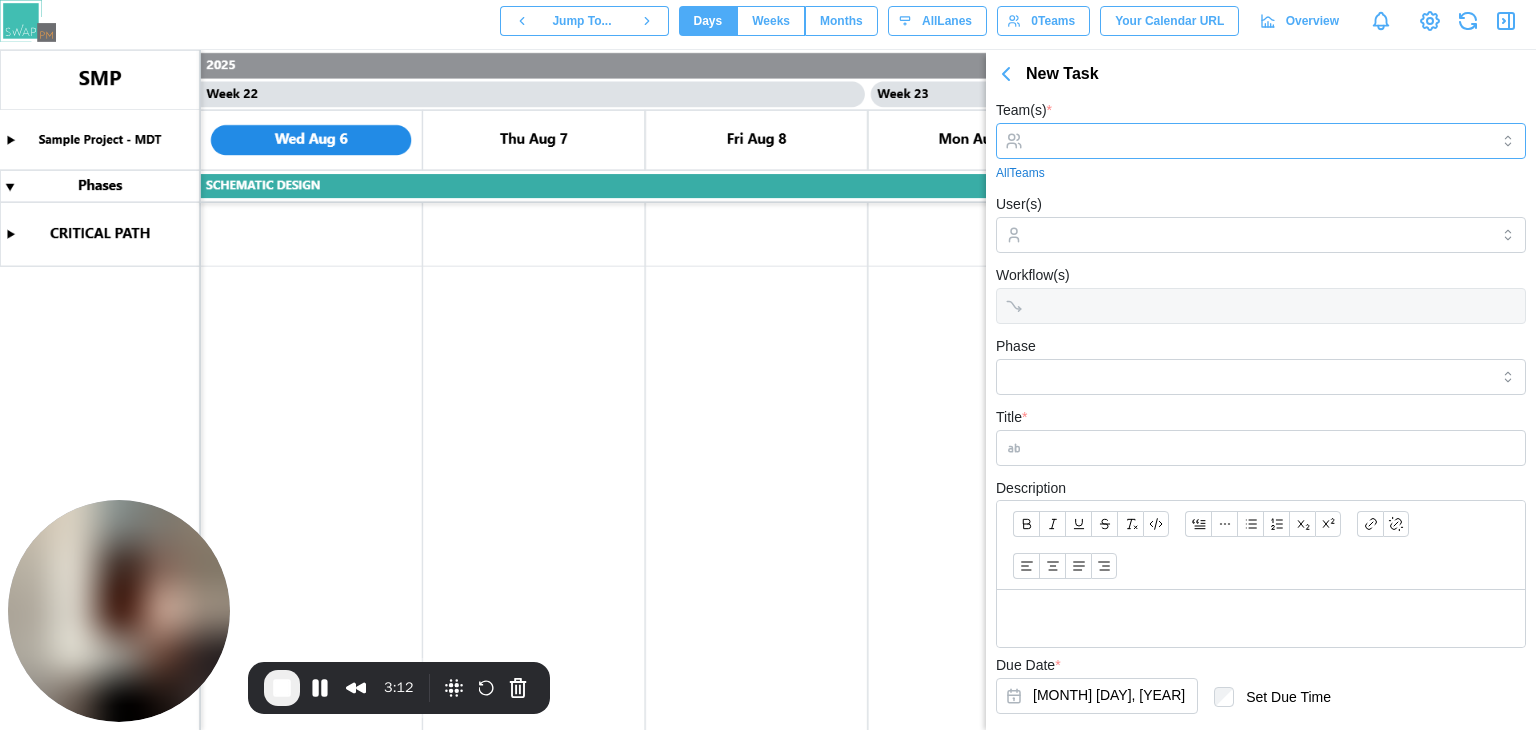 click at bounding box center [1258, 141] 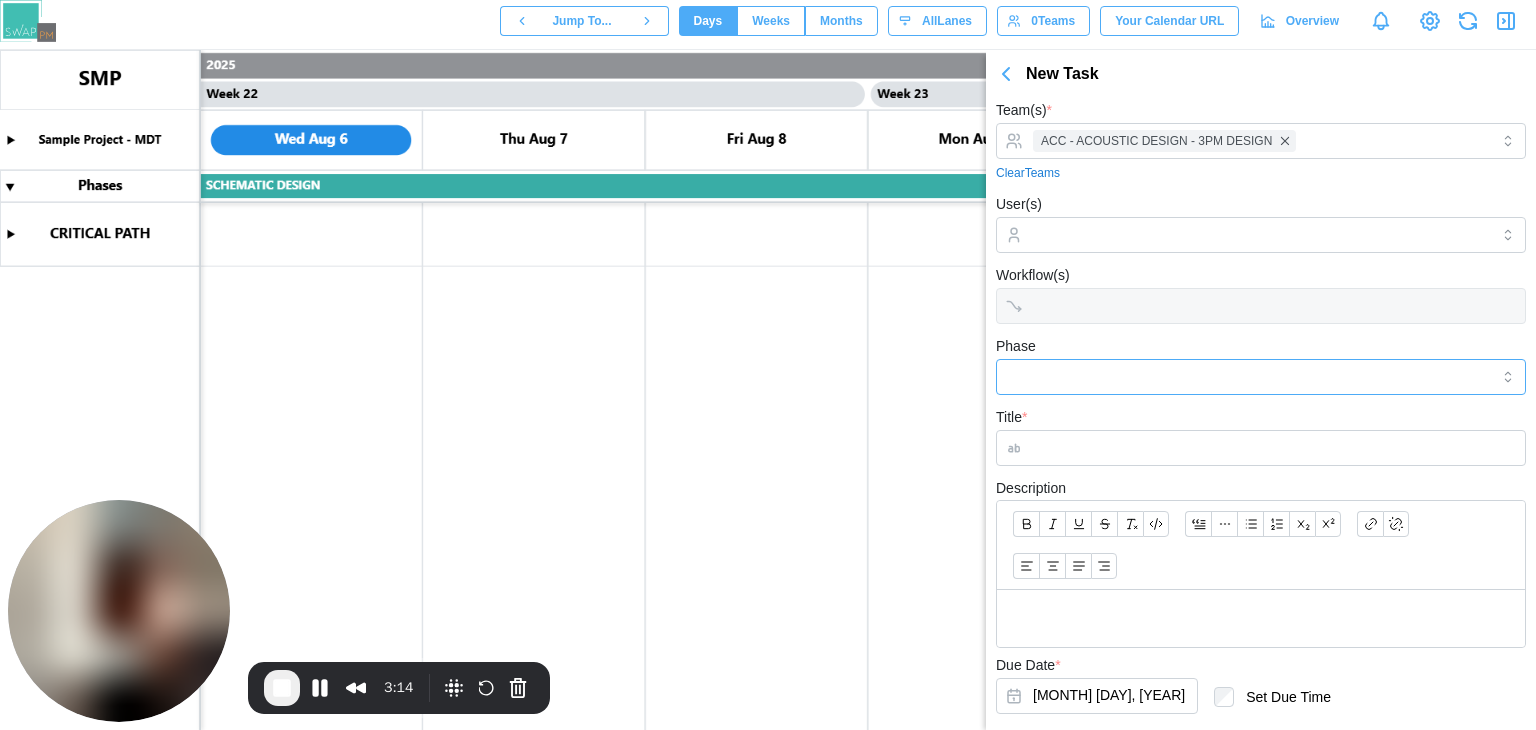 click on "Phase" at bounding box center (1261, 377) 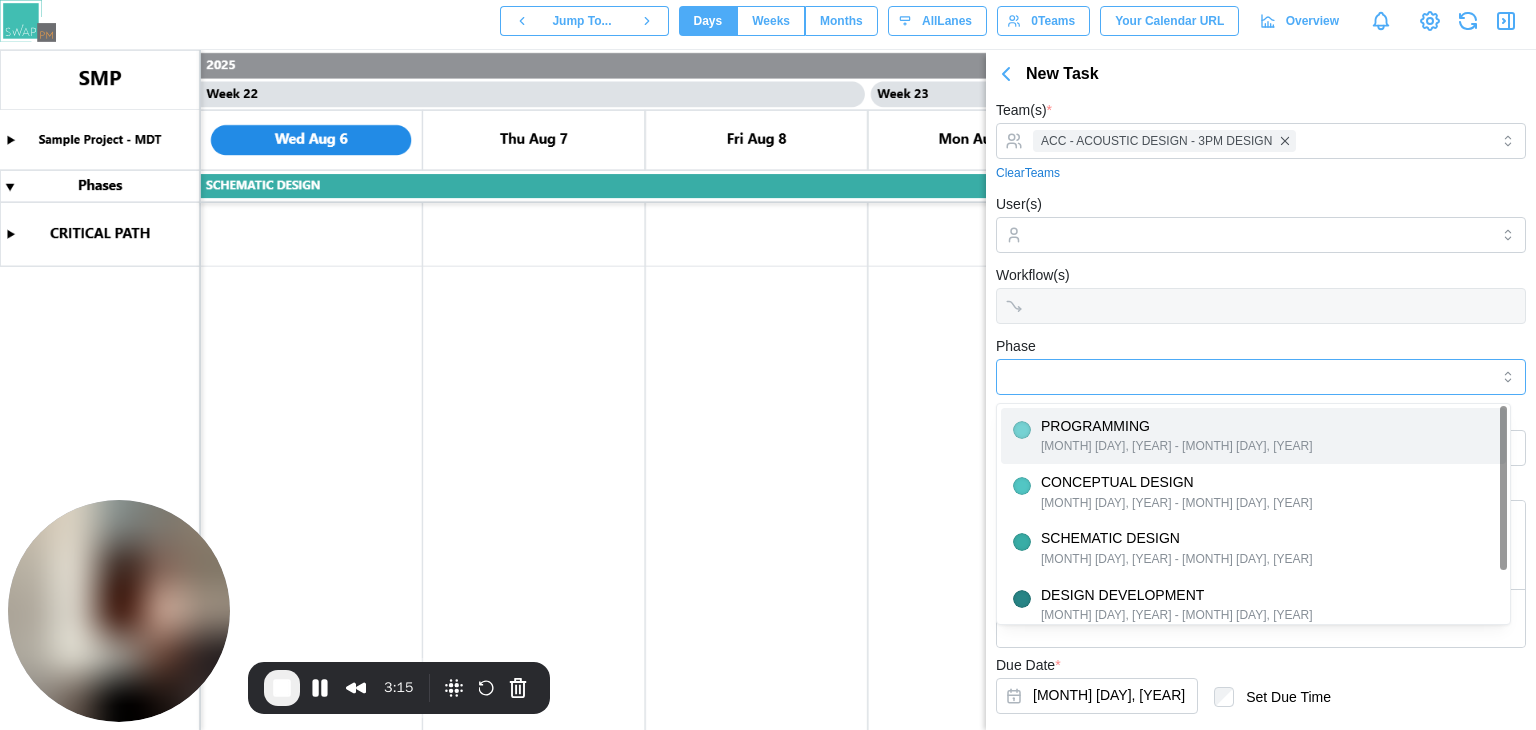 type on "**********" 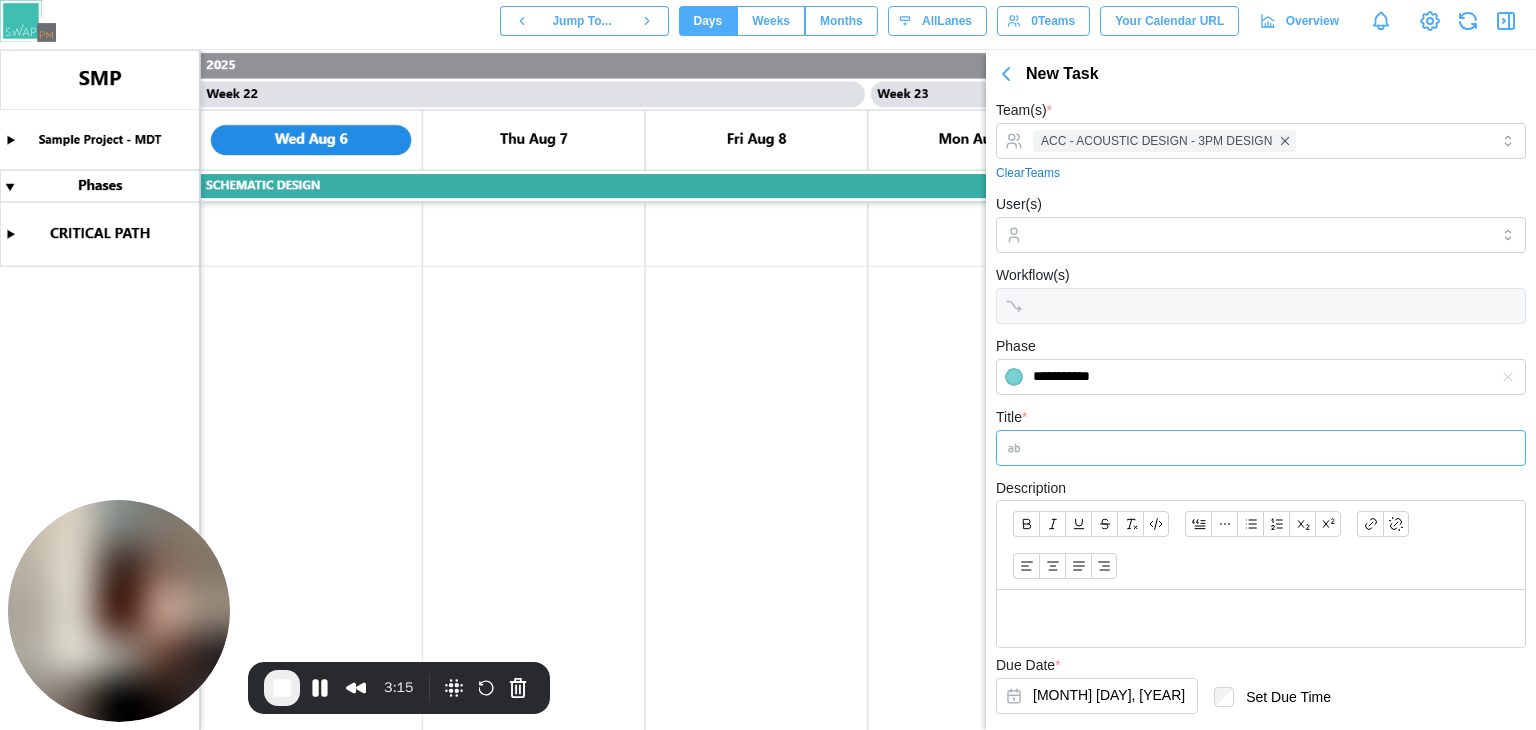 click on "Title  *" at bounding box center [1261, 448] 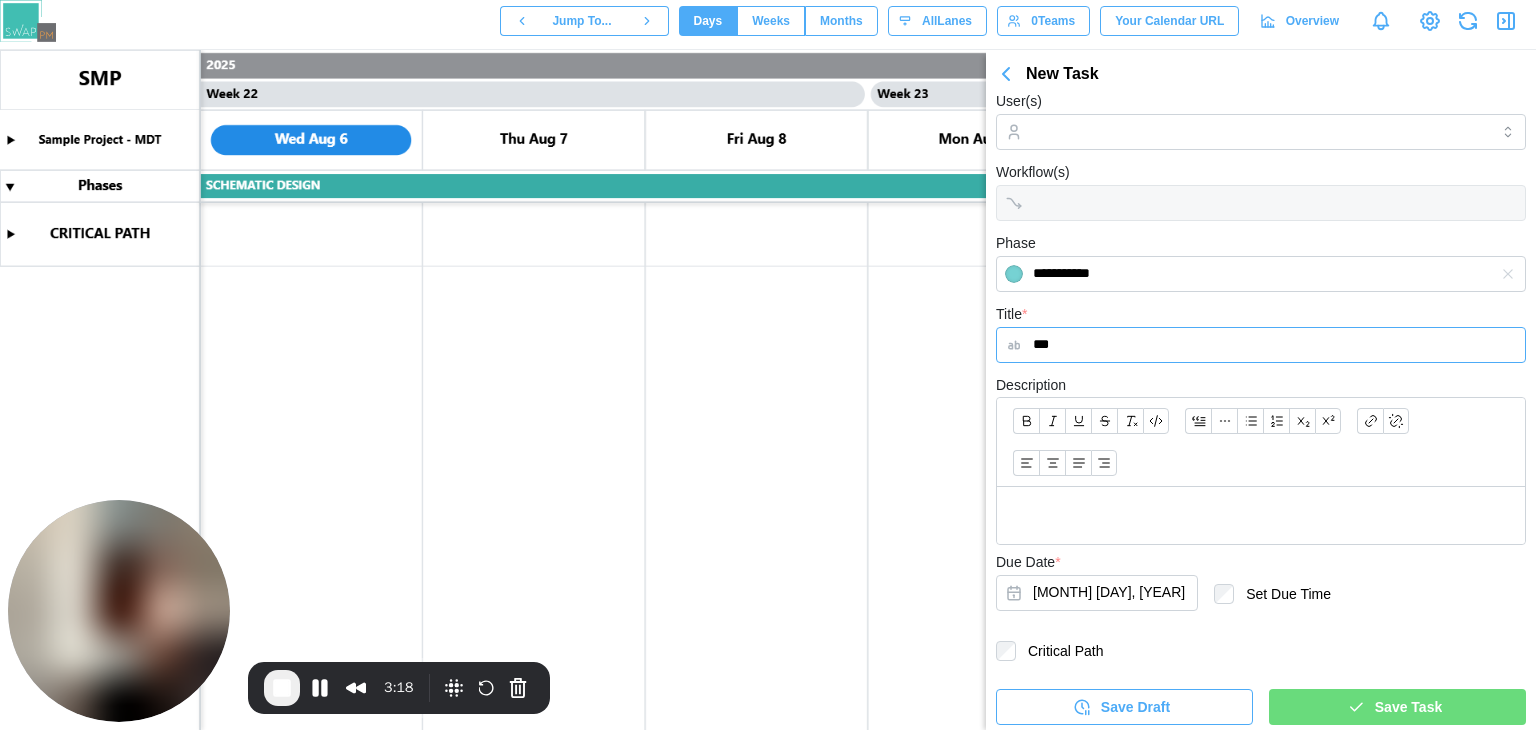 scroll, scrollTop: 107, scrollLeft: 0, axis: vertical 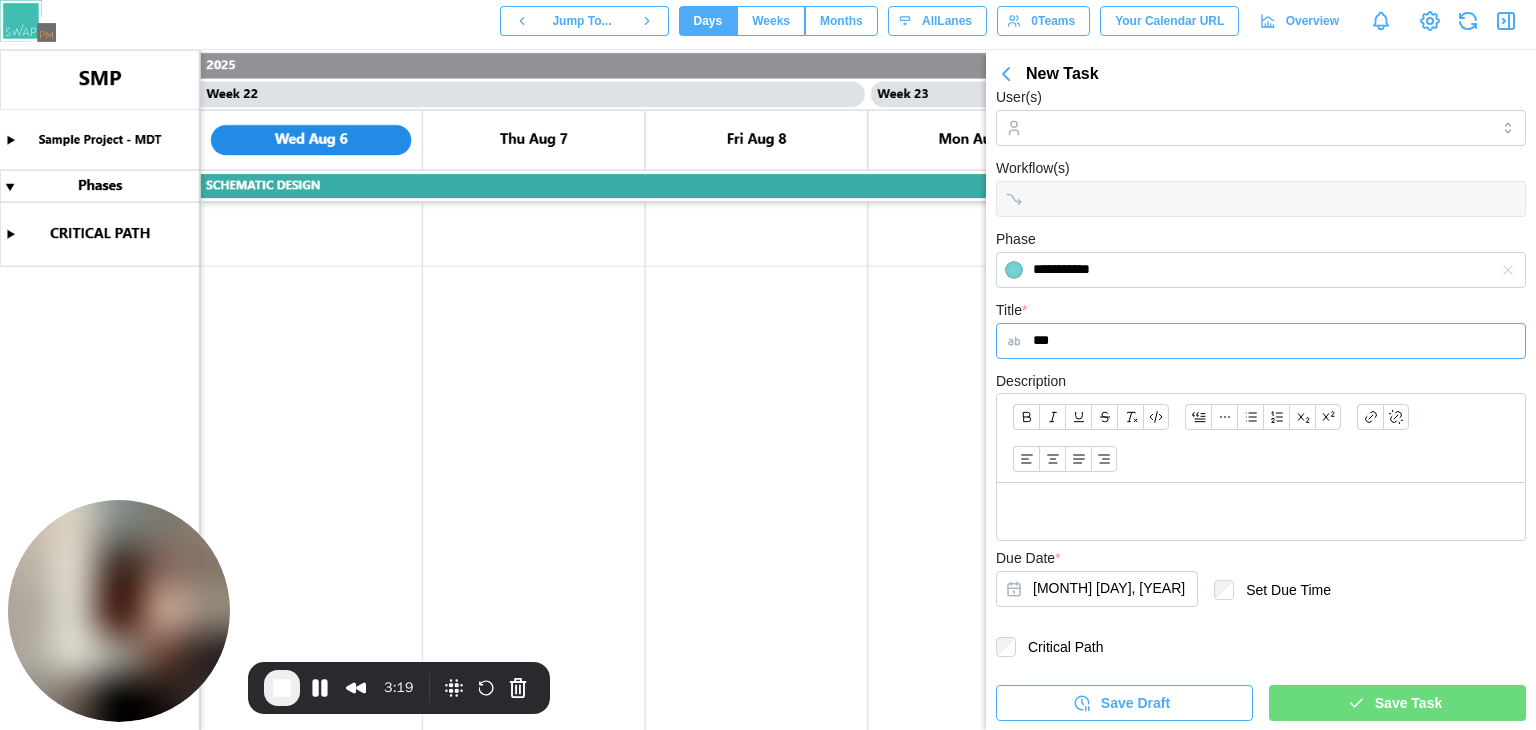 type on "***" 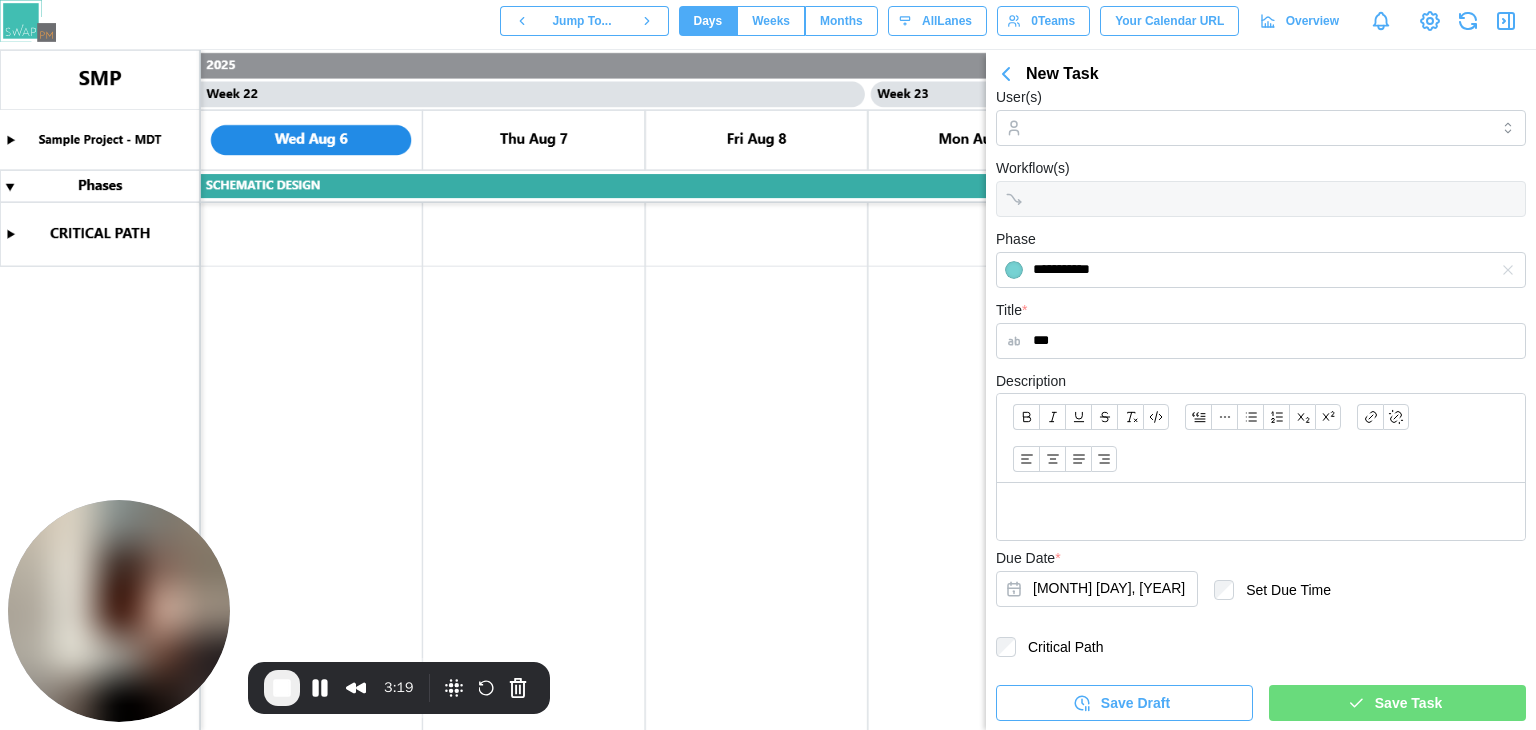 click on "Save Task" at bounding box center (1394, 703) 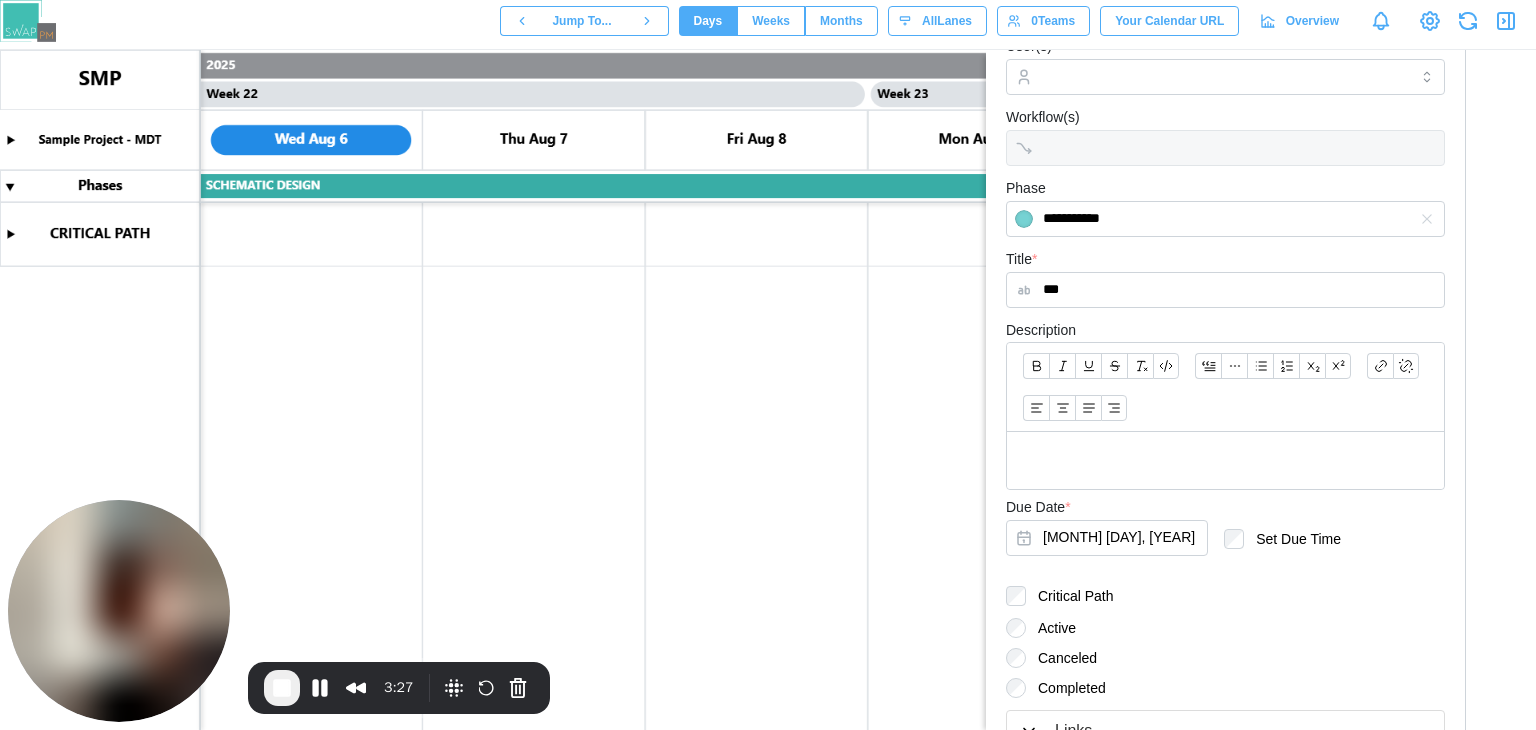 scroll, scrollTop: 359, scrollLeft: 0, axis: vertical 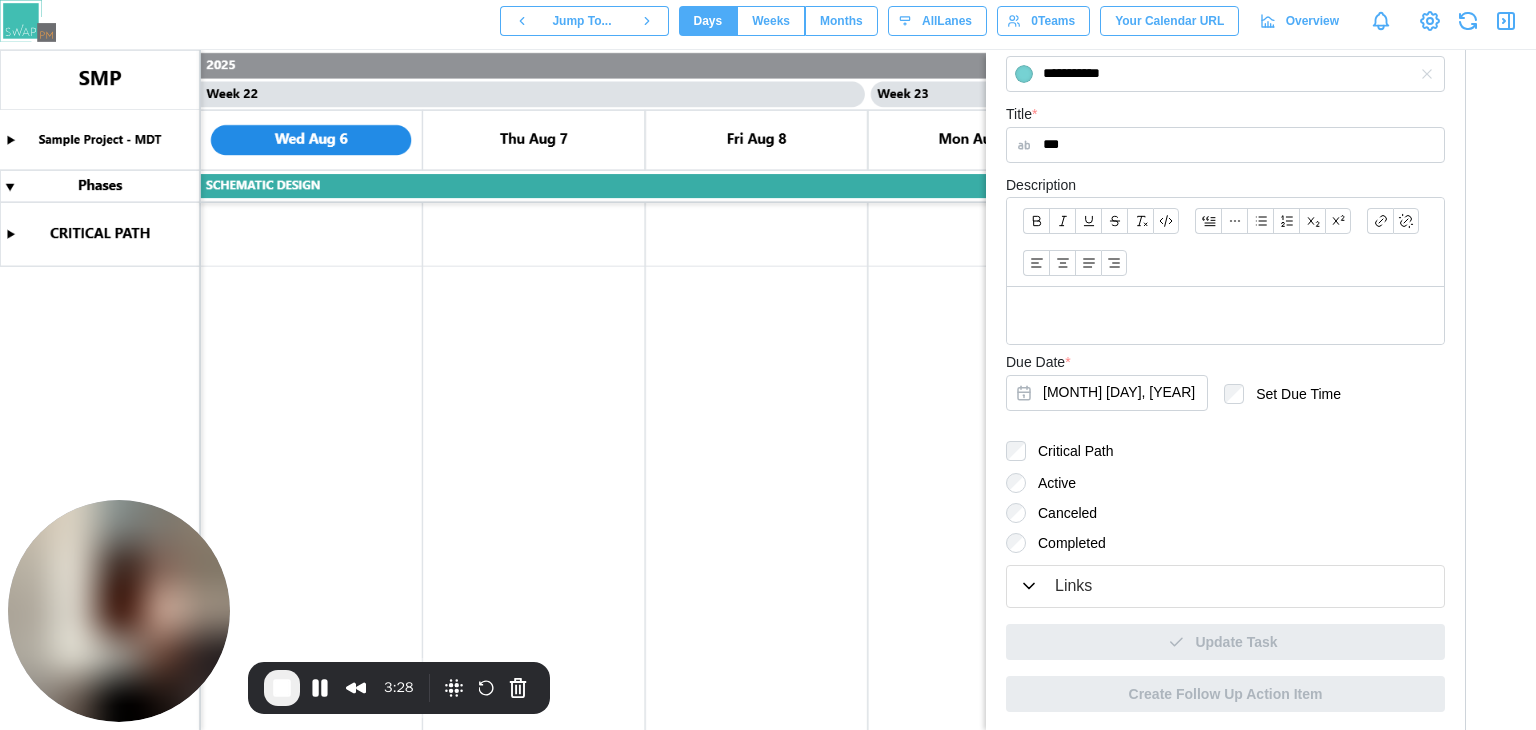 click on "Completed" at bounding box center [1066, 543] 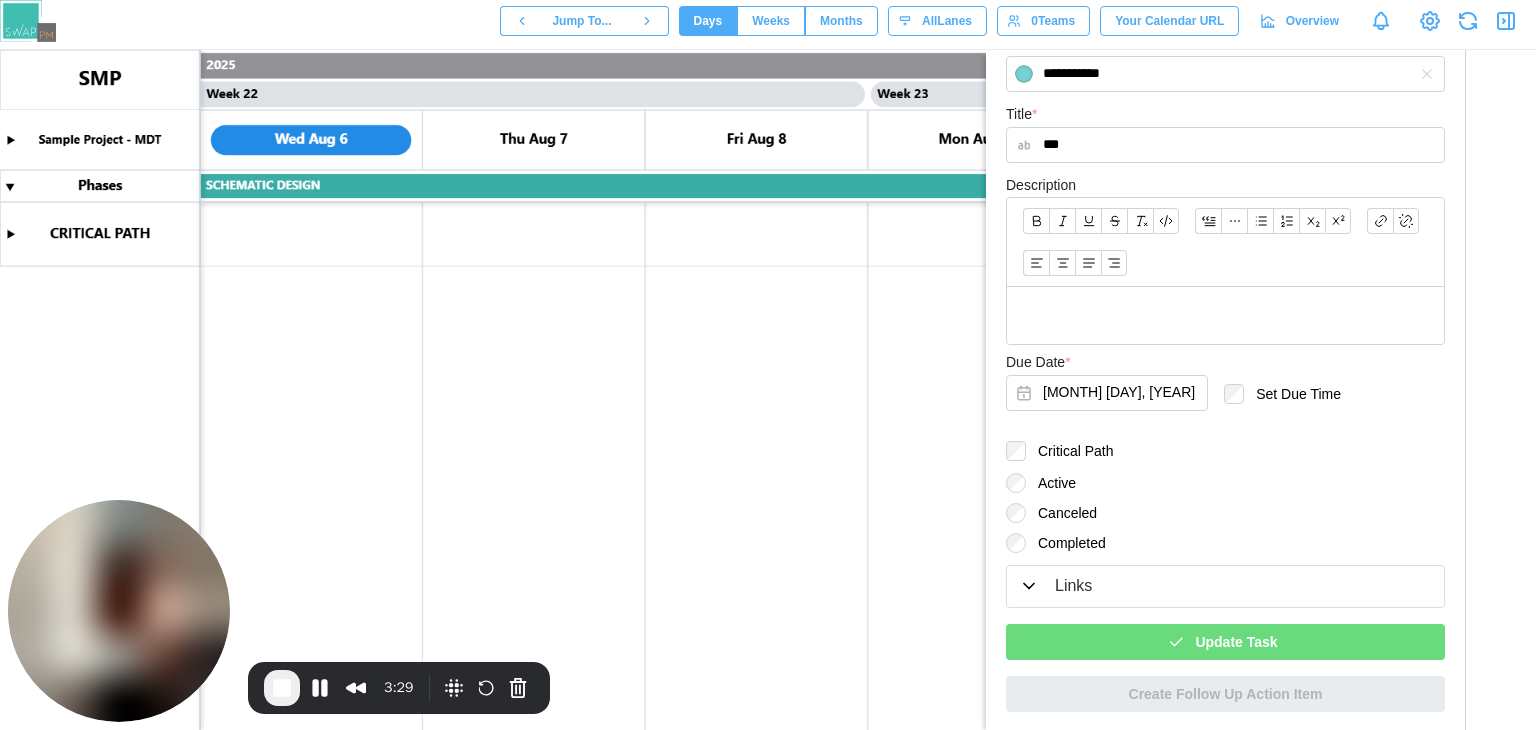 click on "Update Task" at bounding box center (1236, 642) 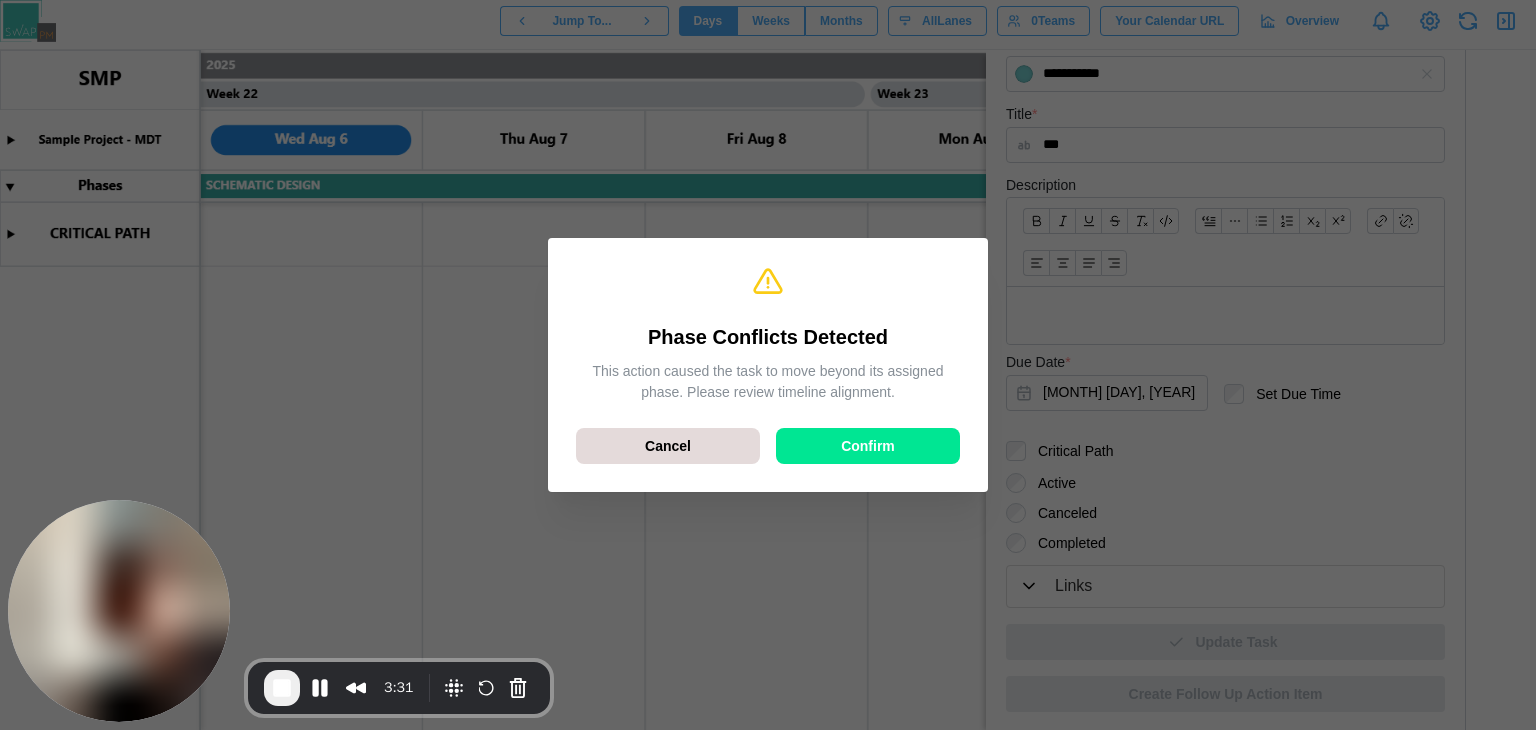 click on "Confirm" at bounding box center [868, 446] 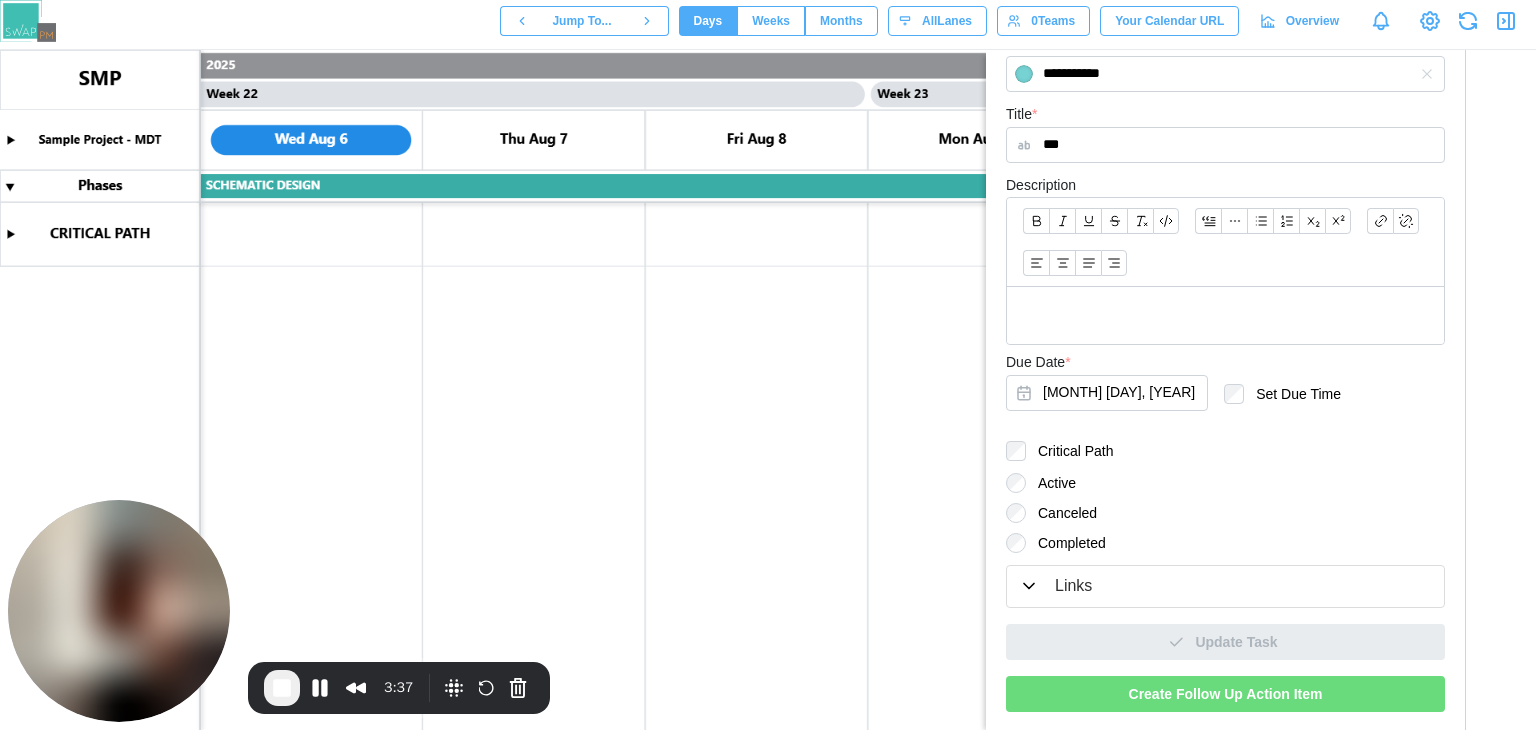 click on "Create Follow Up Action Item" at bounding box center [1226, 694] 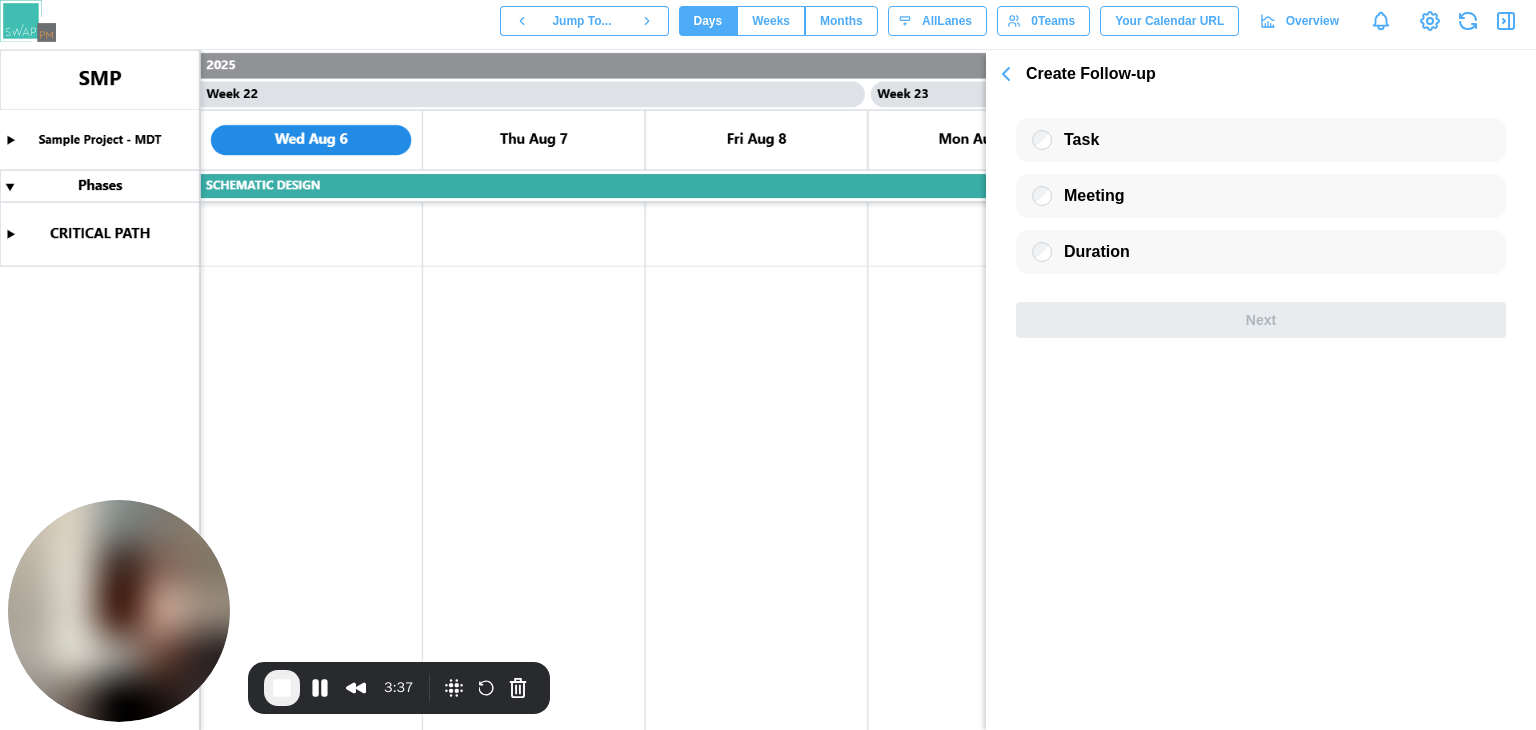 scroll, scrollTop: 0, scrollLeft: 0, axis: both 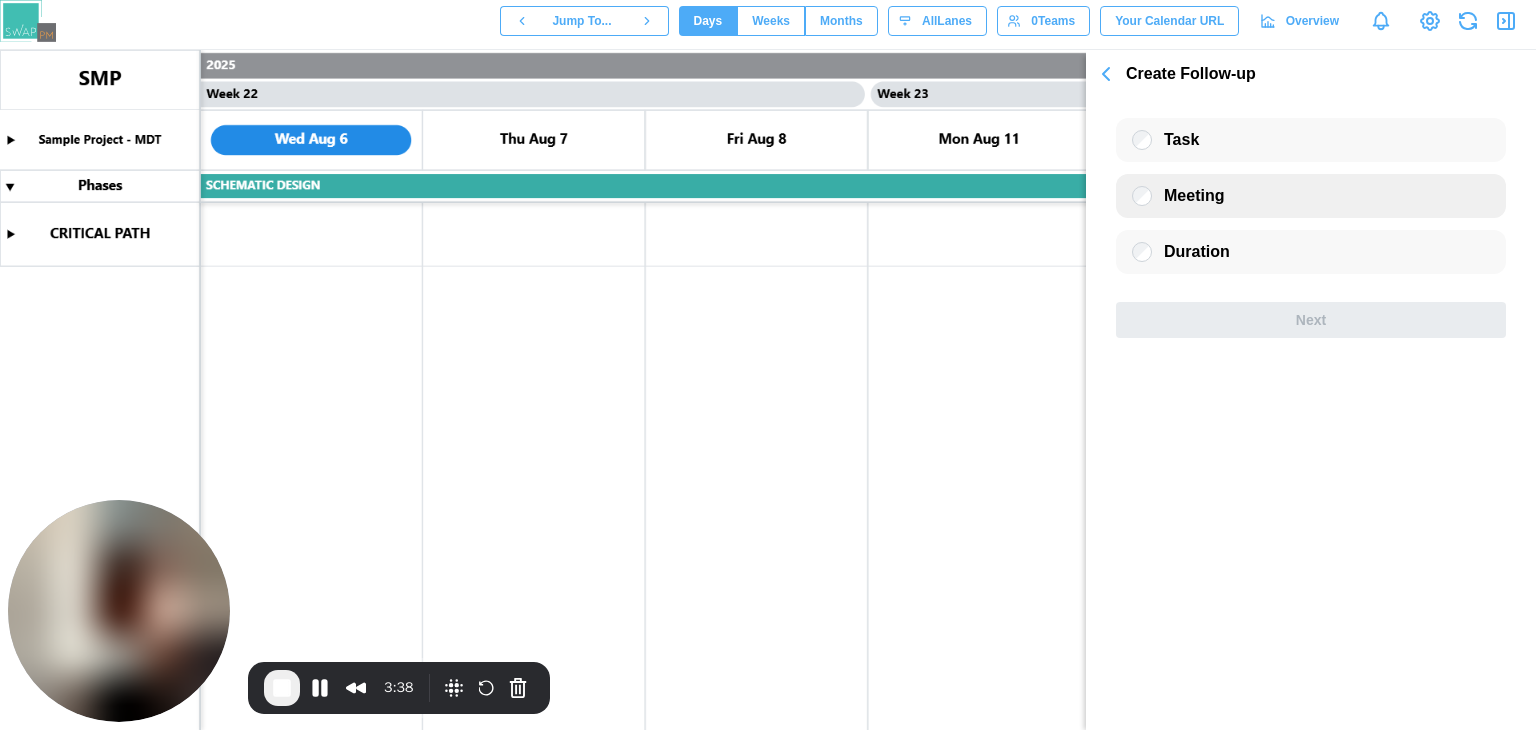 click on "Meeting" at bounding box center [1311, 196] 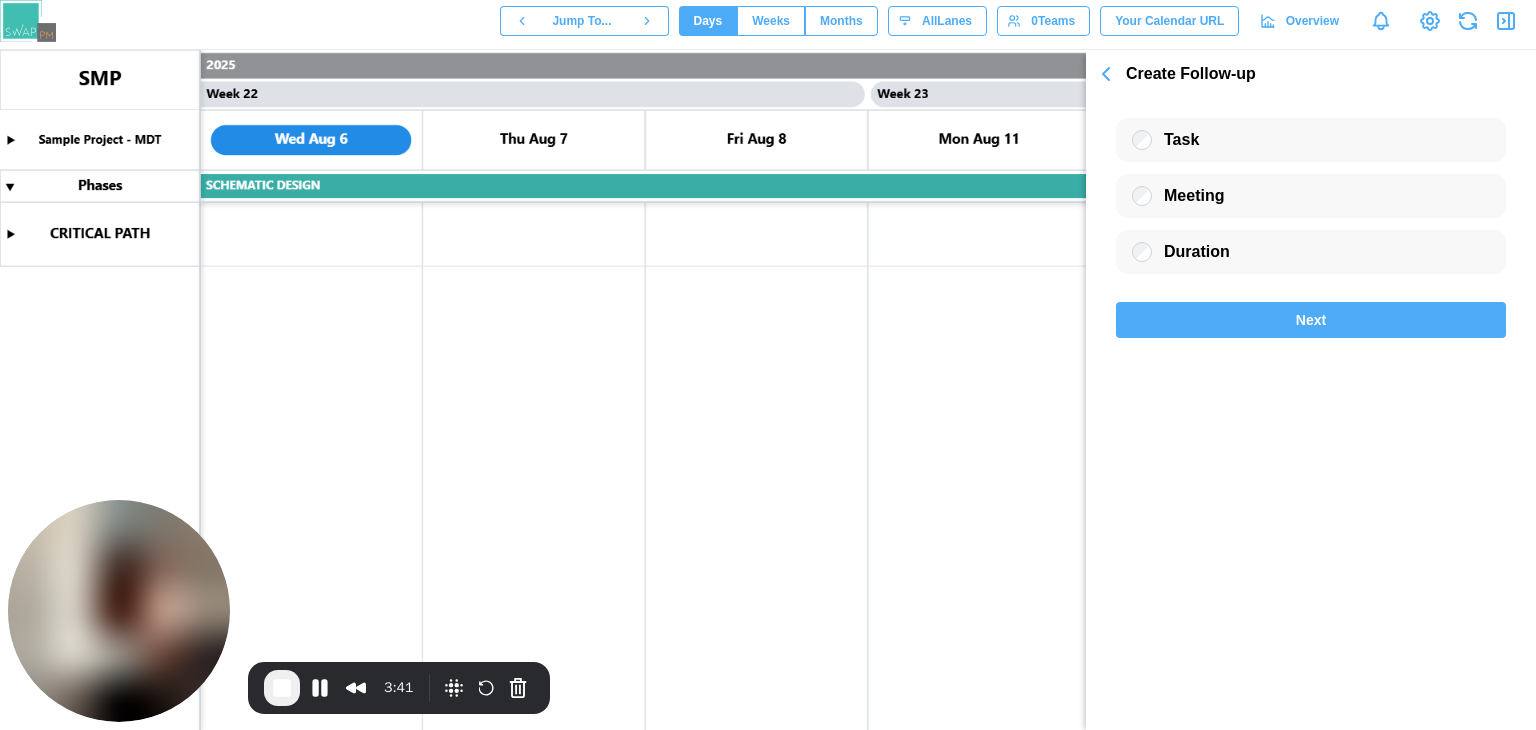 click on "Next" at bounding box center [1311, 320] 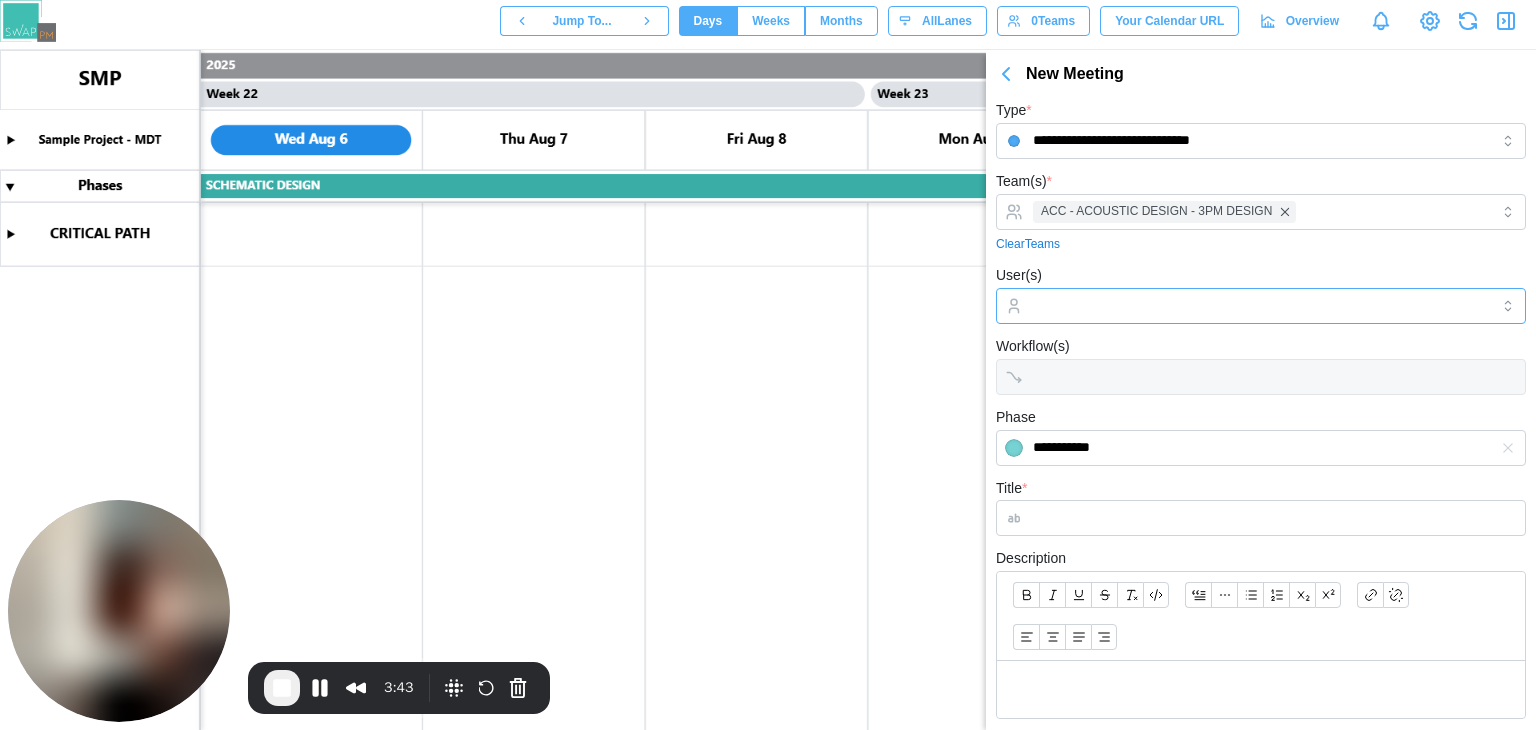 click on "User(s)" at bounding box center (1261, 306) 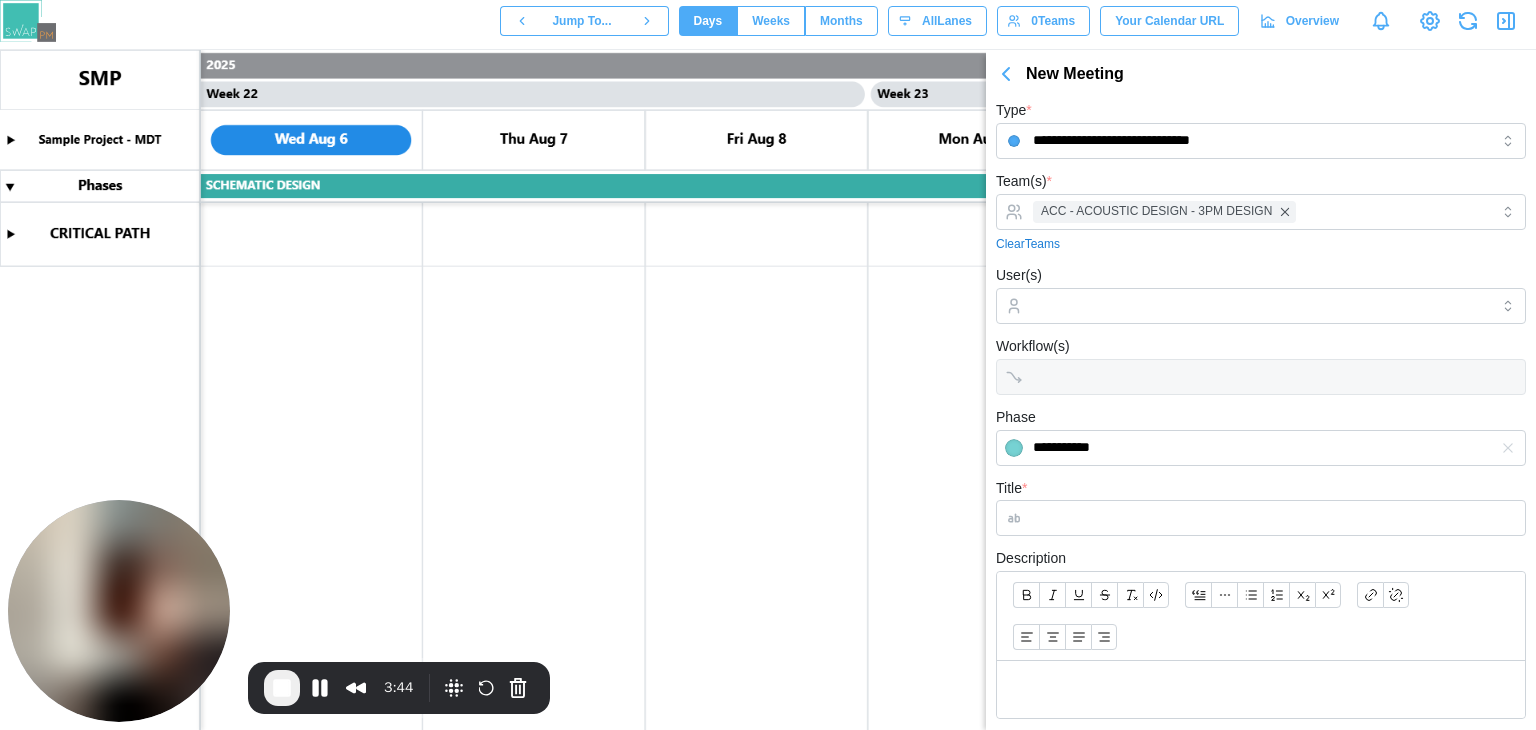 click on "**********" at bounding box center [1261, 549] 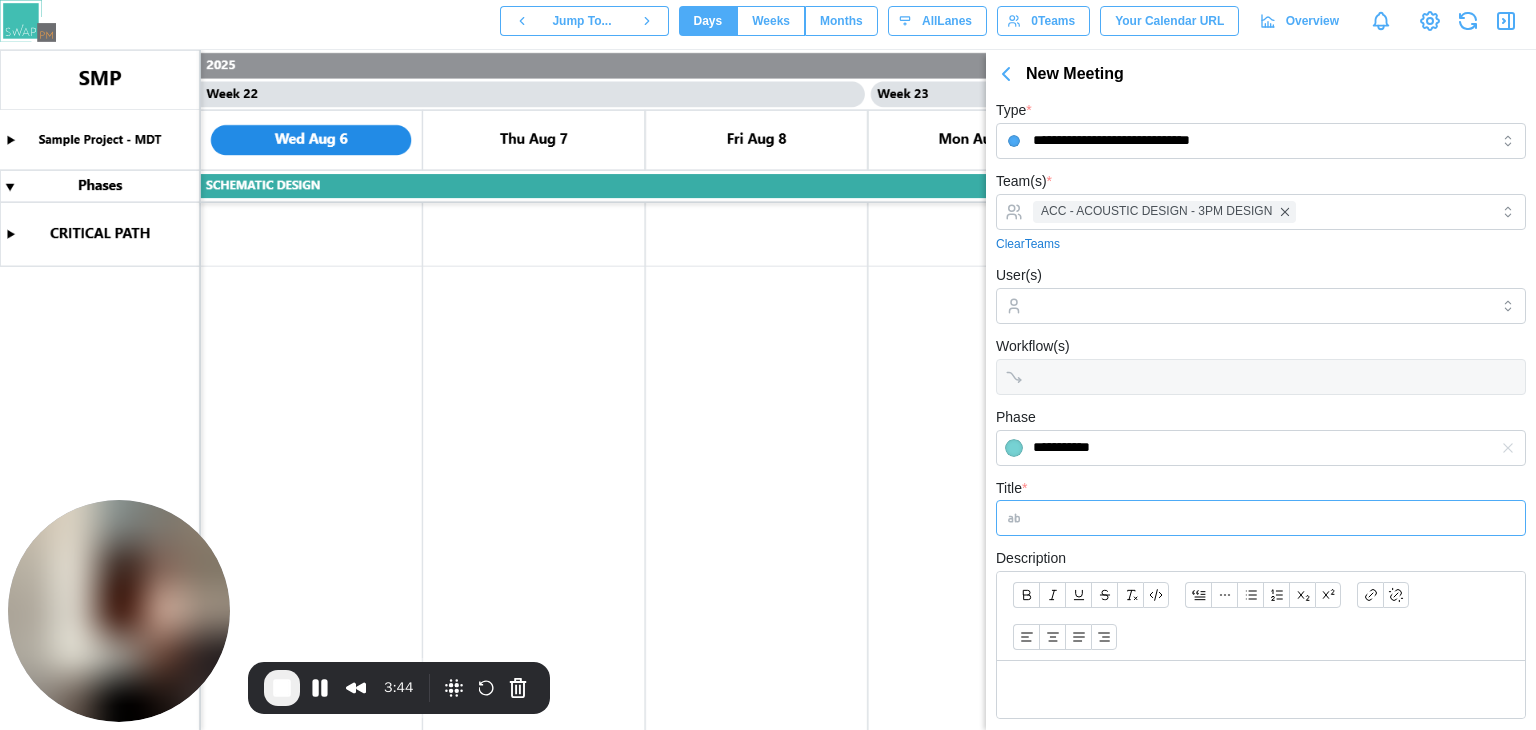 click on "Title  *" at bounding box center (1261, 518) 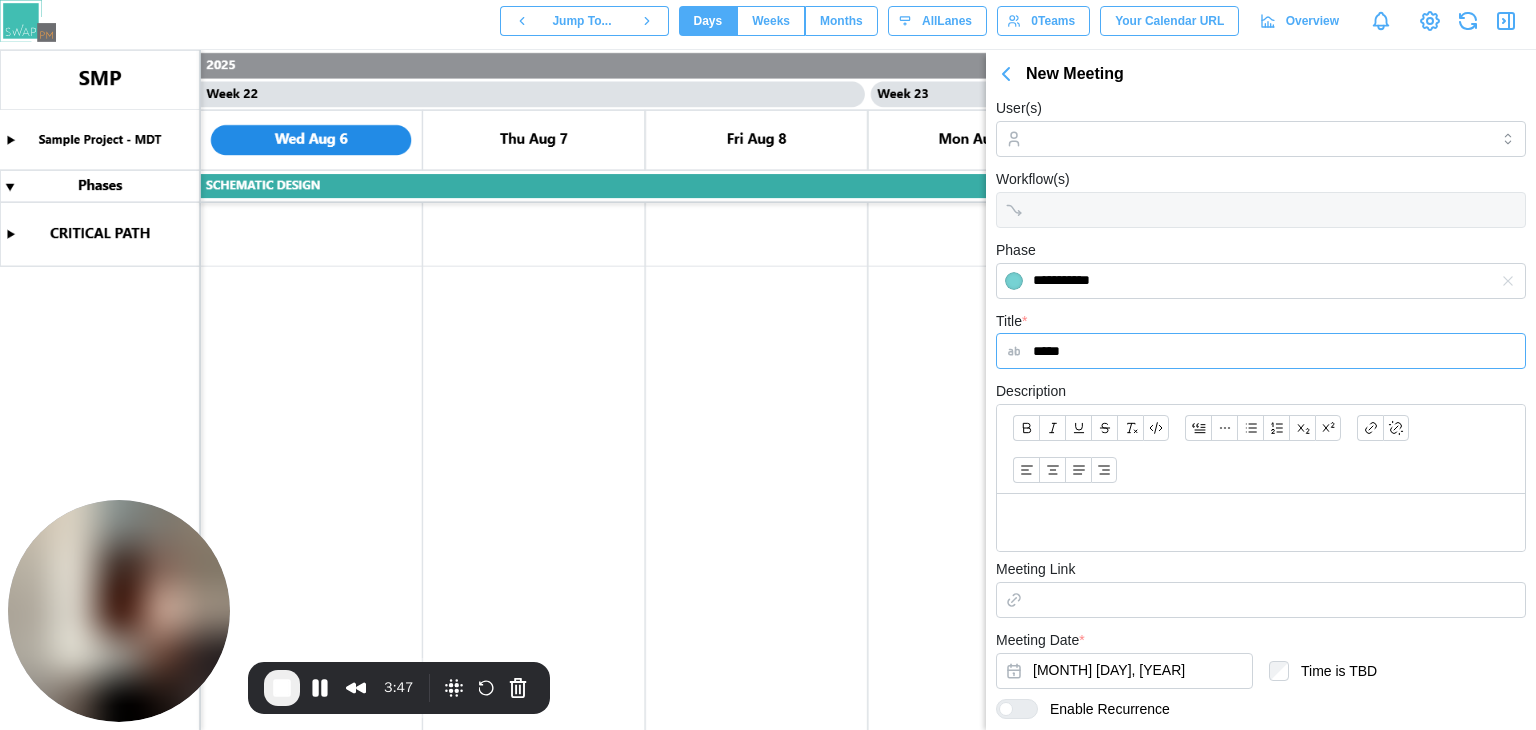 scroll, scrollTop: 279, scrollLeft: 0, axis: vertical 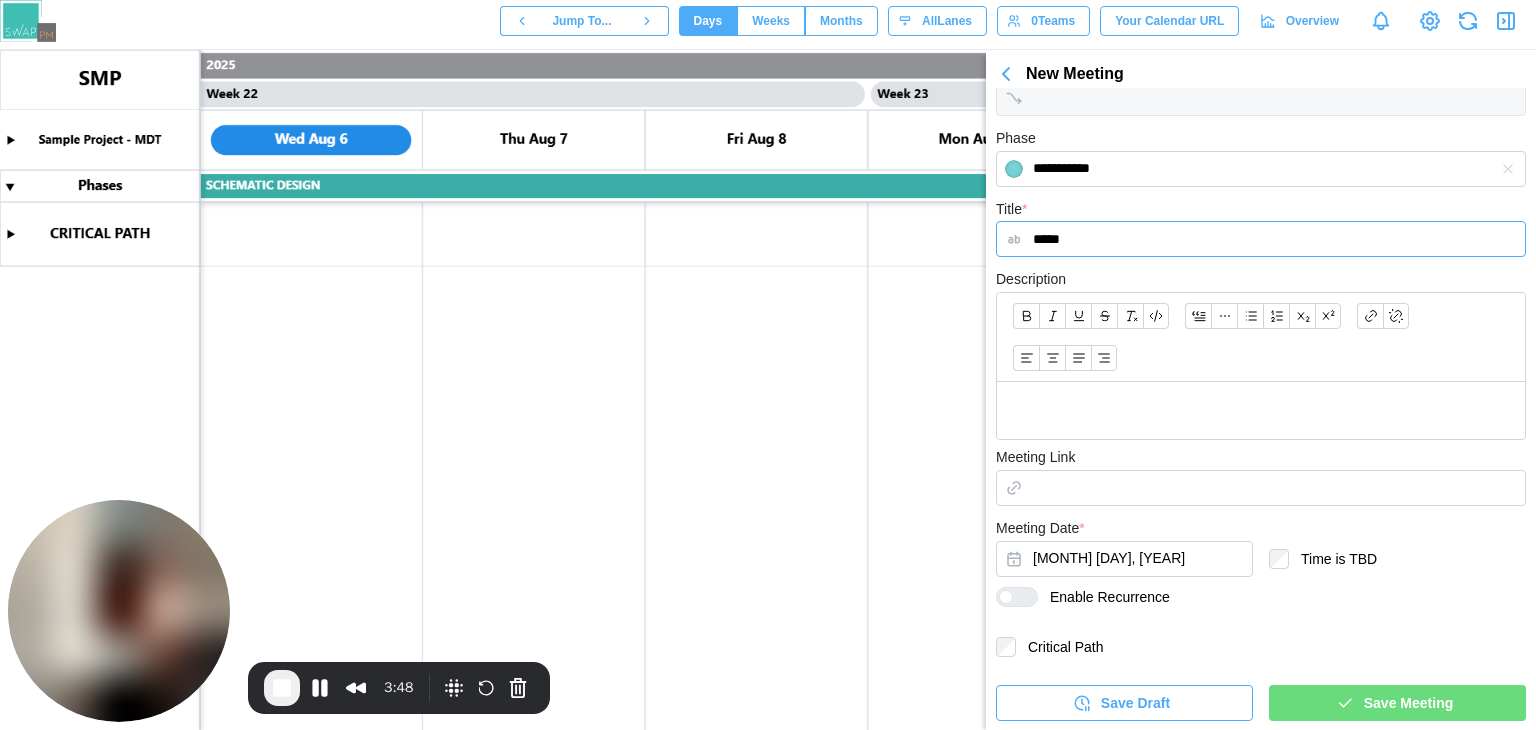 type on "*****" 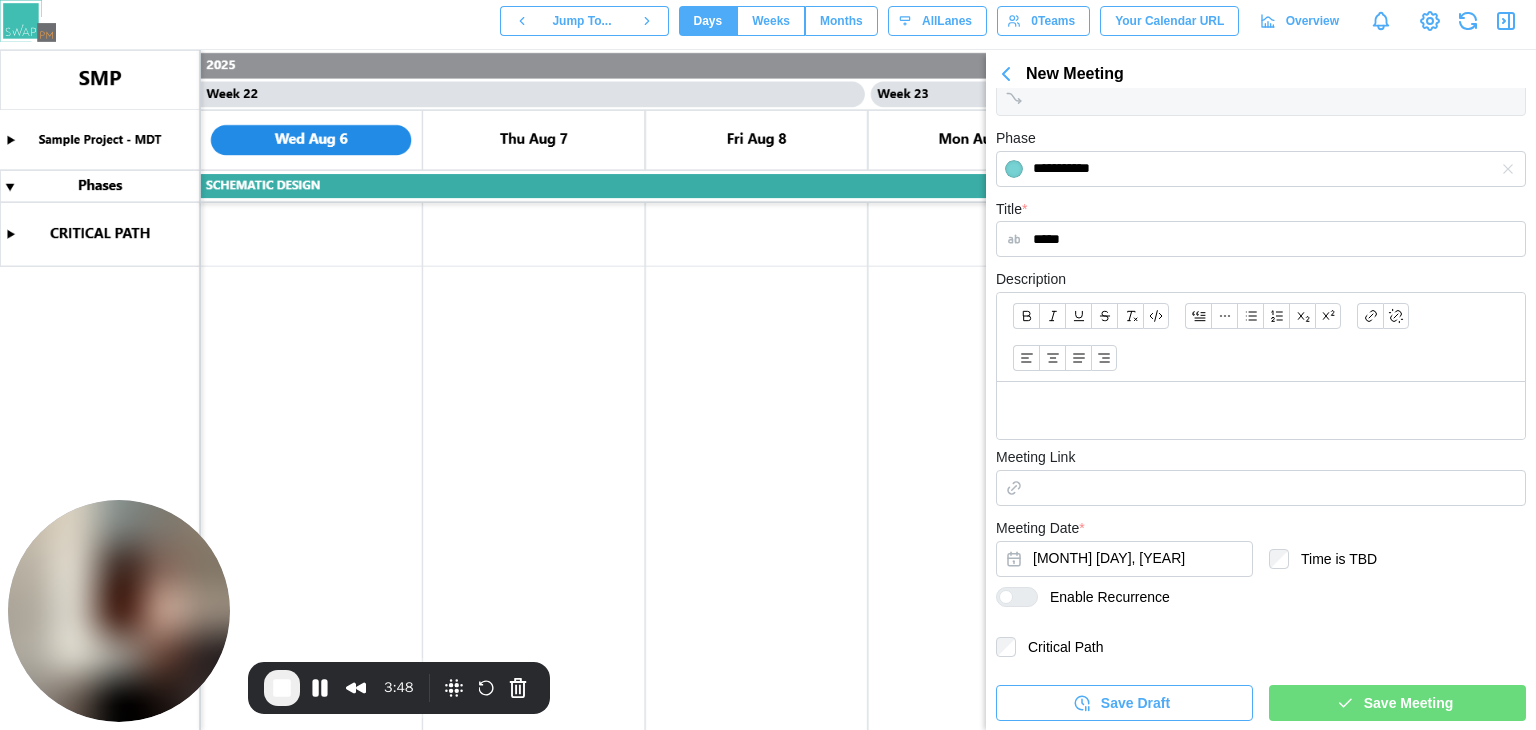 click on "Save   Meeting" at bounding box center [1394, 703] 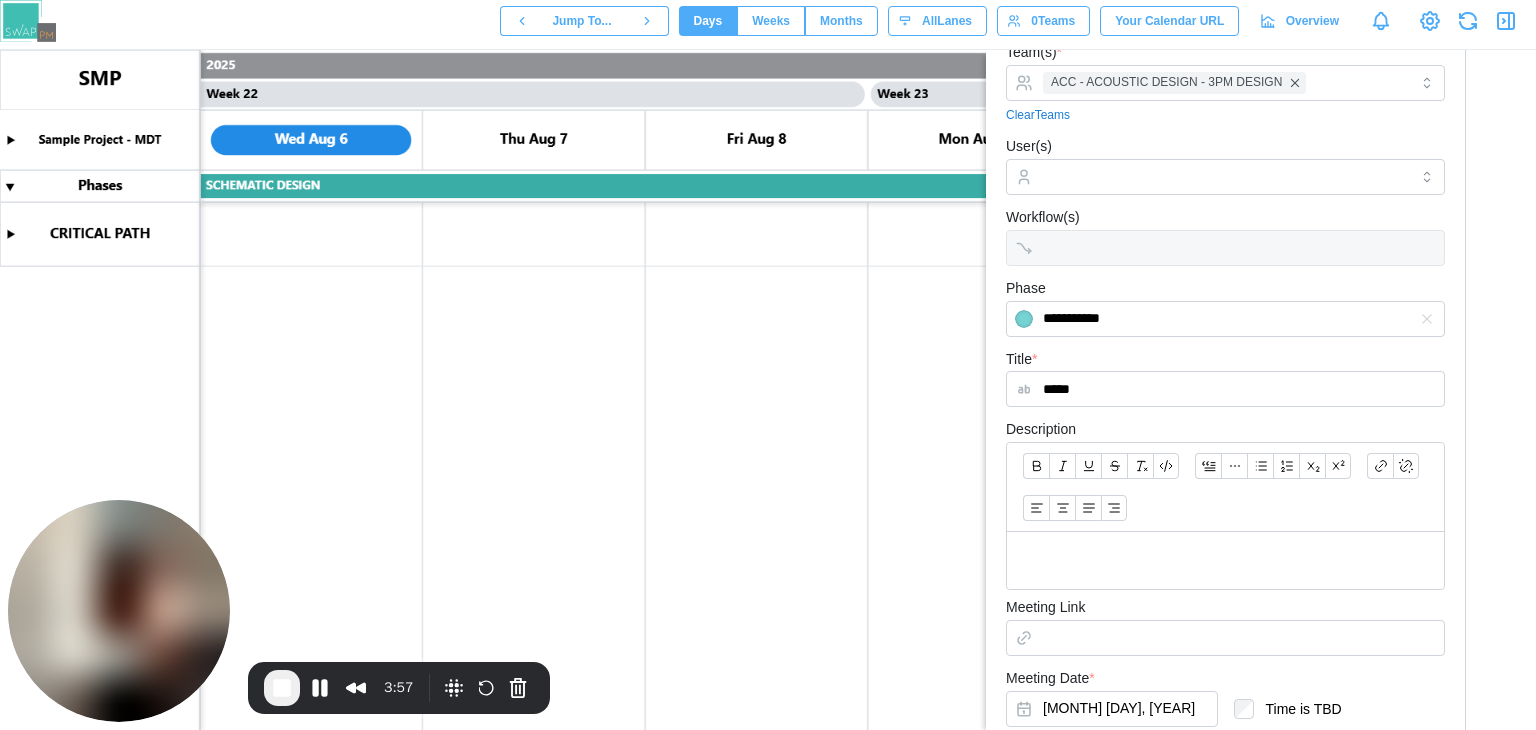 scroll, scrollTop: 530, scrollLeft: 0, axis: vertical 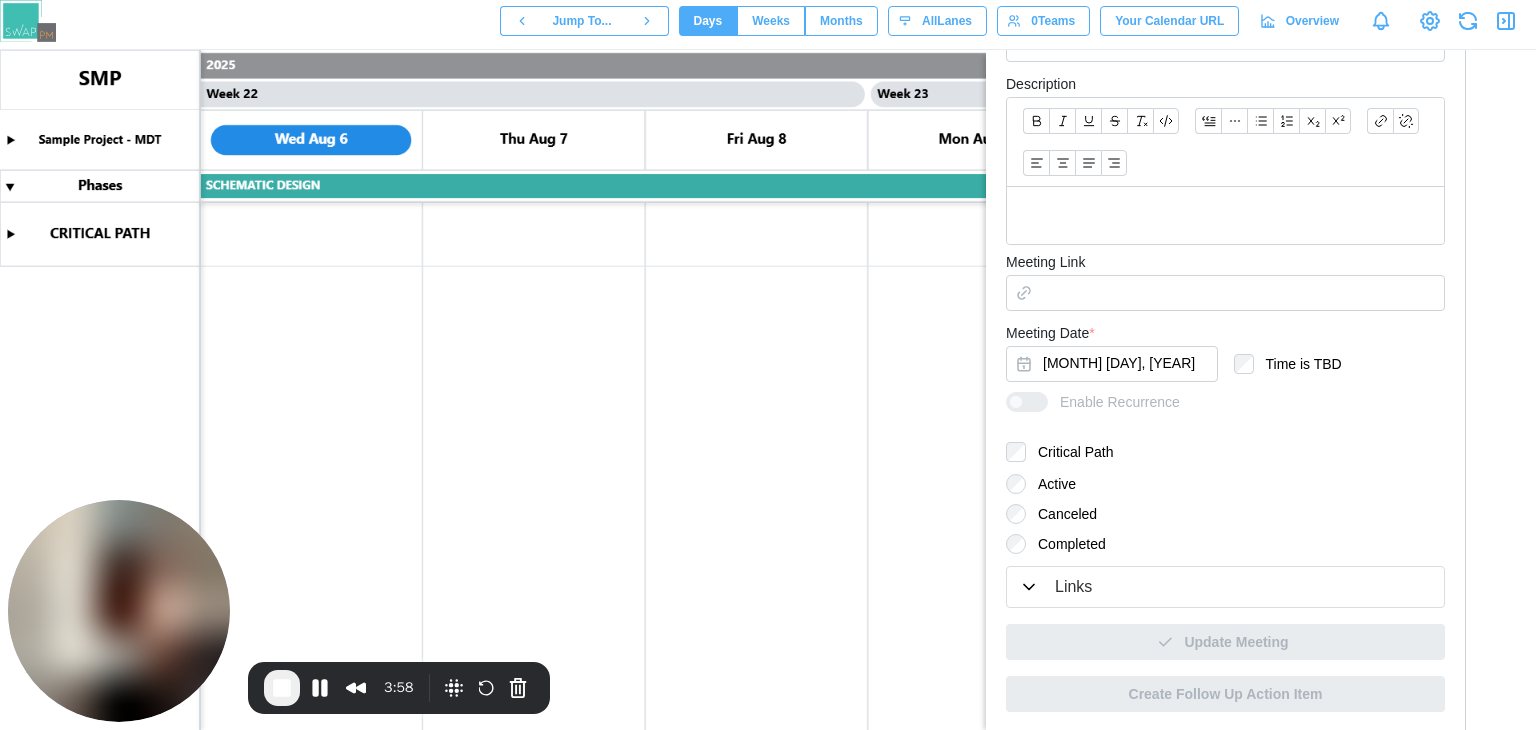 click on "Links" at bounding box center [1225, 587] 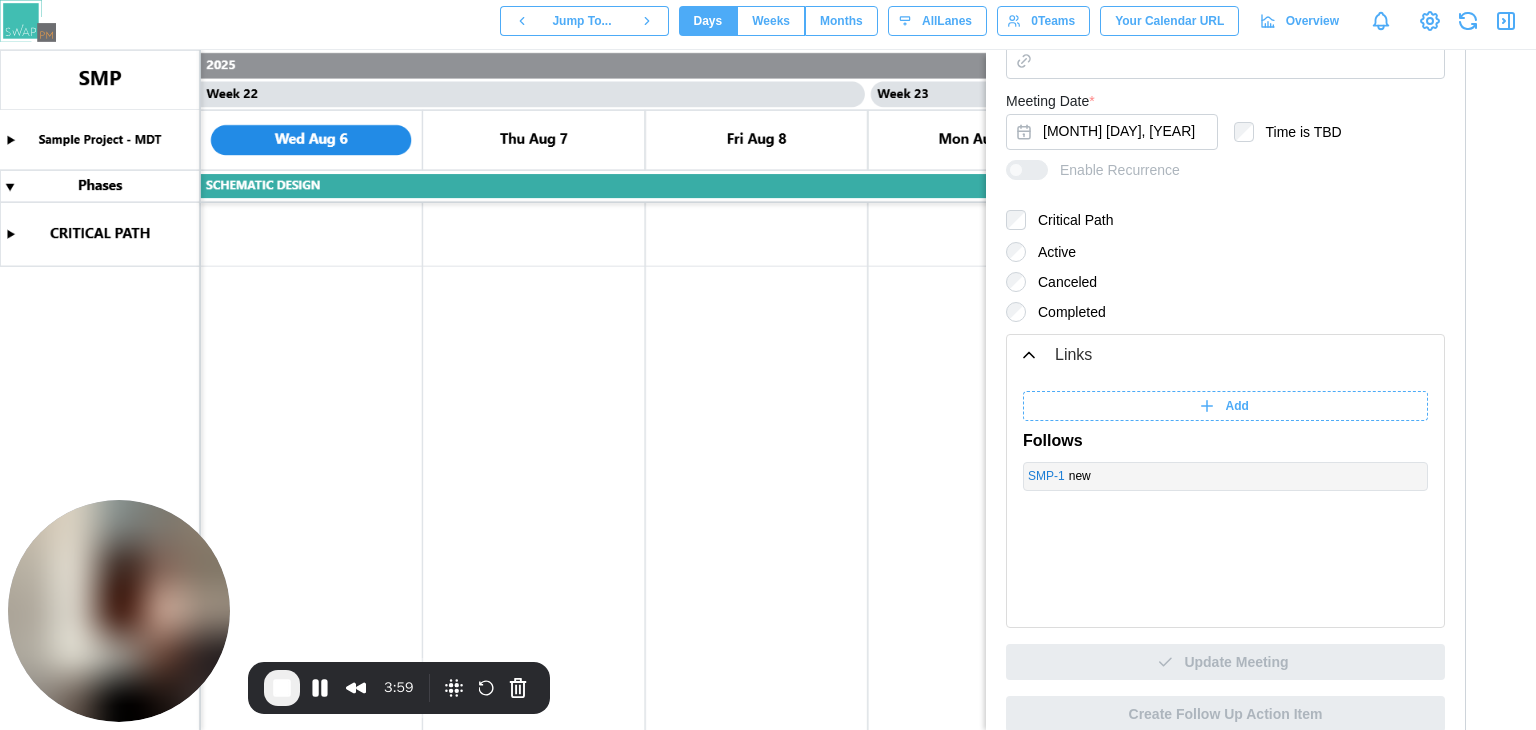 scroll, scrollTop: 782, scrollLeft: 0, axis: vertical 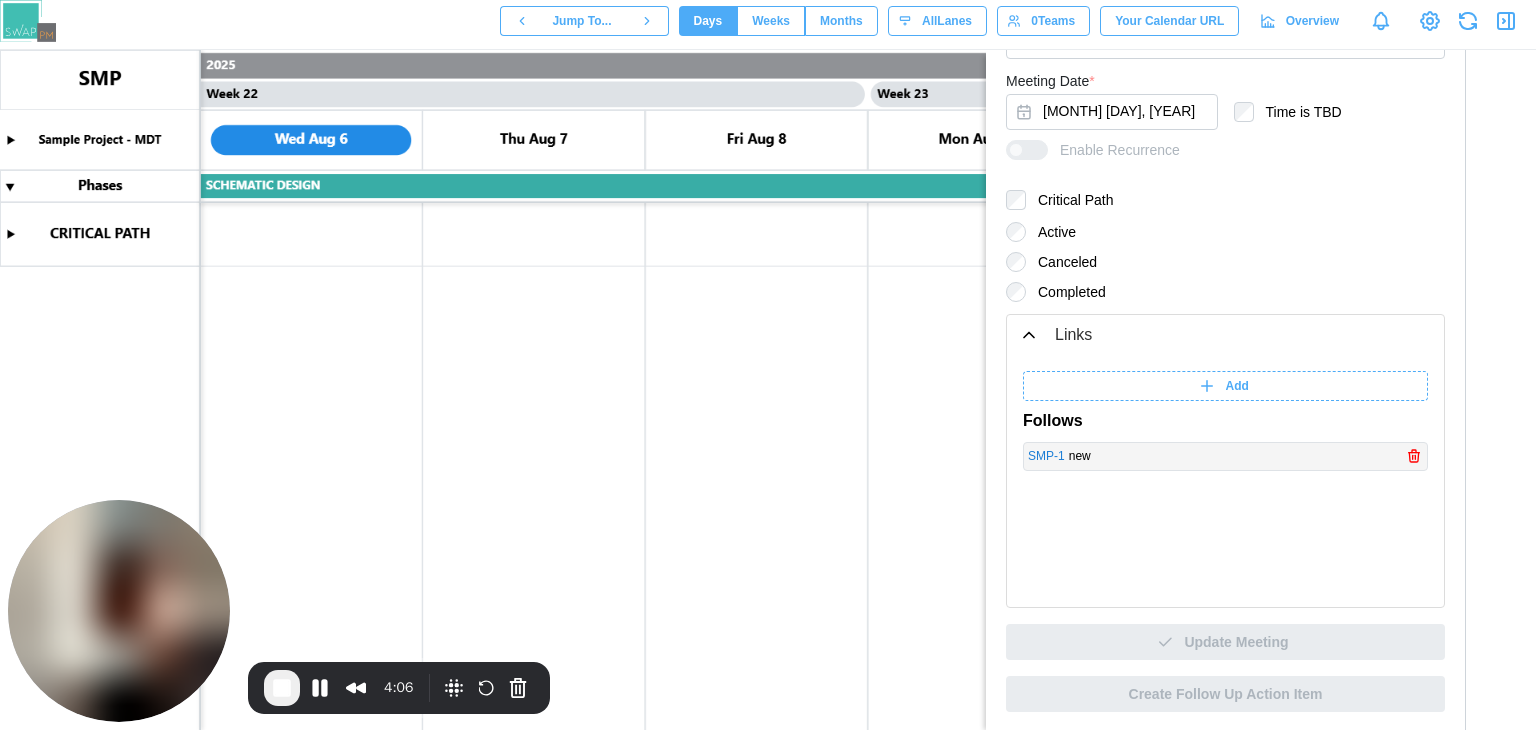 click on "SMP - 1" at bounding box center [1046, 456] 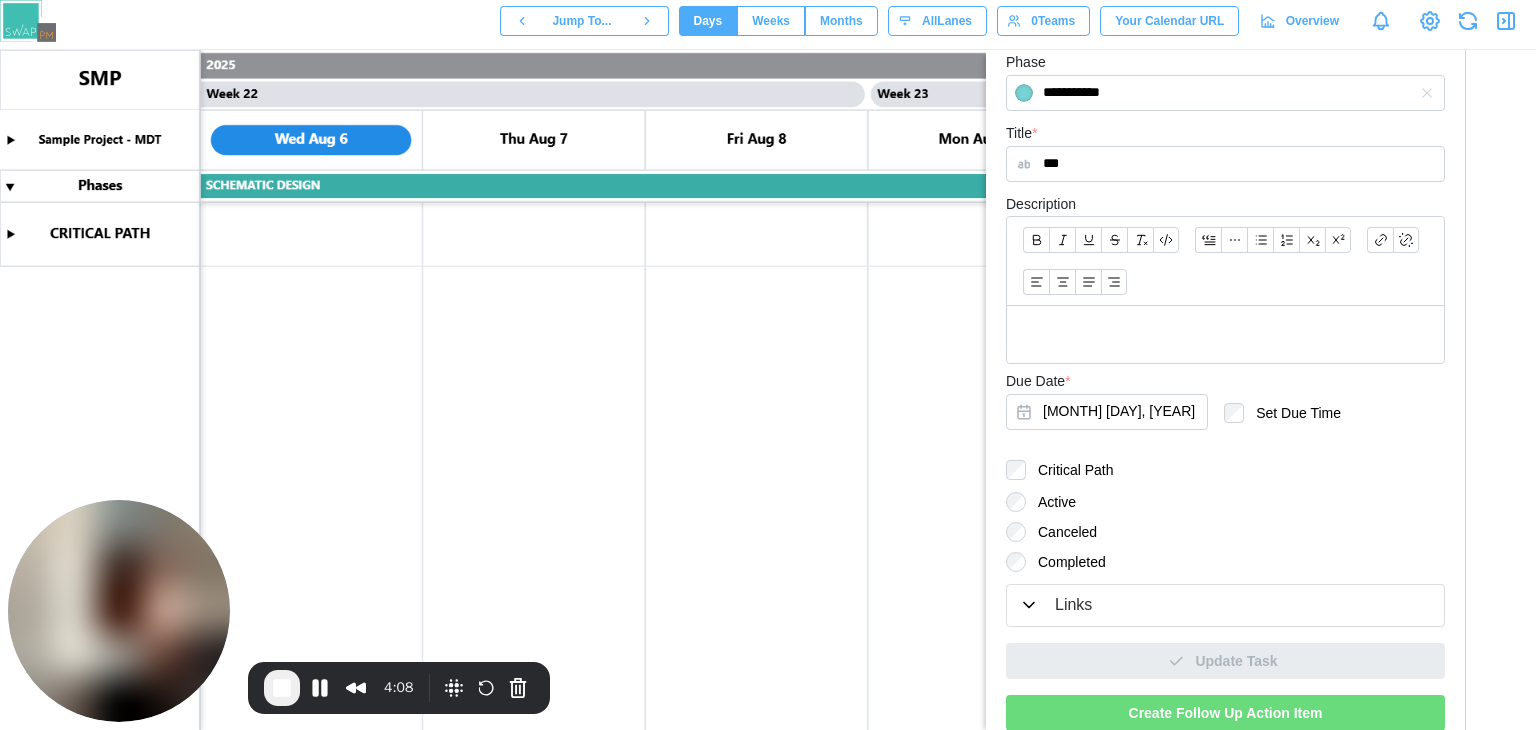 scroll, scrollTop: 359, scrollLeft: 0, axis: vertical 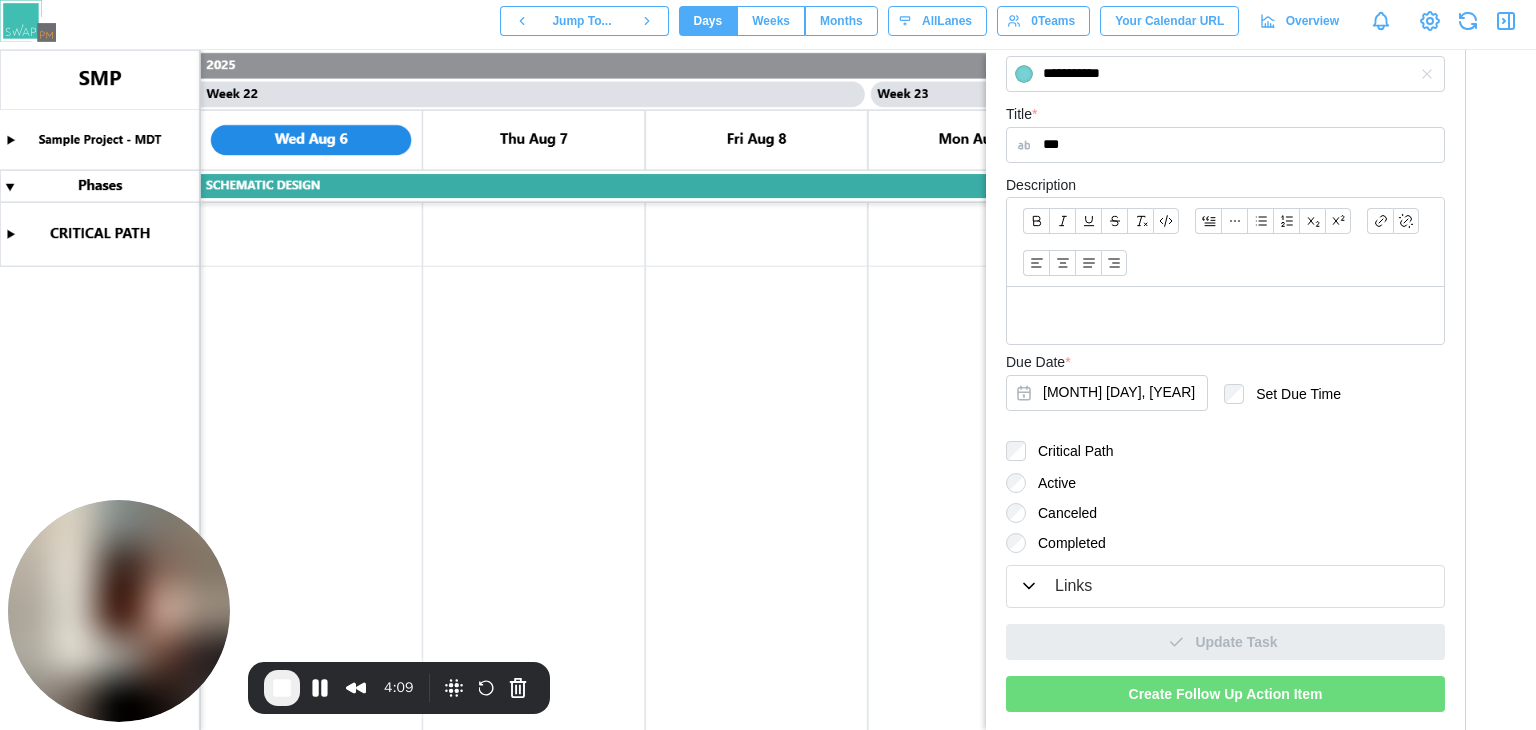 click on "Links" at bounding box center [1225, 586] 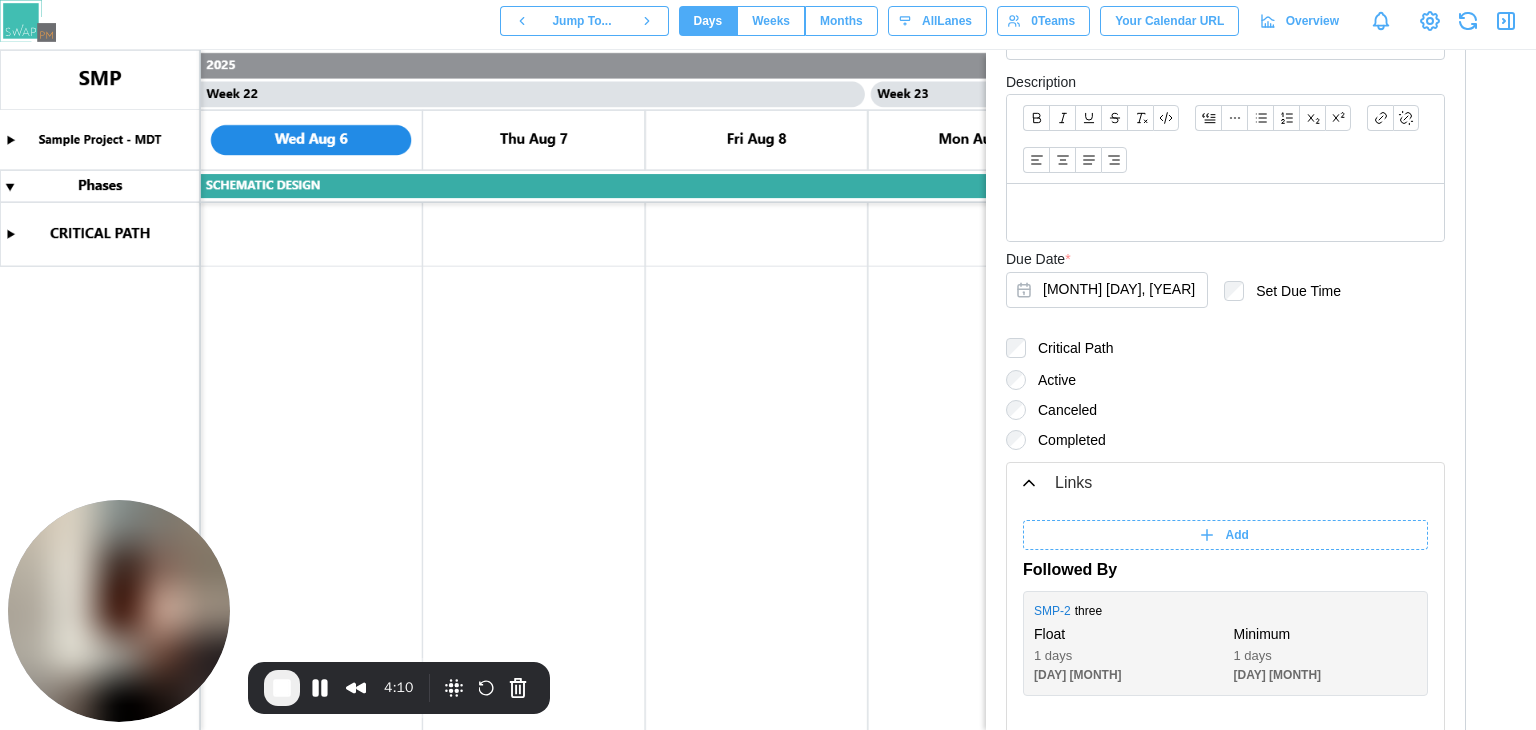 scroll, scrollTop: 611, scrollLeft: 0, axis: vertical 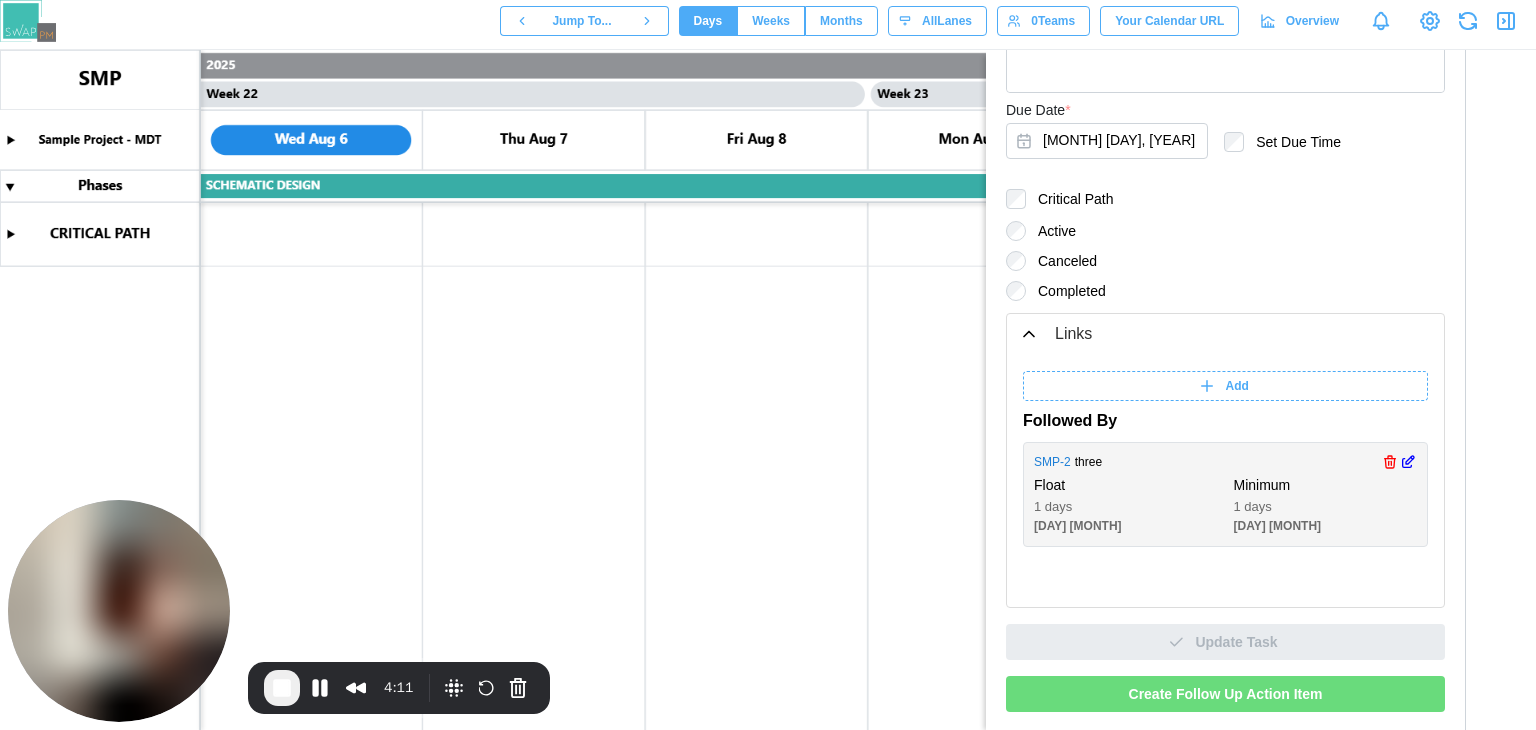 click 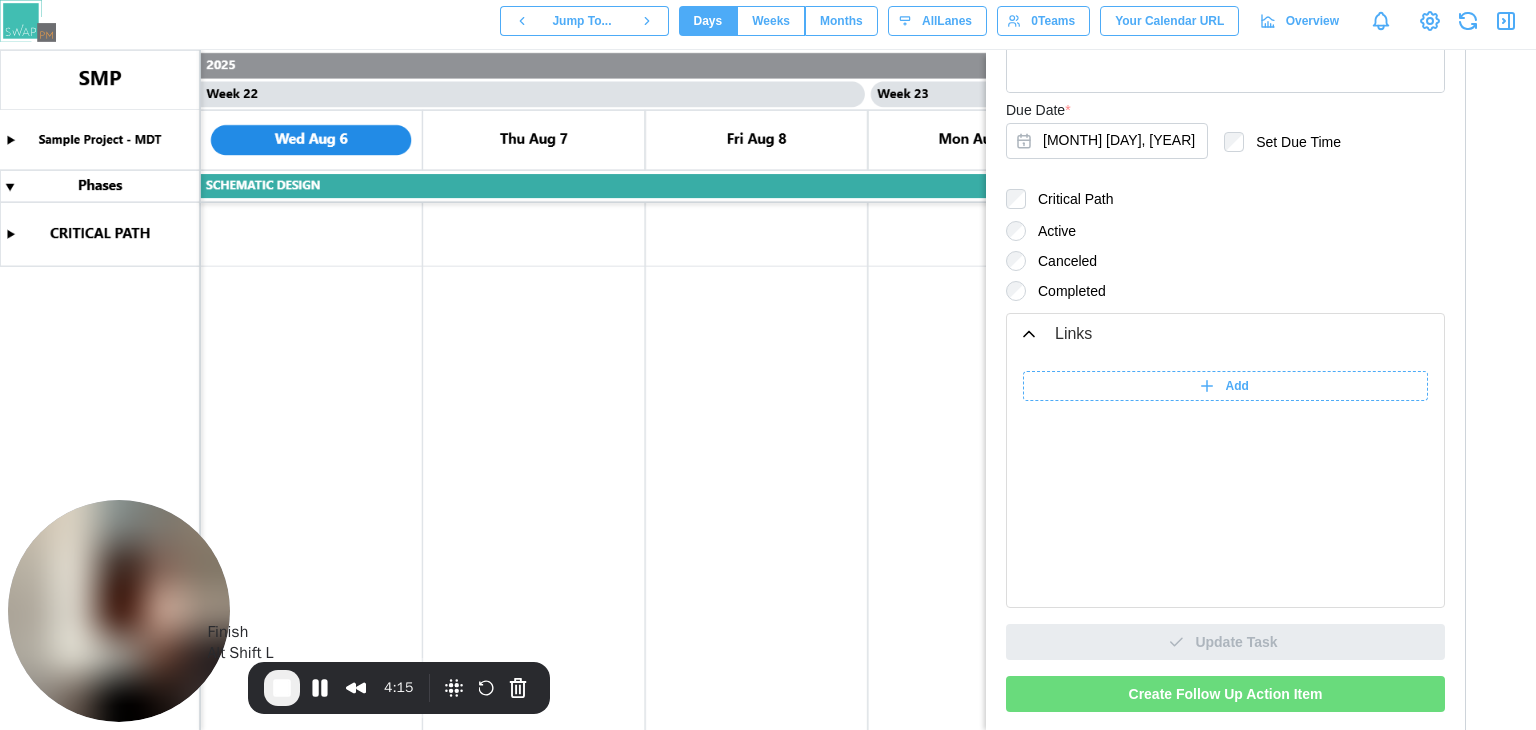 click at bounding box center [282, 688] 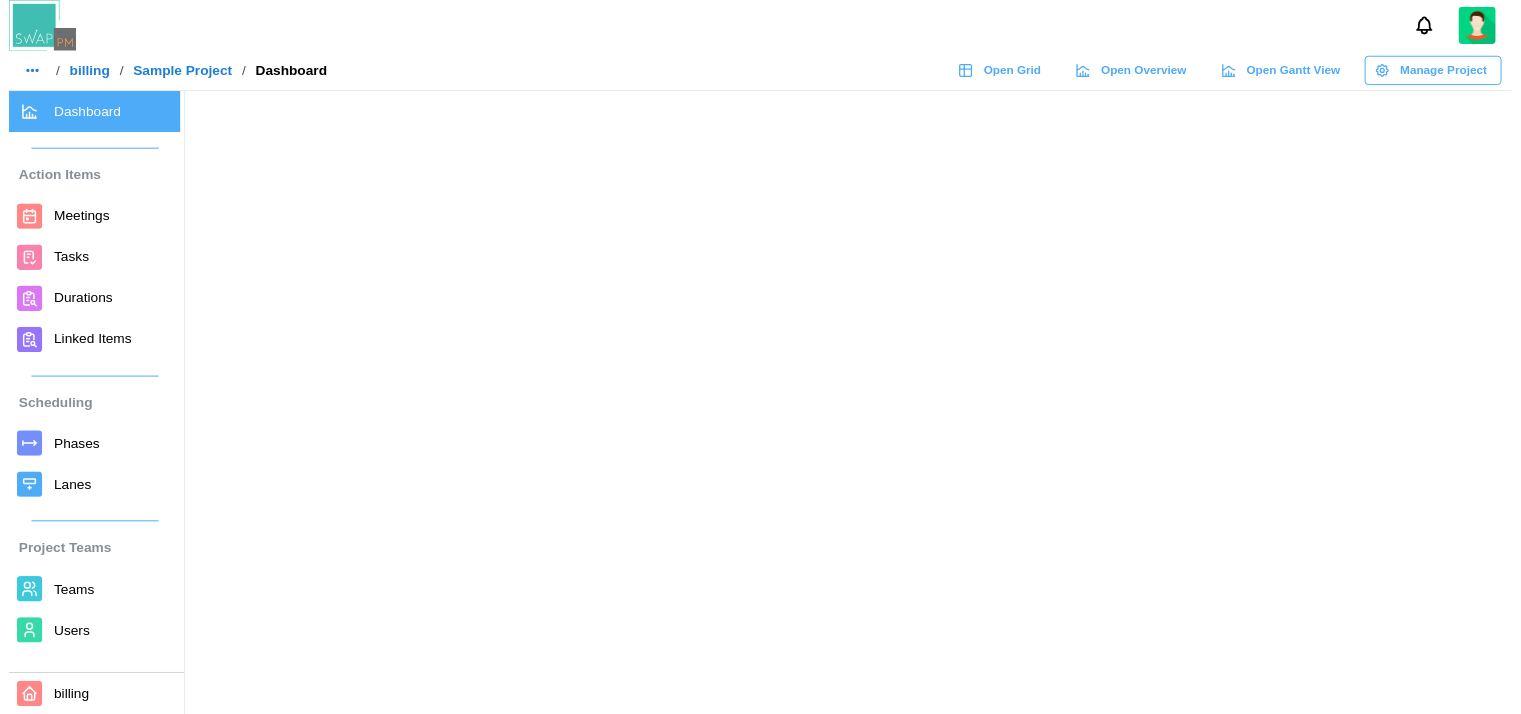 scroll, scrollTop: 0, scrollLeft: 0, axis: both 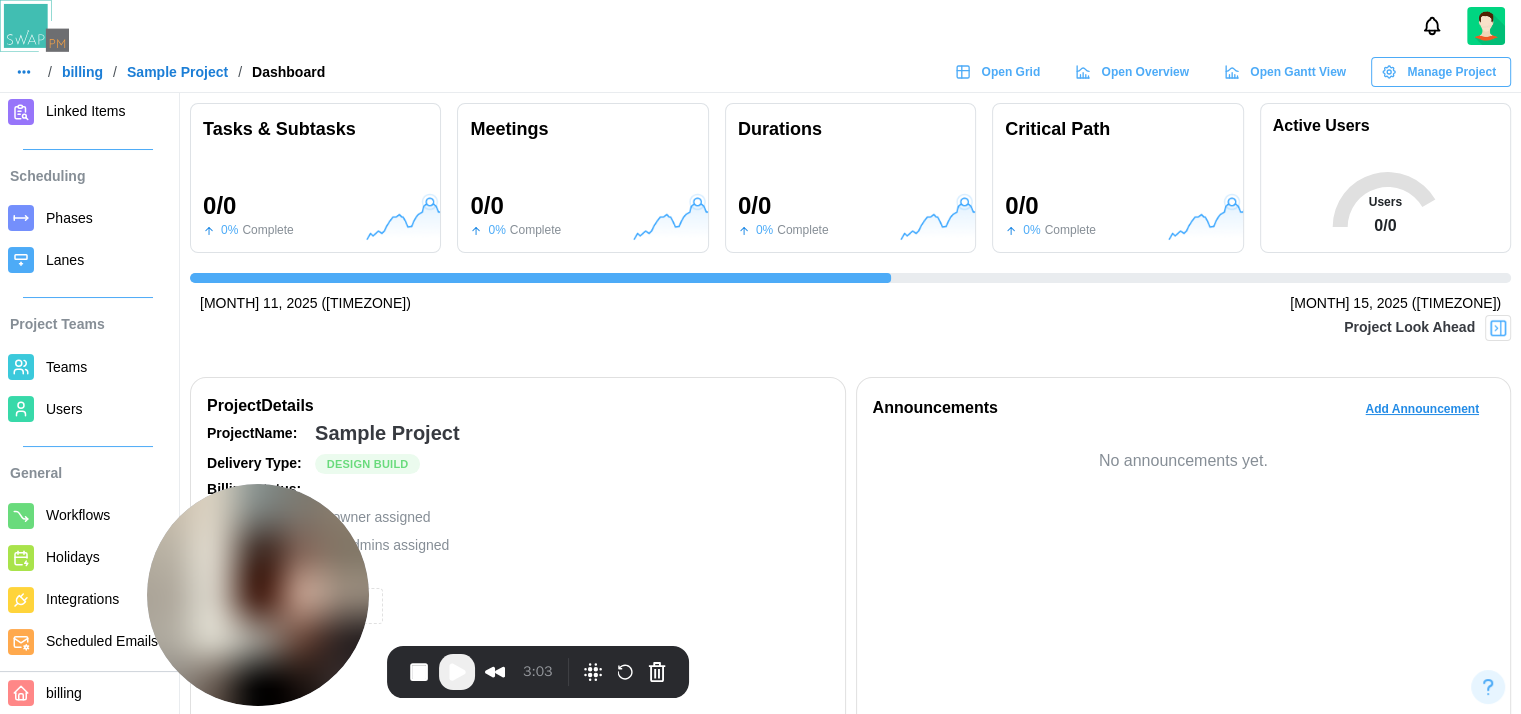 drag, startPoint x: 88, startPoint y: 560, endPoint x: 225, endPoint y: 582, distance: 138.75517 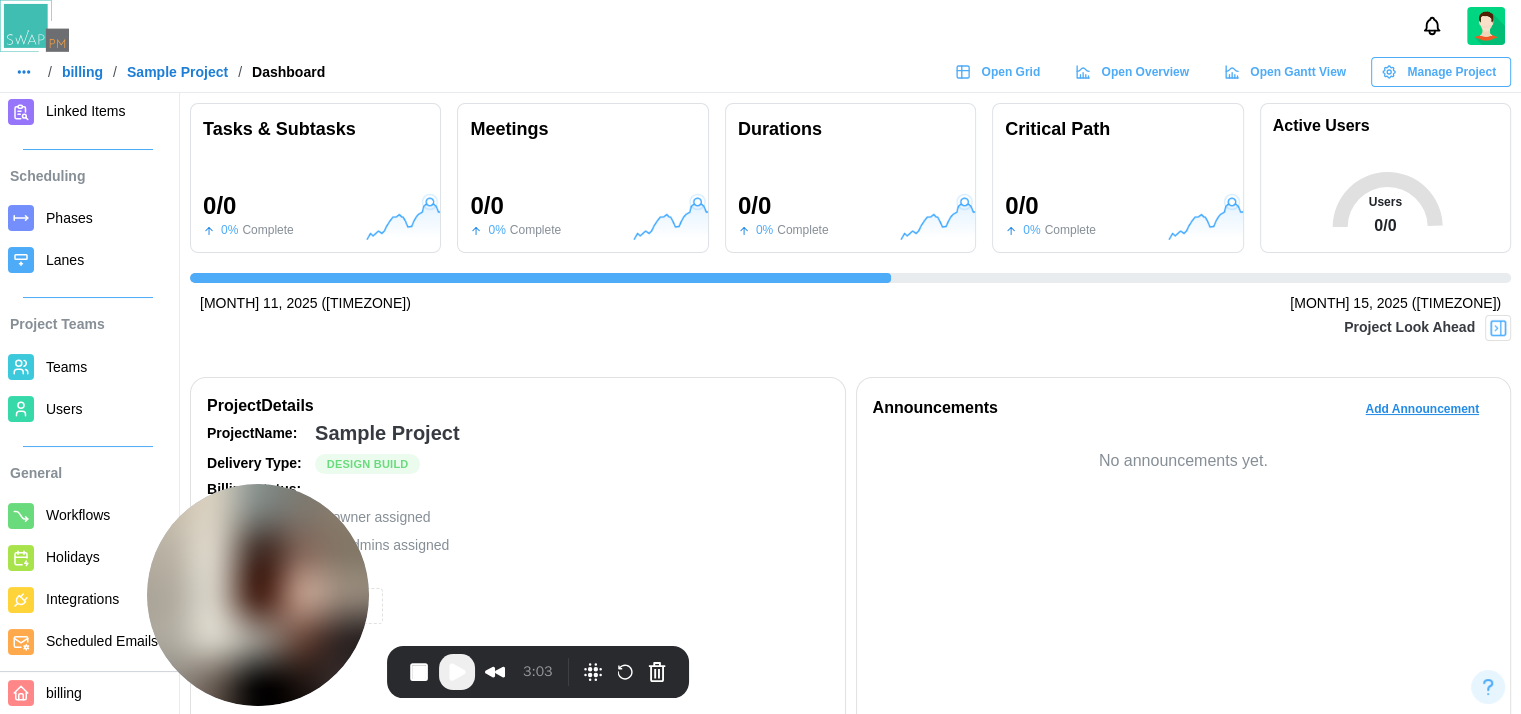 click on "Teams" at bounding box center (66, 367) 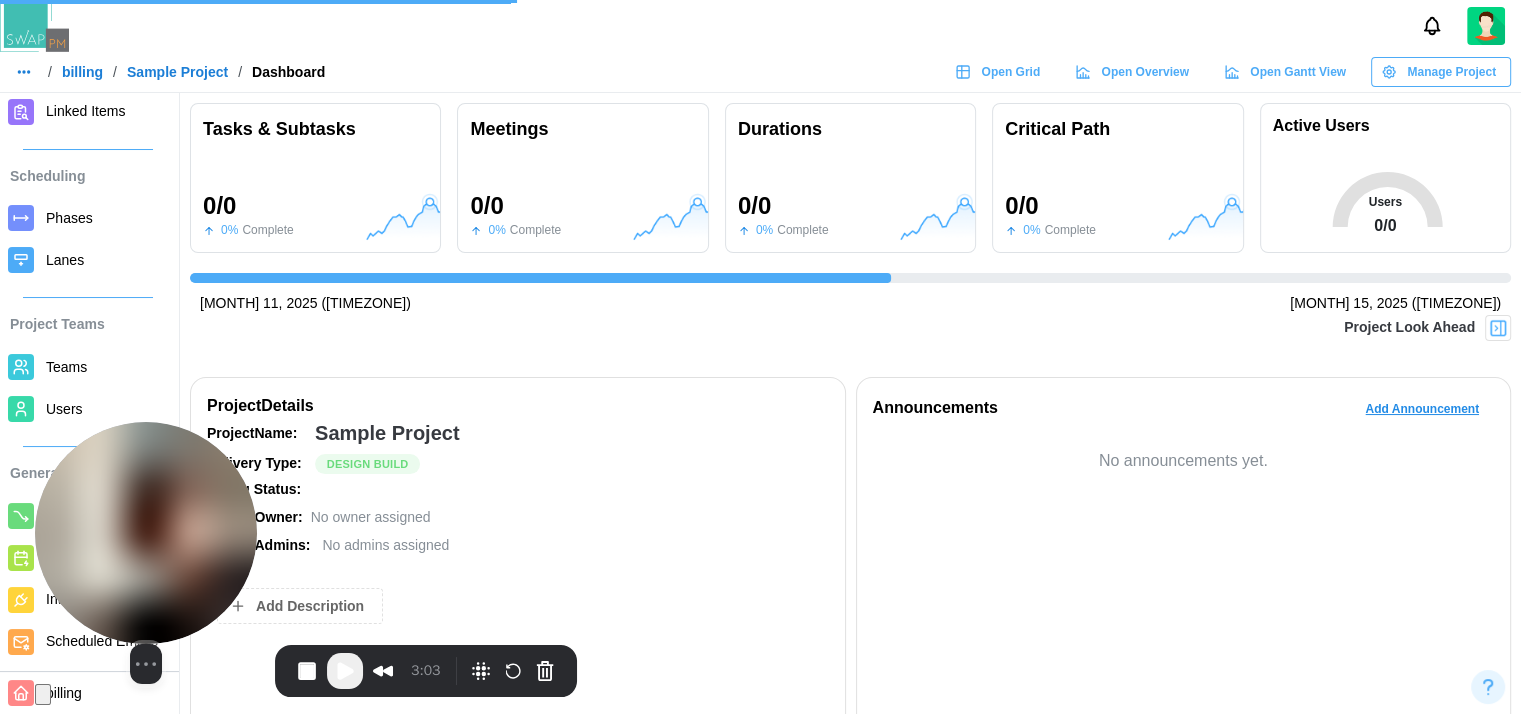 drag, startPoint x: 332, startPoint y: 544, endPoint x: 200, endPoint y: 537, distance: 132.18547 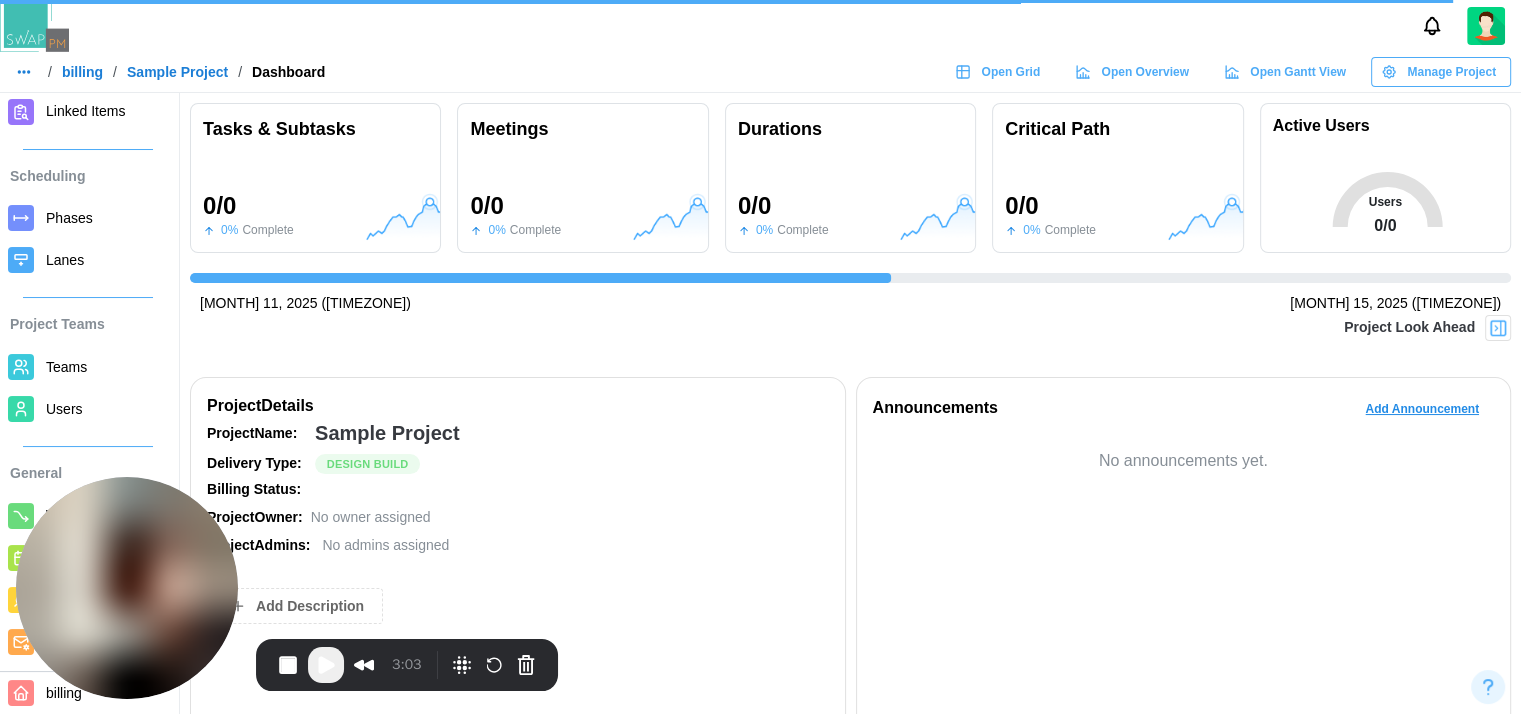 click on "Announcements Add Announcement No announcements yet." at bounding box center [1184, 577] 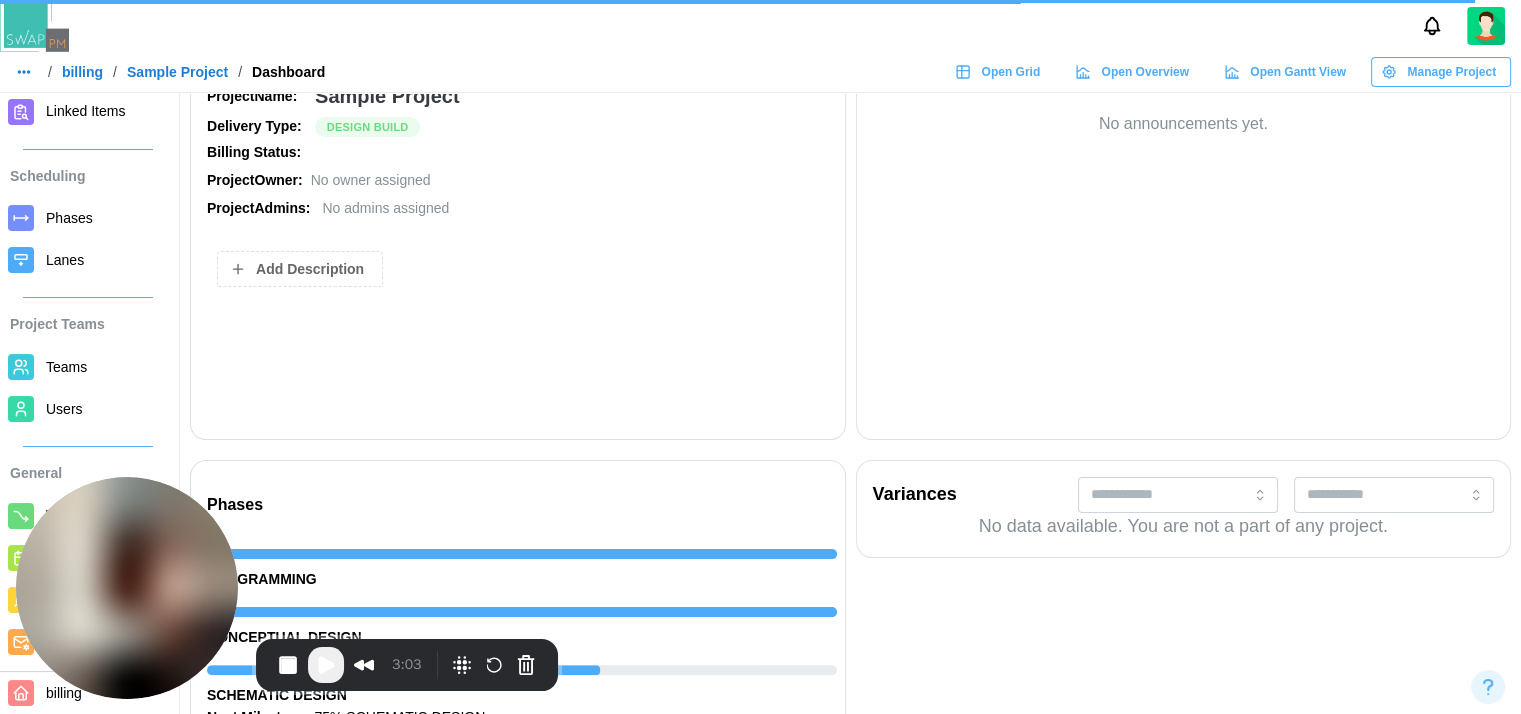scroll, scrollTop: 400, scrollLeft: 0, axis: vertical 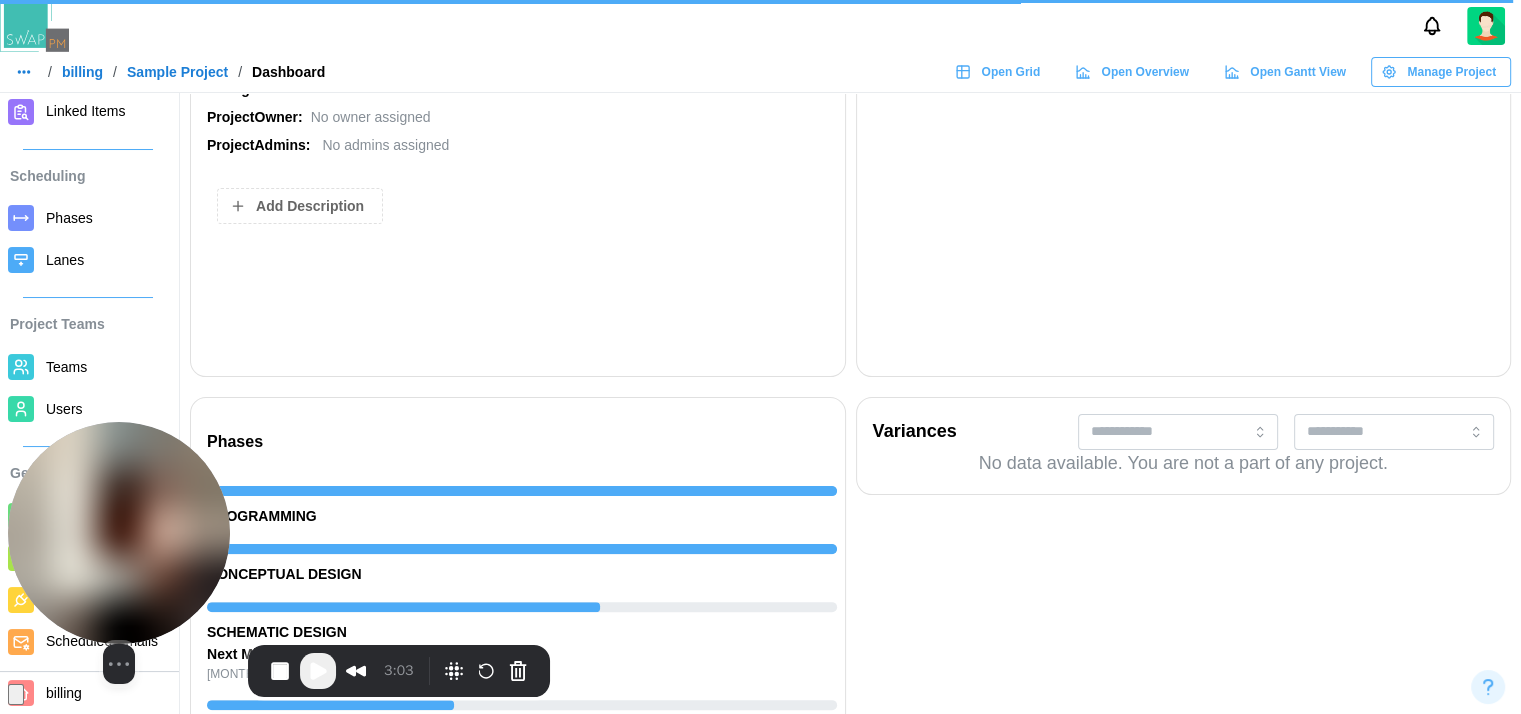 drag, startPoint x: 147, startPoint y: 497, endPoint x: 111, endPoint y: 505, distance: 36.878178 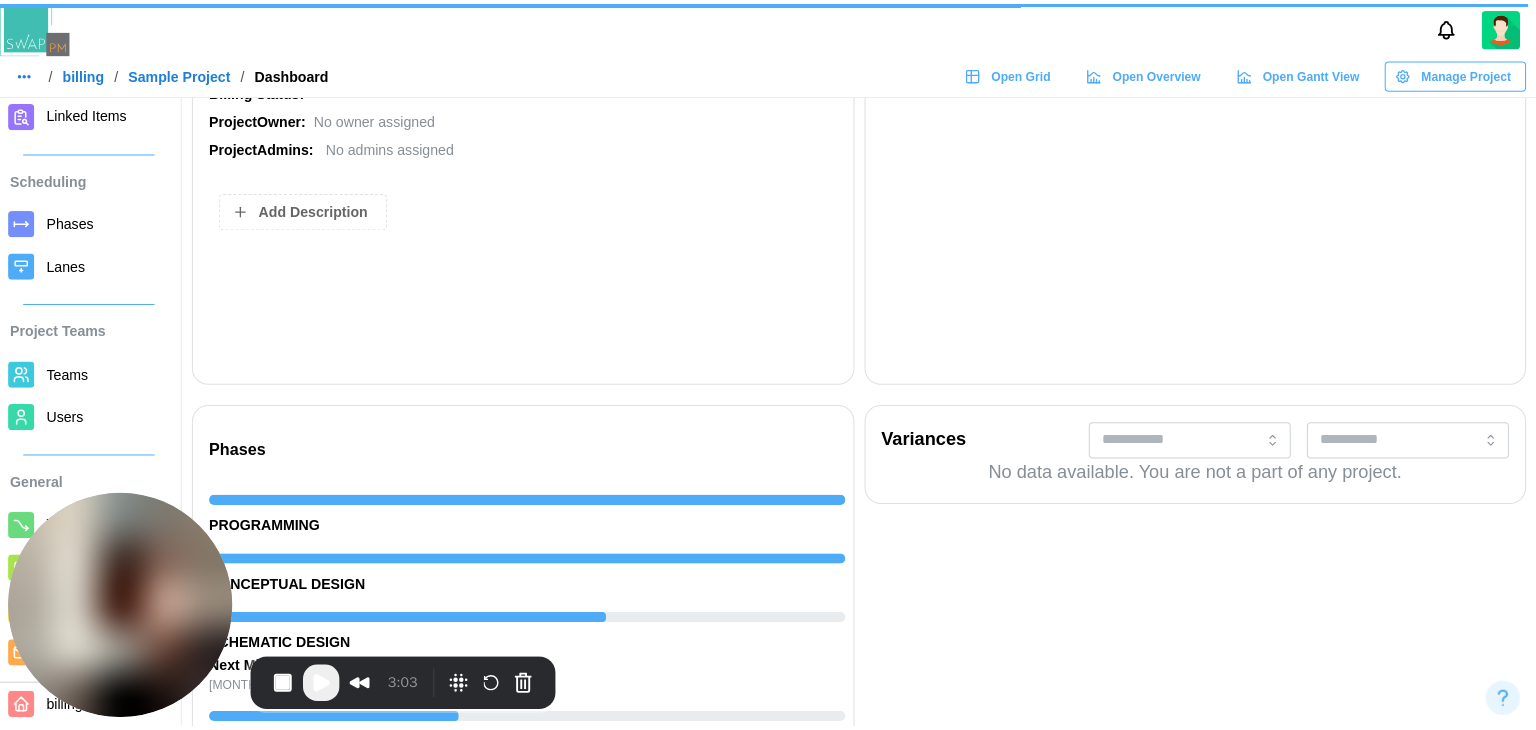 scroll, scrollTop: 0, scrollLeft: 0, axis: both 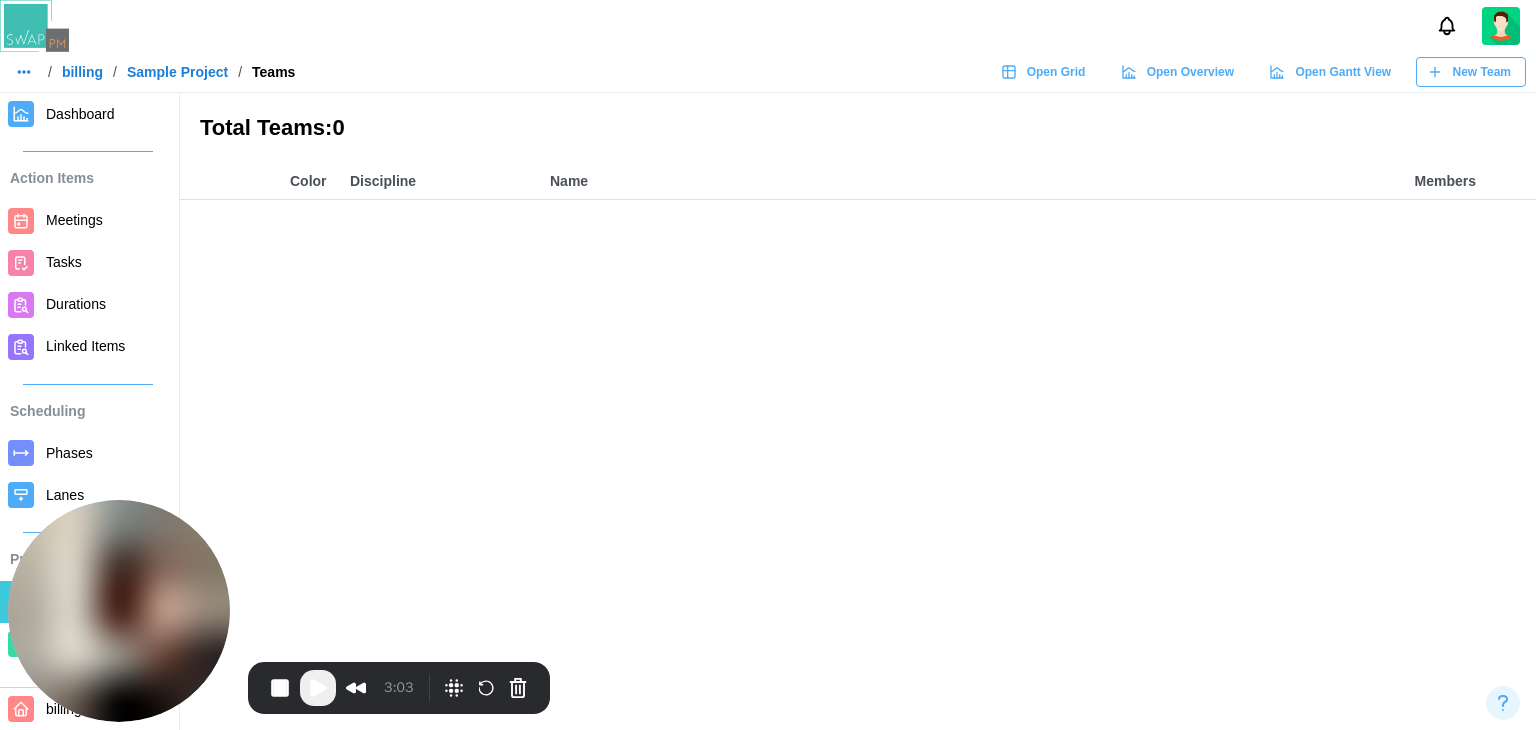 click on "New Team" at bounding box center [1482, 72] 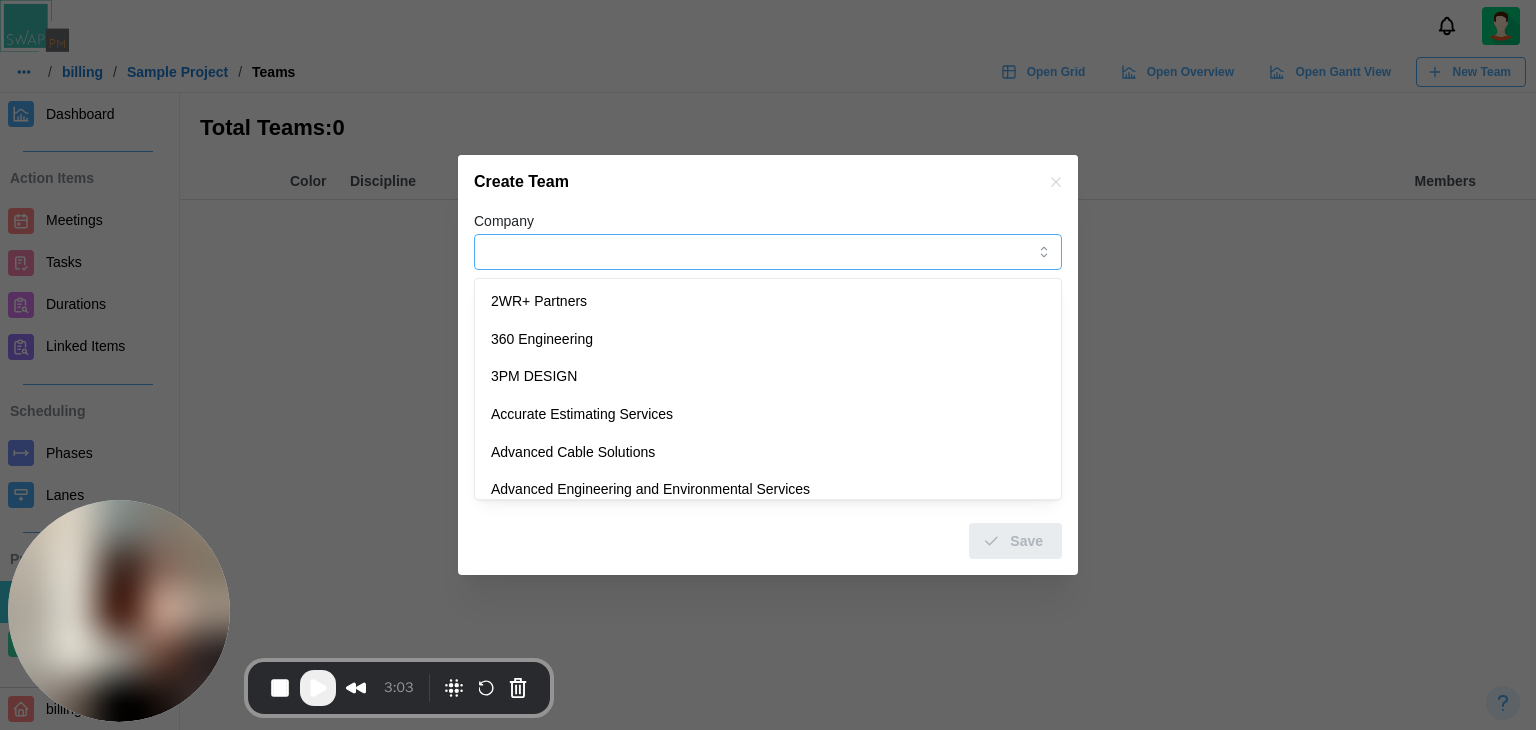 click on "Company" at bounding box center (768, 252) 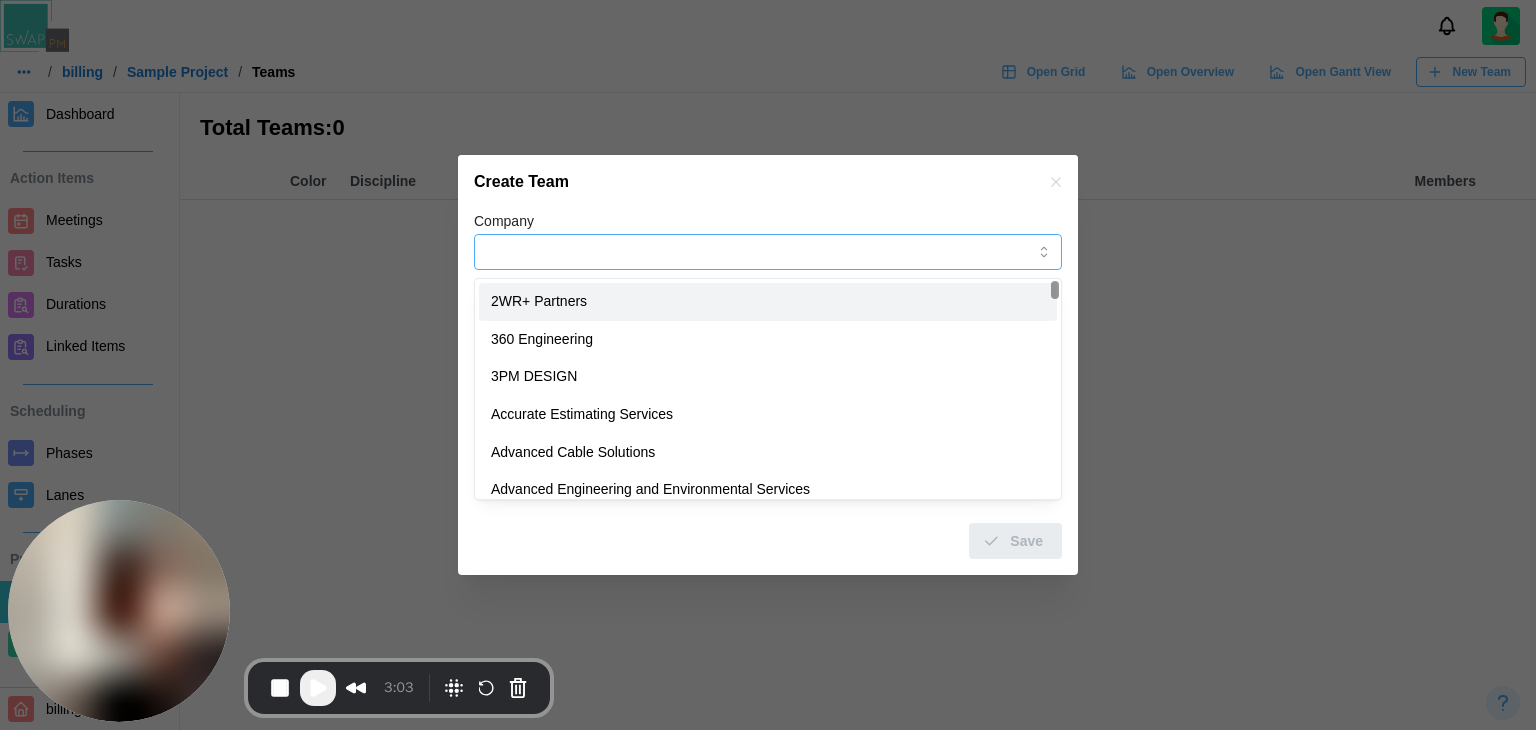 type on "**********" 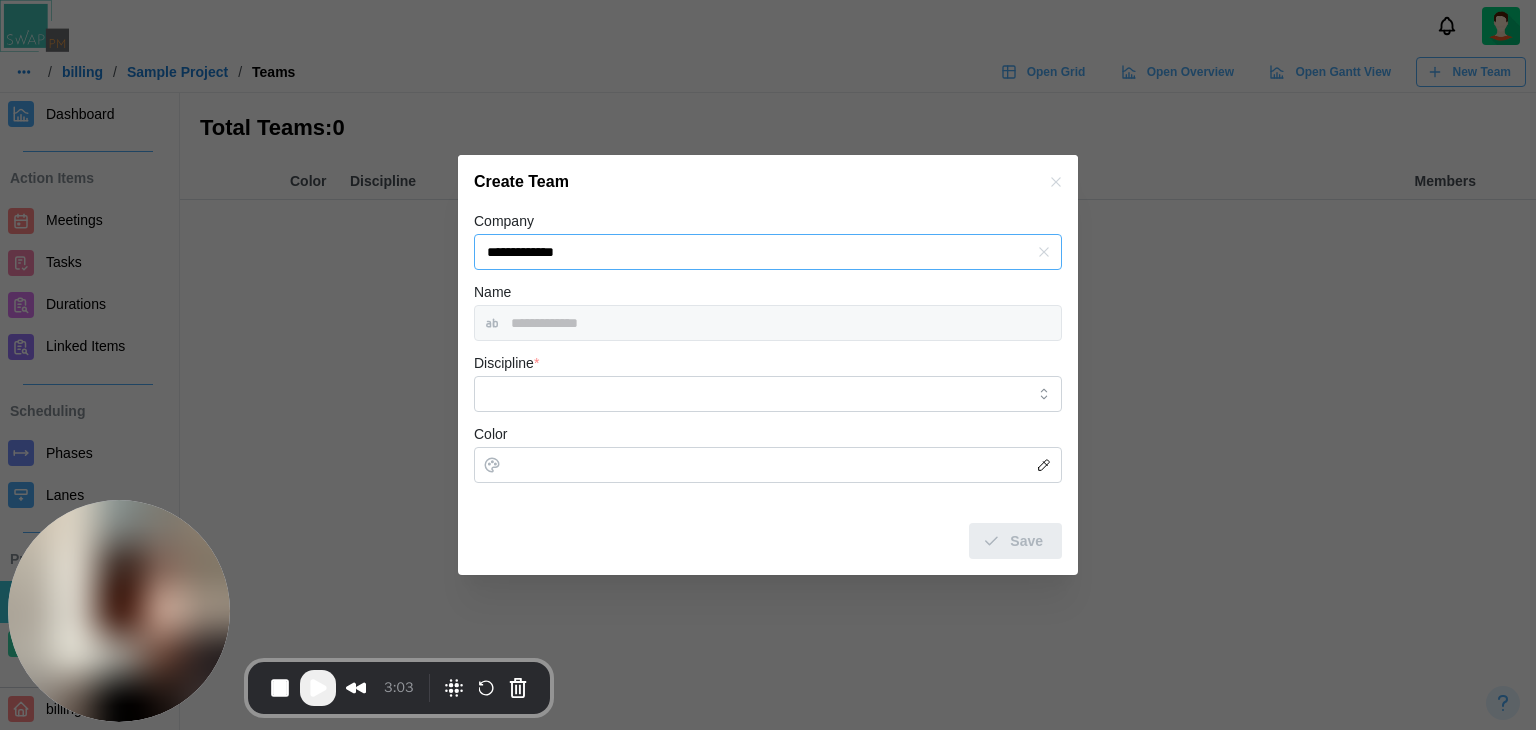 type on "**********" 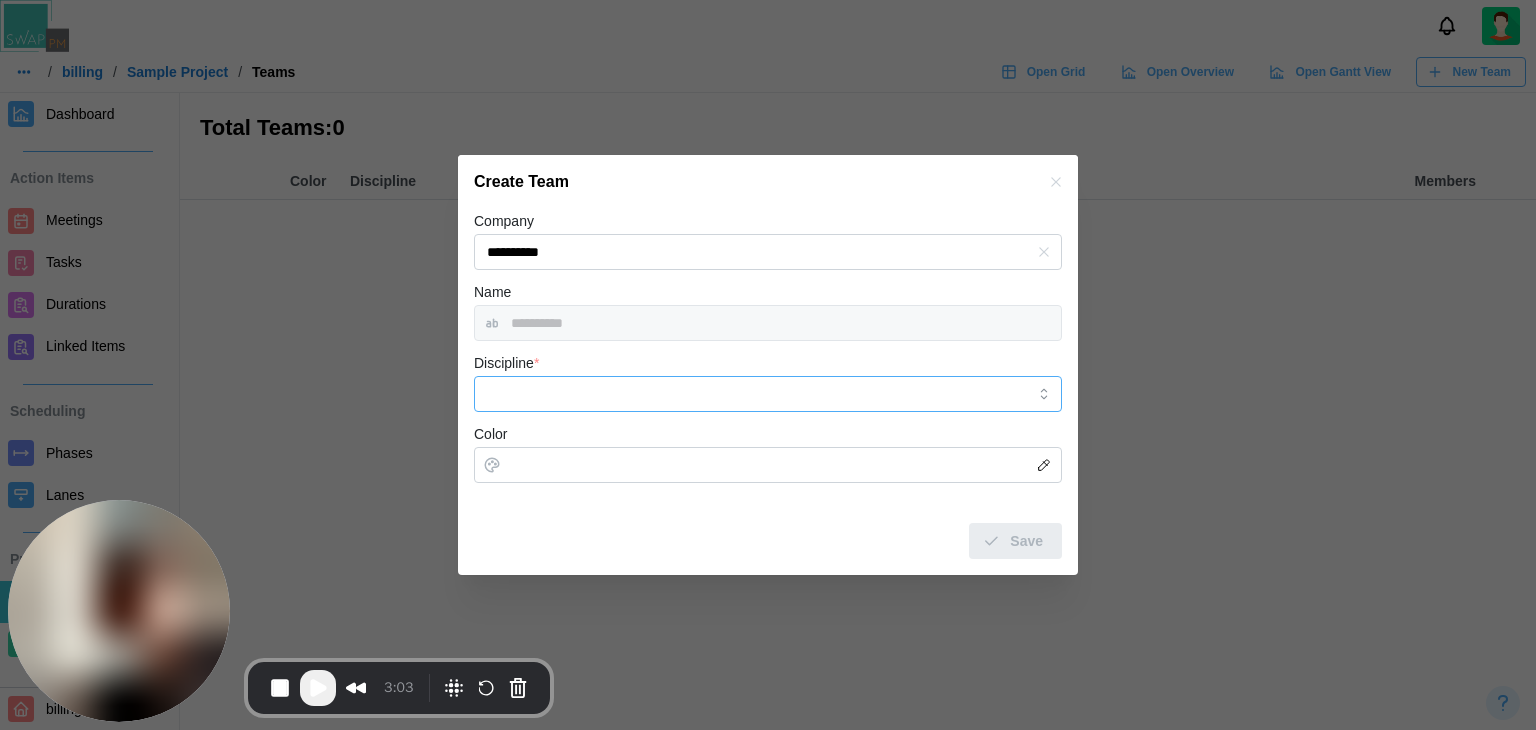 click on "Discipline  *" at bounding box center [768, 394] 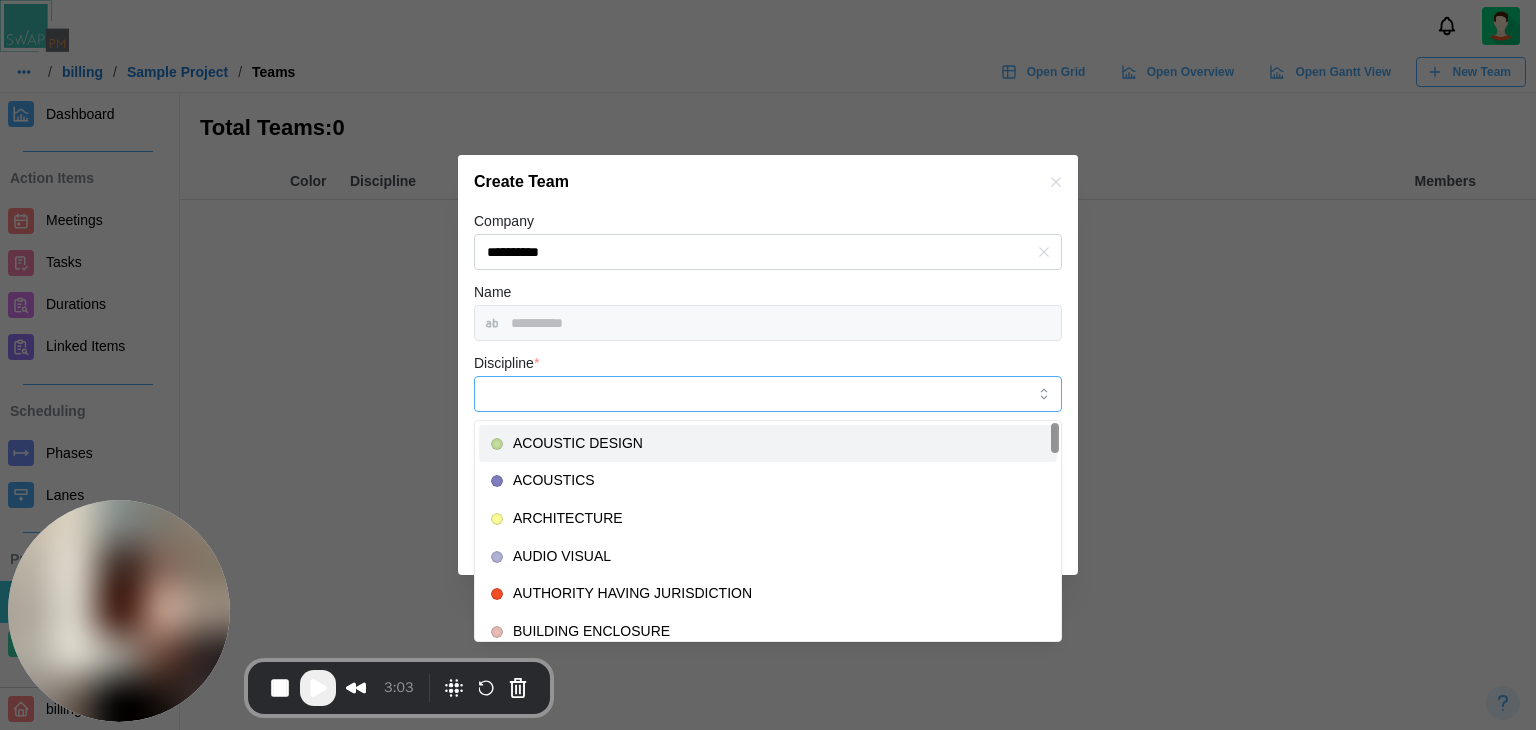 type on "**********" 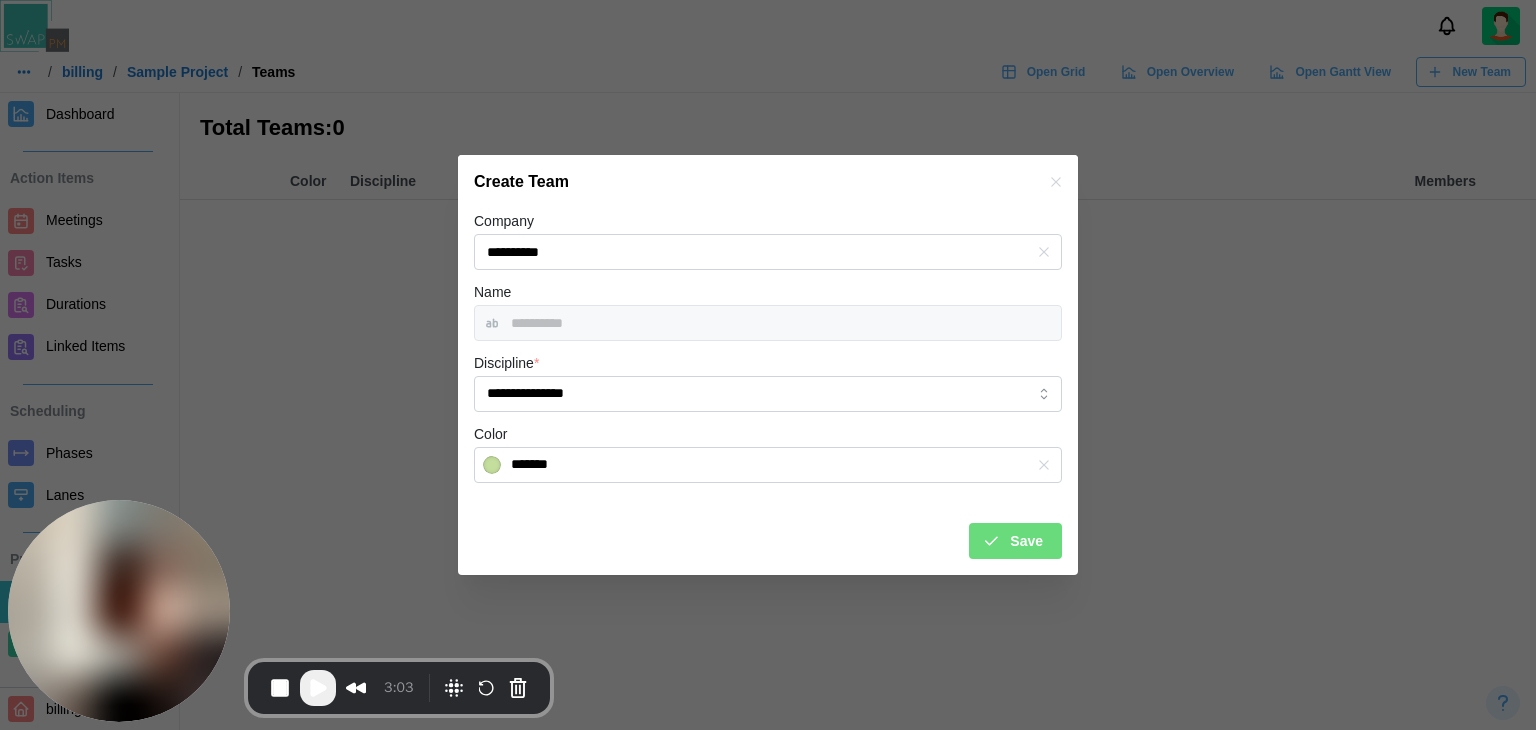 click on "Save" at bounding box center [1012, 541] 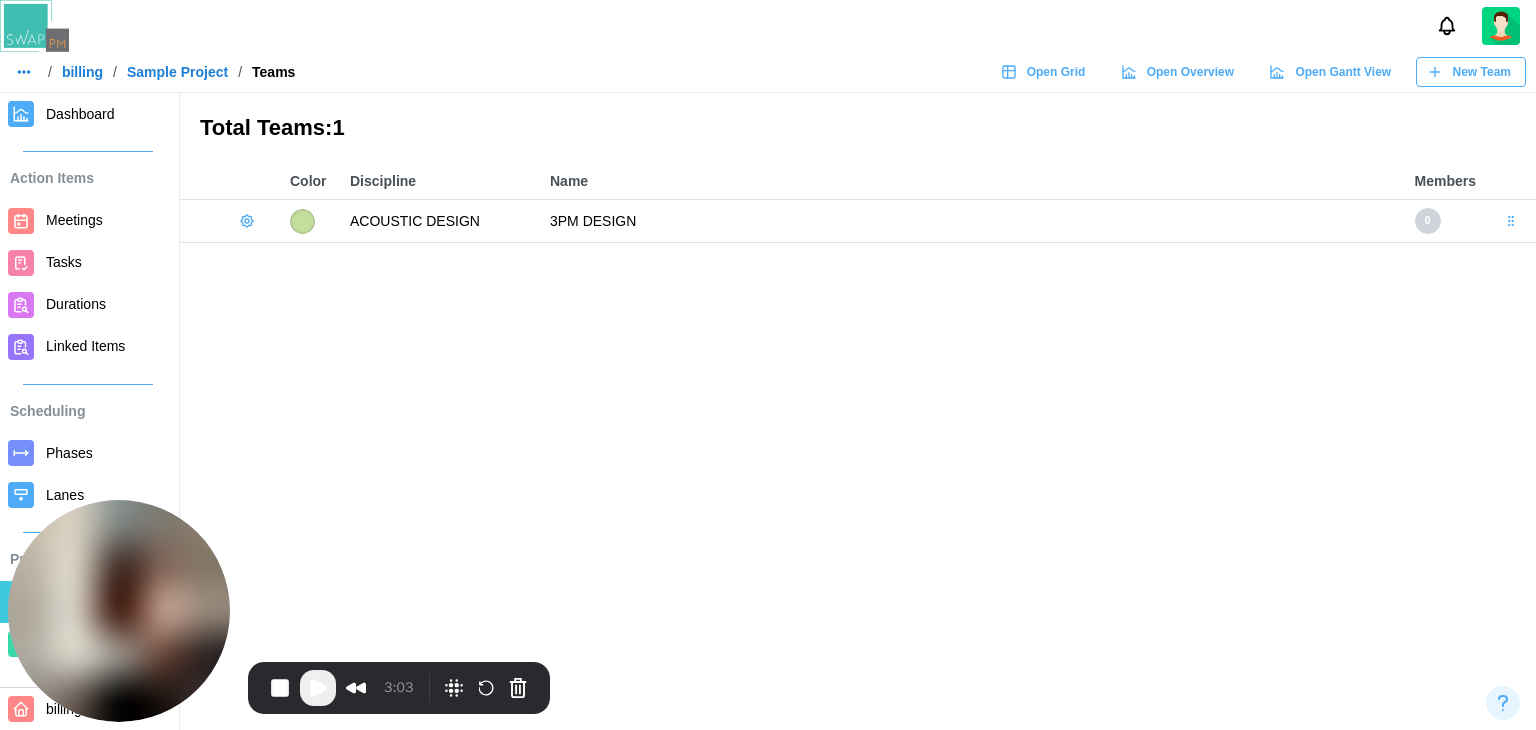 click on "Total Teams:  1 Color Discipline Name Members   ACOUSTIC DESIGN 3PM DESIGN 0" at bounding box center (768, 365) 